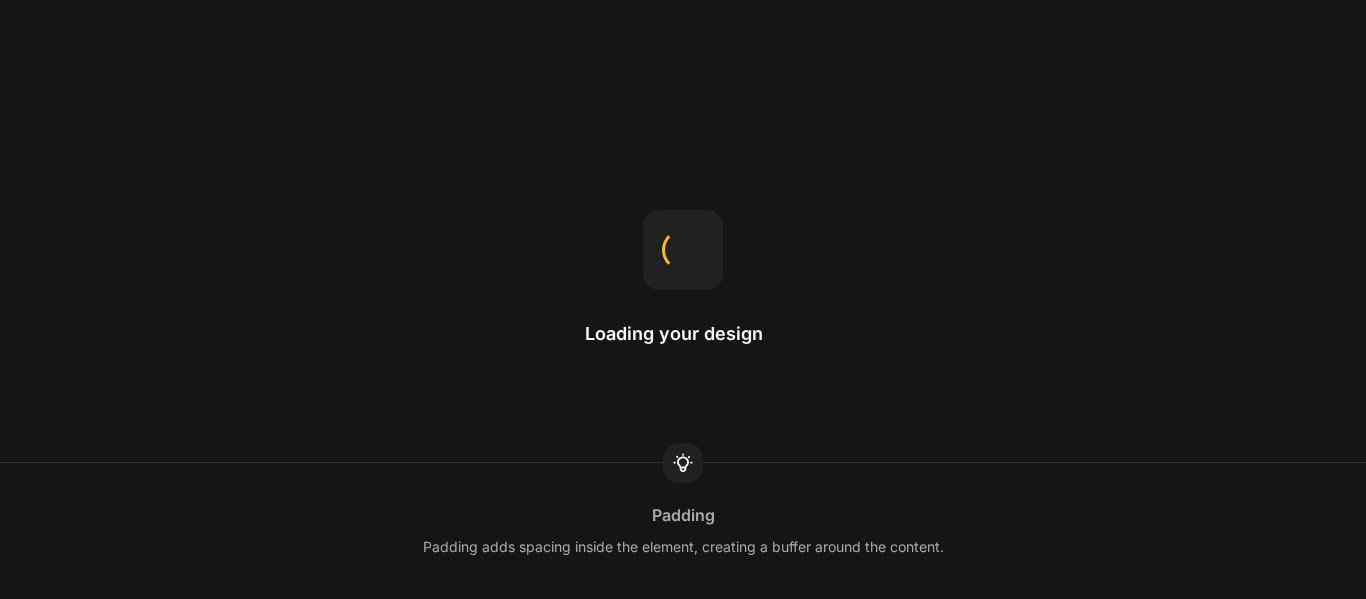 scroll, scrollTop: 0, scrollLeft: 0, axis: both 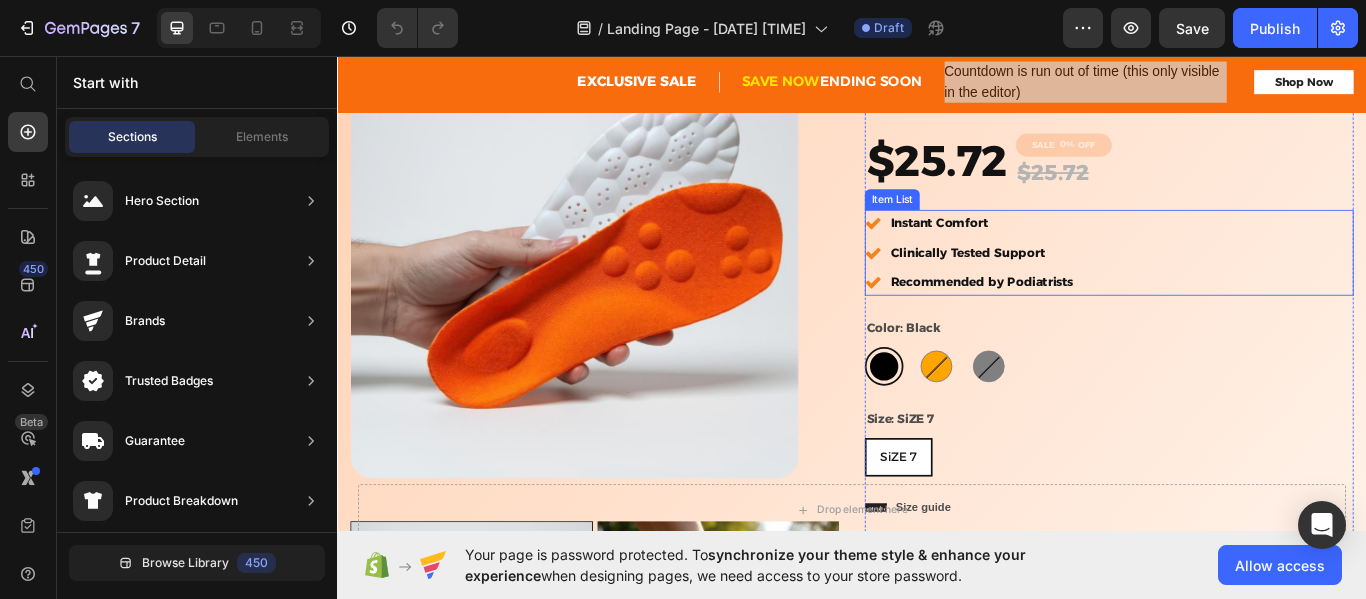 click on "Recommended by Podiatrists" at bounding box center [1088, 320] 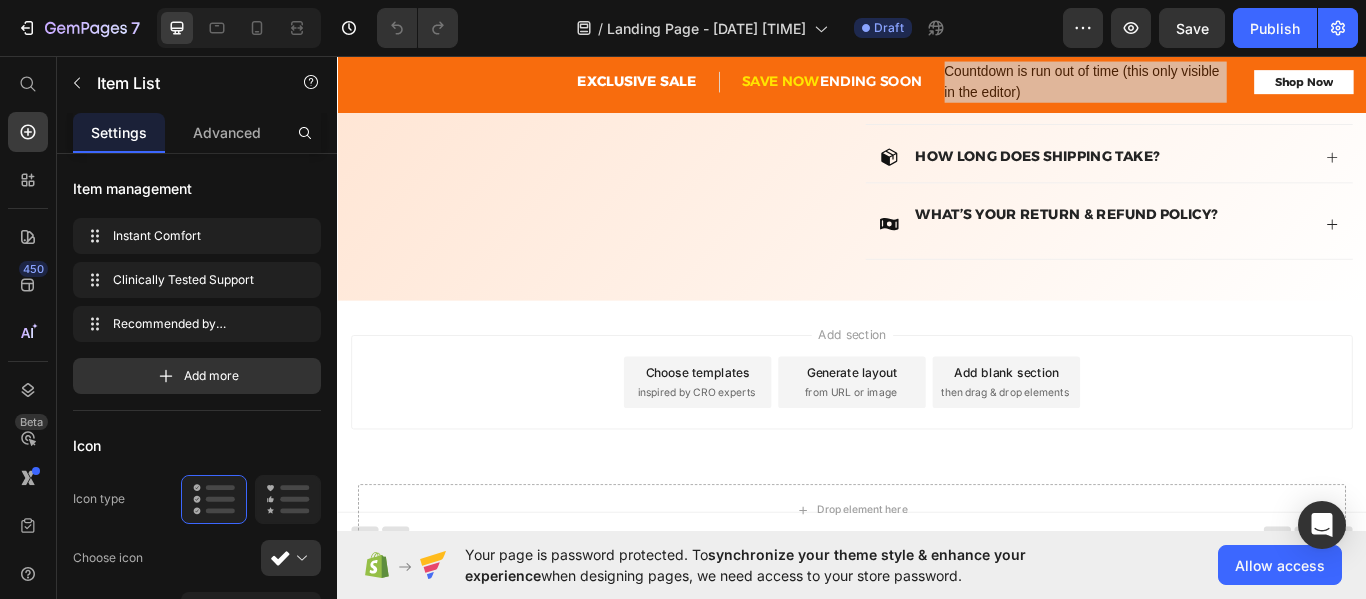 scroll, scrollTop: 1397, scrollLeft: 0, axis: vertical 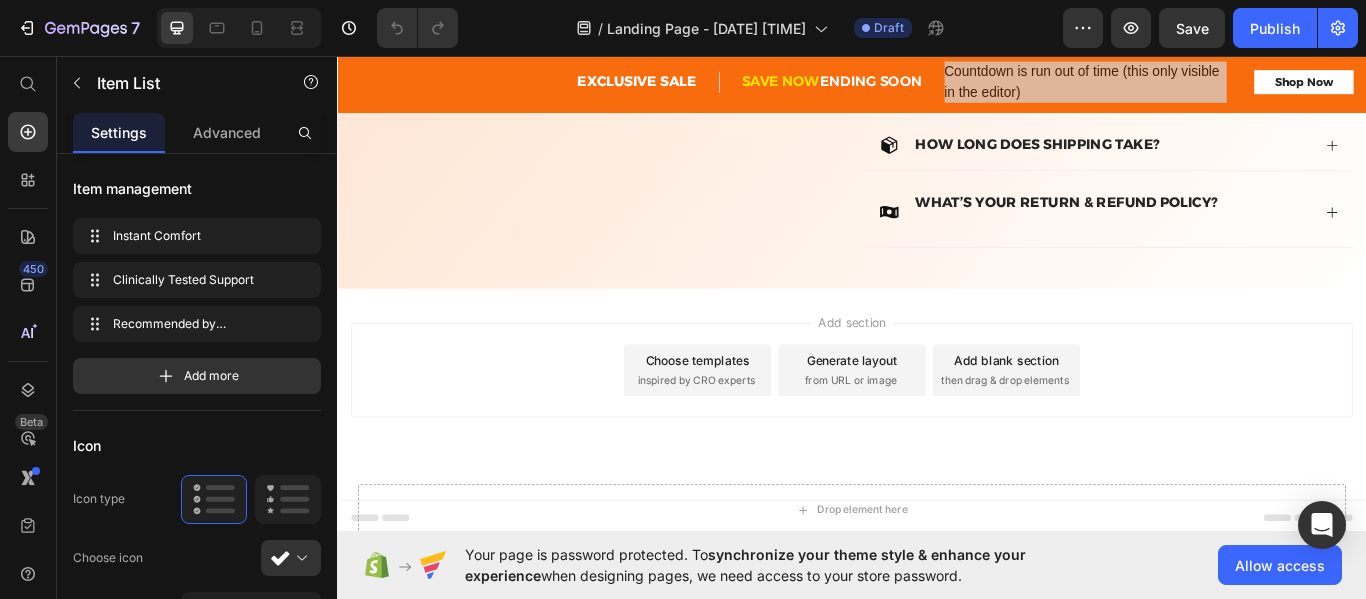 click on "Choose templates inspired by CRO experts" at bounding box center [757, 423] 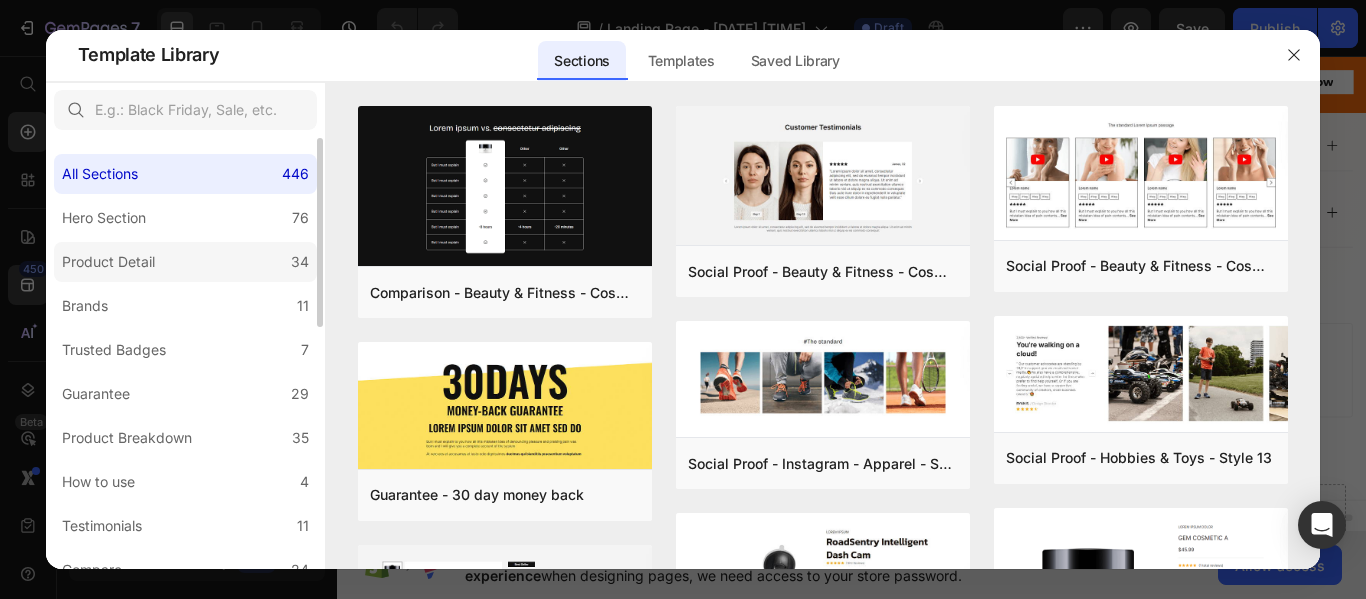click on "Product Detail 34" 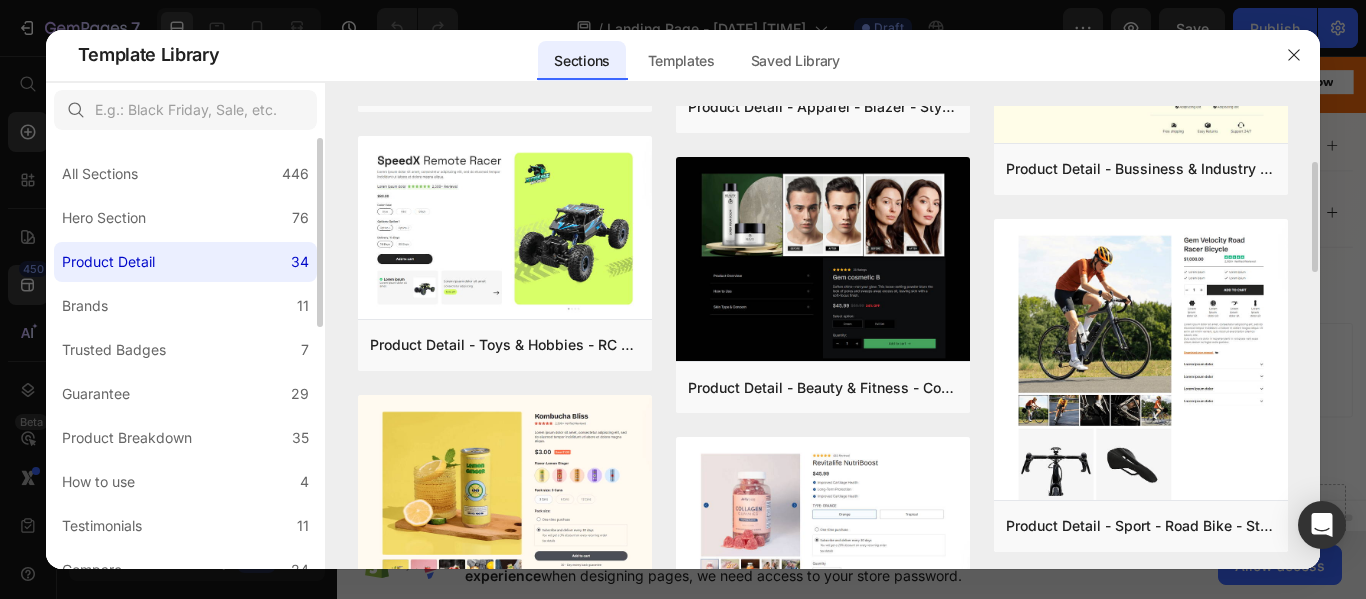 scroll, scrollTop: 352, scrollLeft: 0, axis: vertical 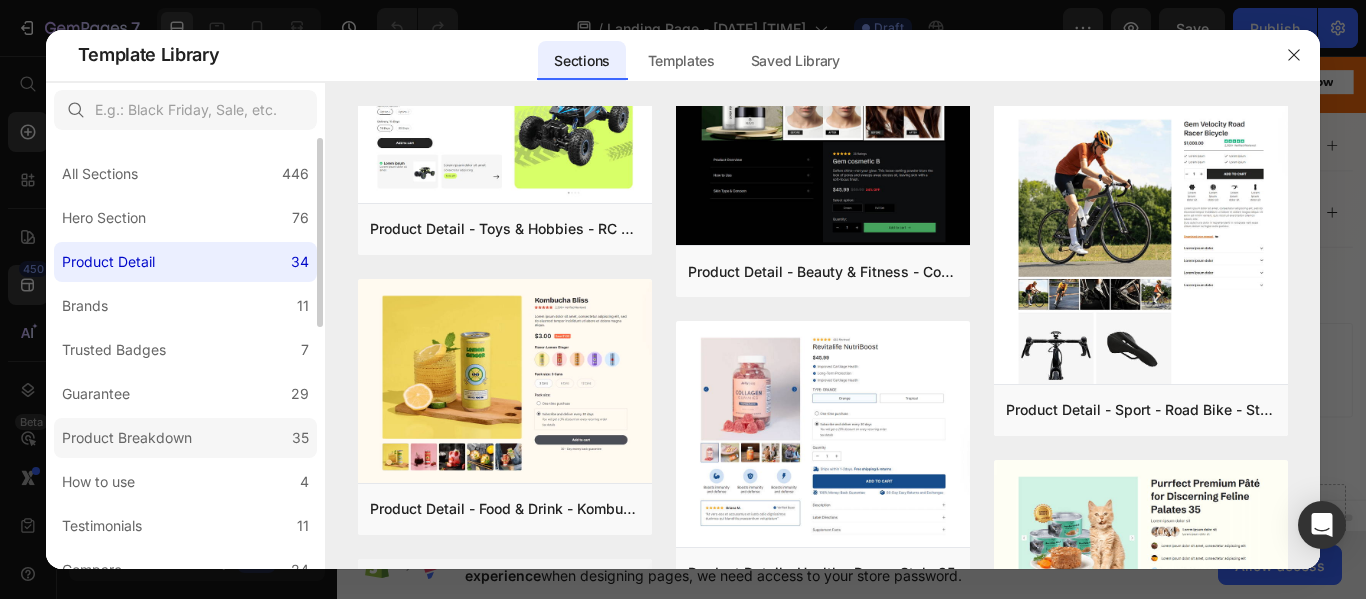 click on "Product Breakdown" at bounding box center [127, 438] 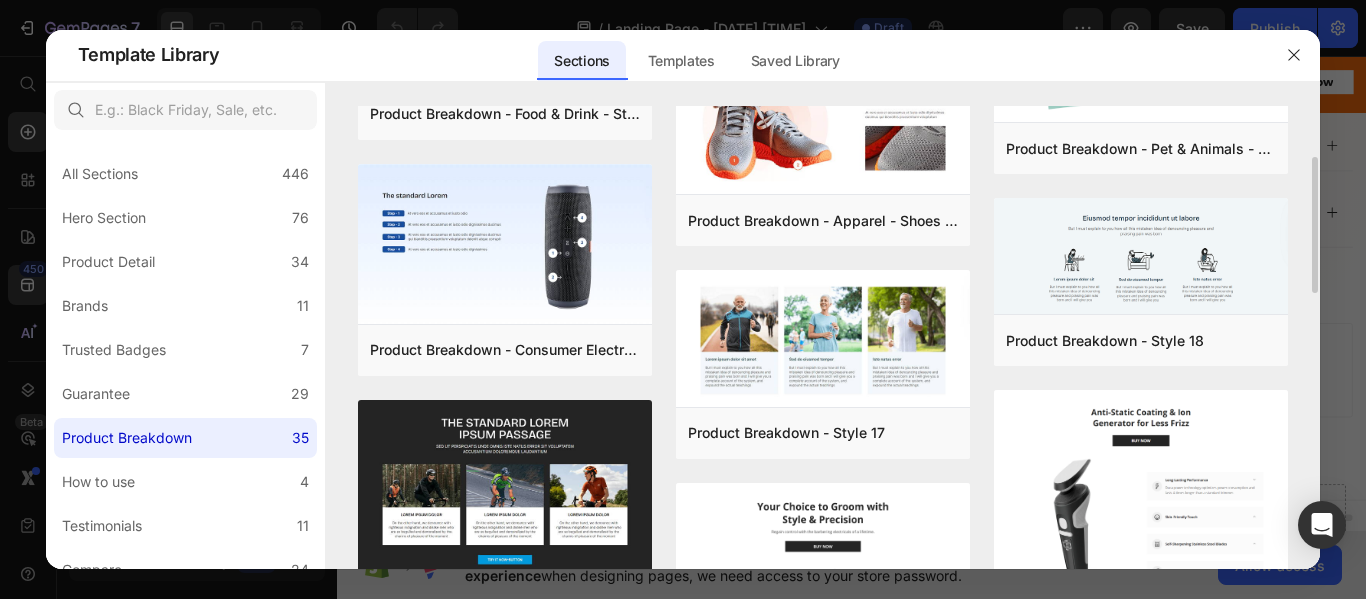 scroll, scrollTop: 173, scrollLeft: 0, axis: vertical 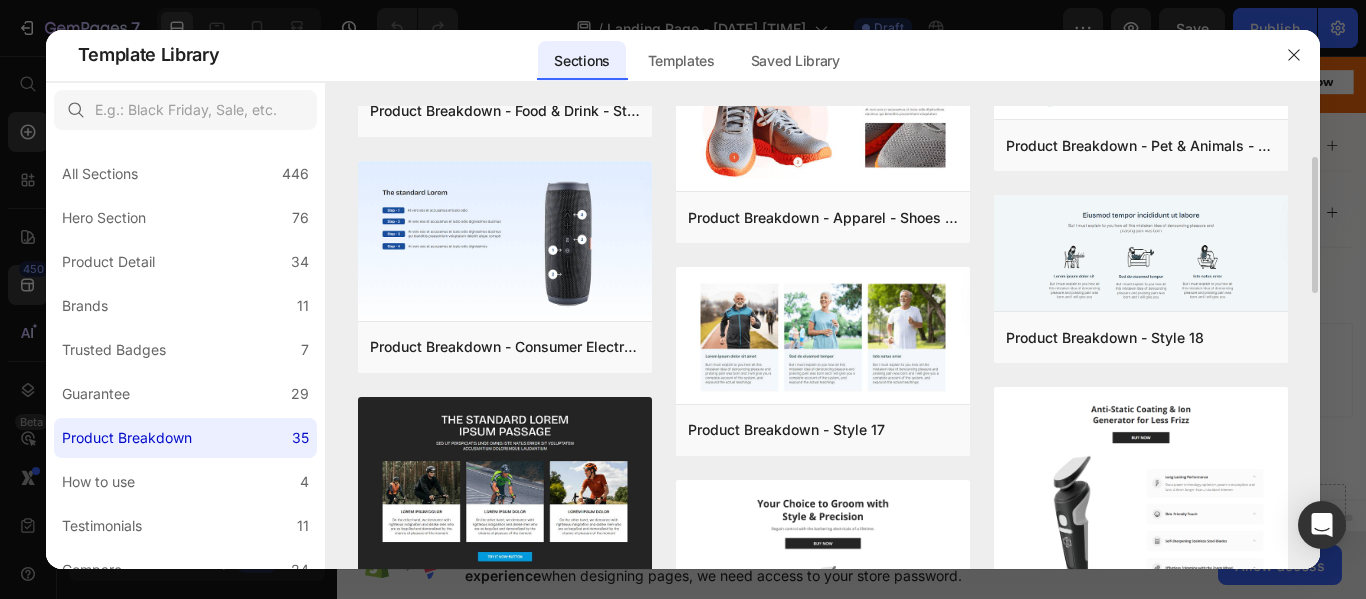 click at bounding box center [505, 243] 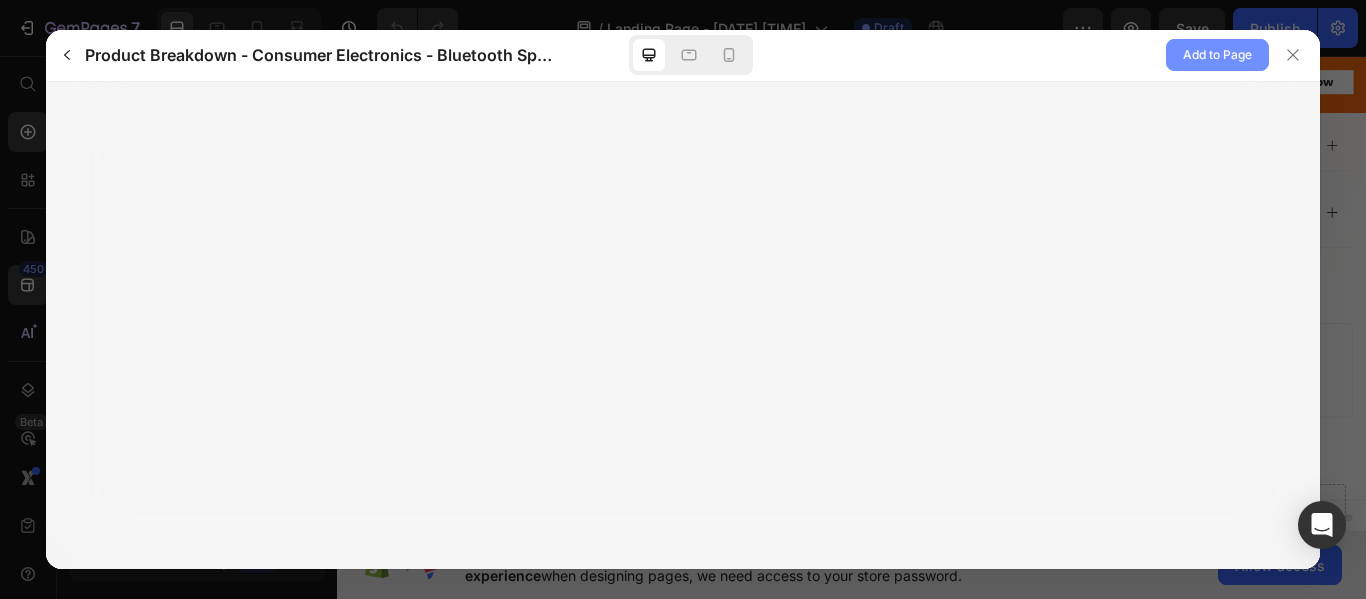 click on "Add to Page" 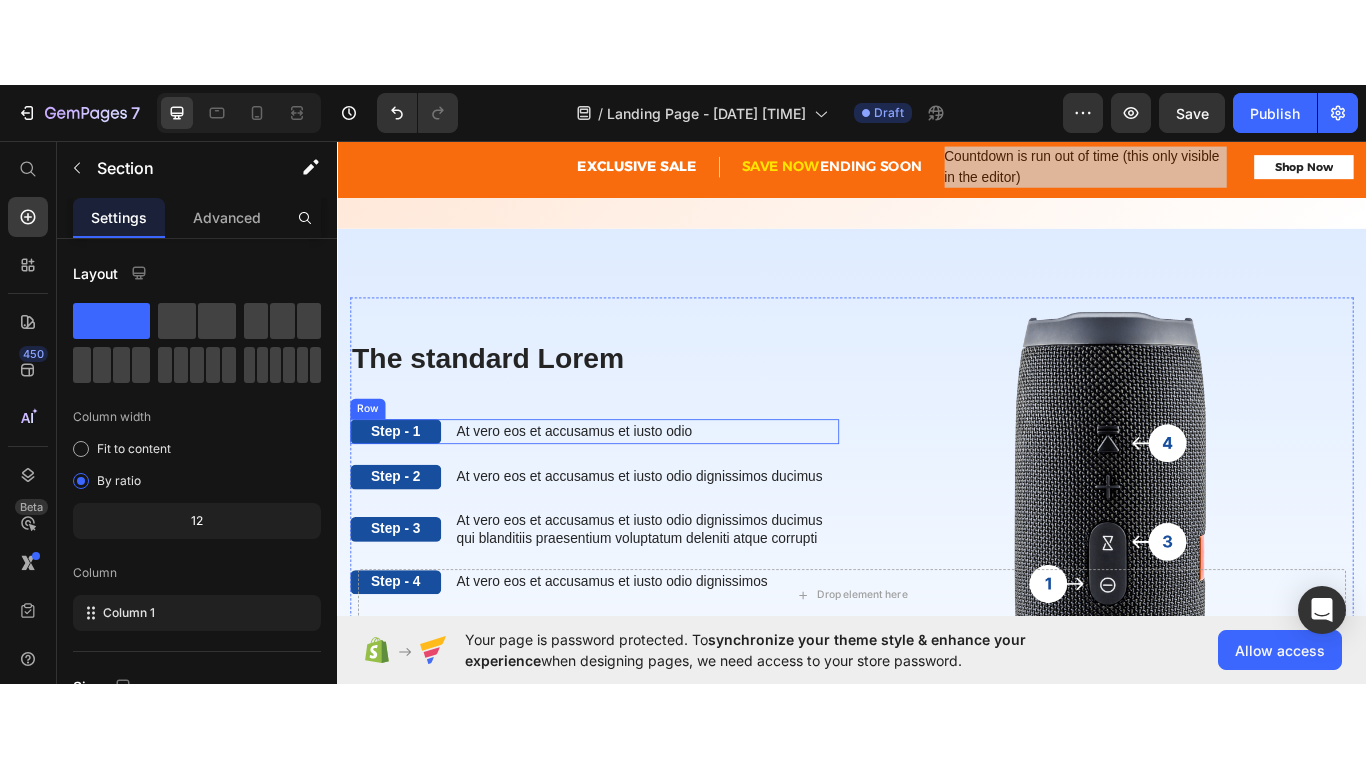 scroll, scrollTop: 1517, scrollLeft: 0, axis: vertical 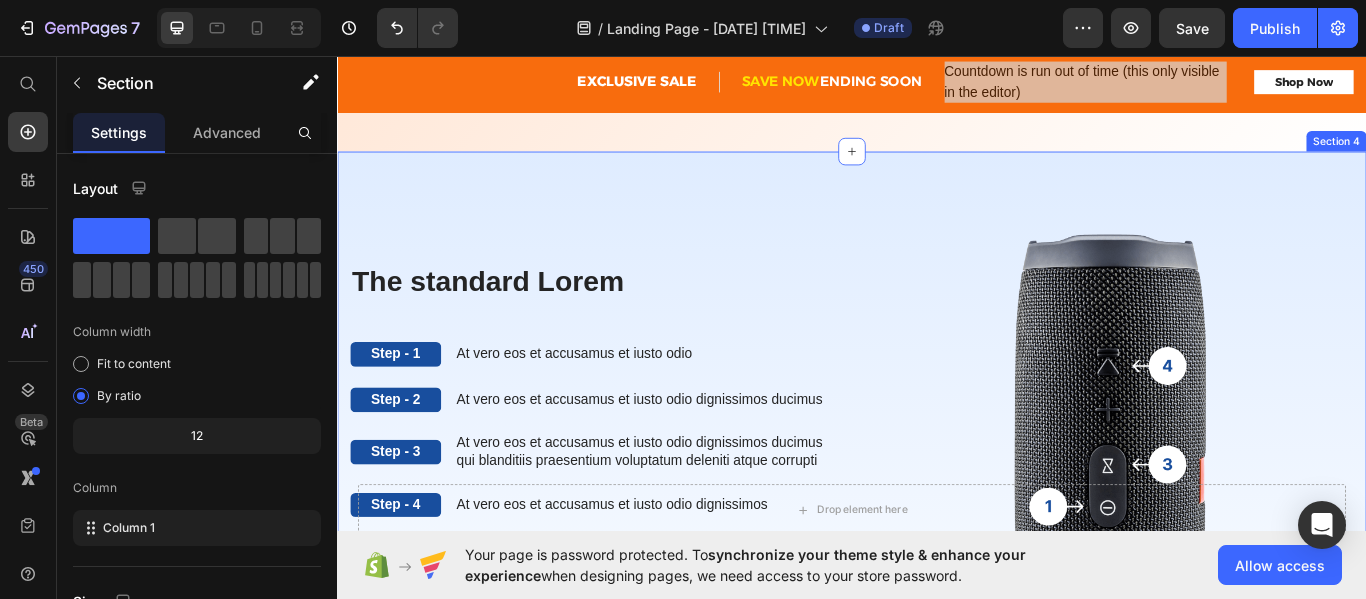 click on "The standard Lorem Heading Step - 1 Text Block At vero eos et accusamus et iusto odio  Text Block Row Step - 2 Text Block At vero eos et accusamus et iusto odio dignissimos ducimus Text Block Row Step - 3 Text Block At vero eos et accusamus et iusto odio dignissimos ducimus qui blanditiis praesentium voluptatum deleniti atque corrupti Text Block Row Step - 4 Text Block At vero eos et accusamus et iusto odio dignissimos  Text Block Row The standard Lorem Heading Image Row Section 4" at bounding box center (937, 550) 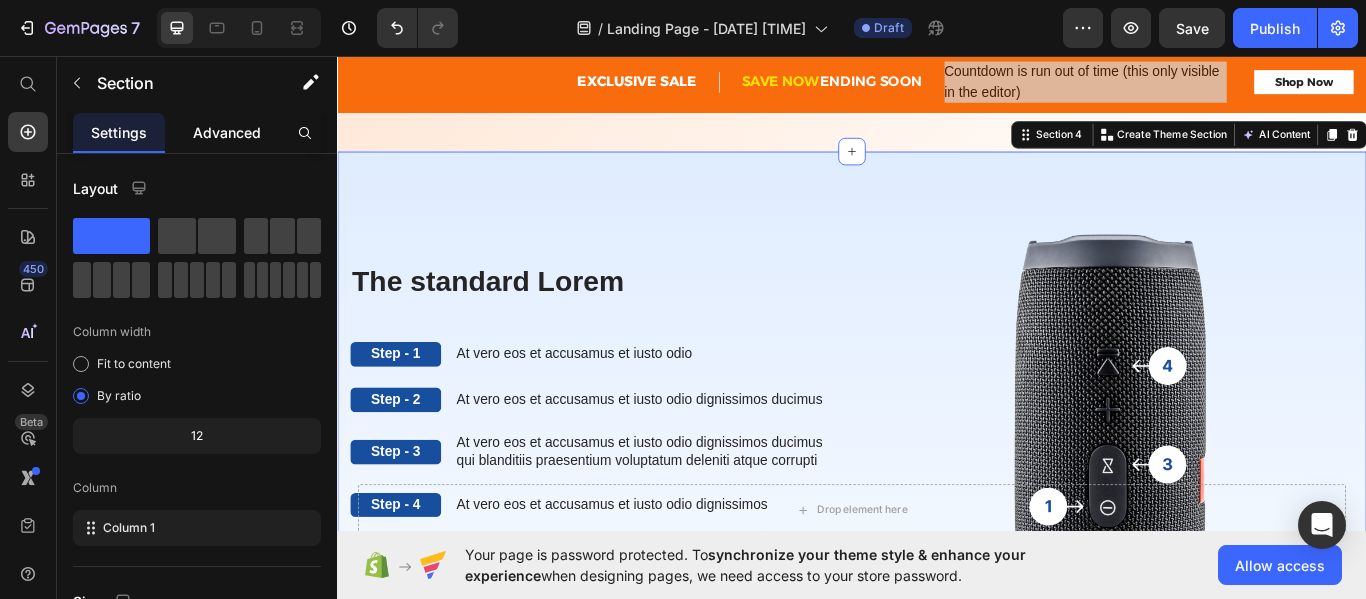 click on "Advanced" at bounding box center [227, 132] 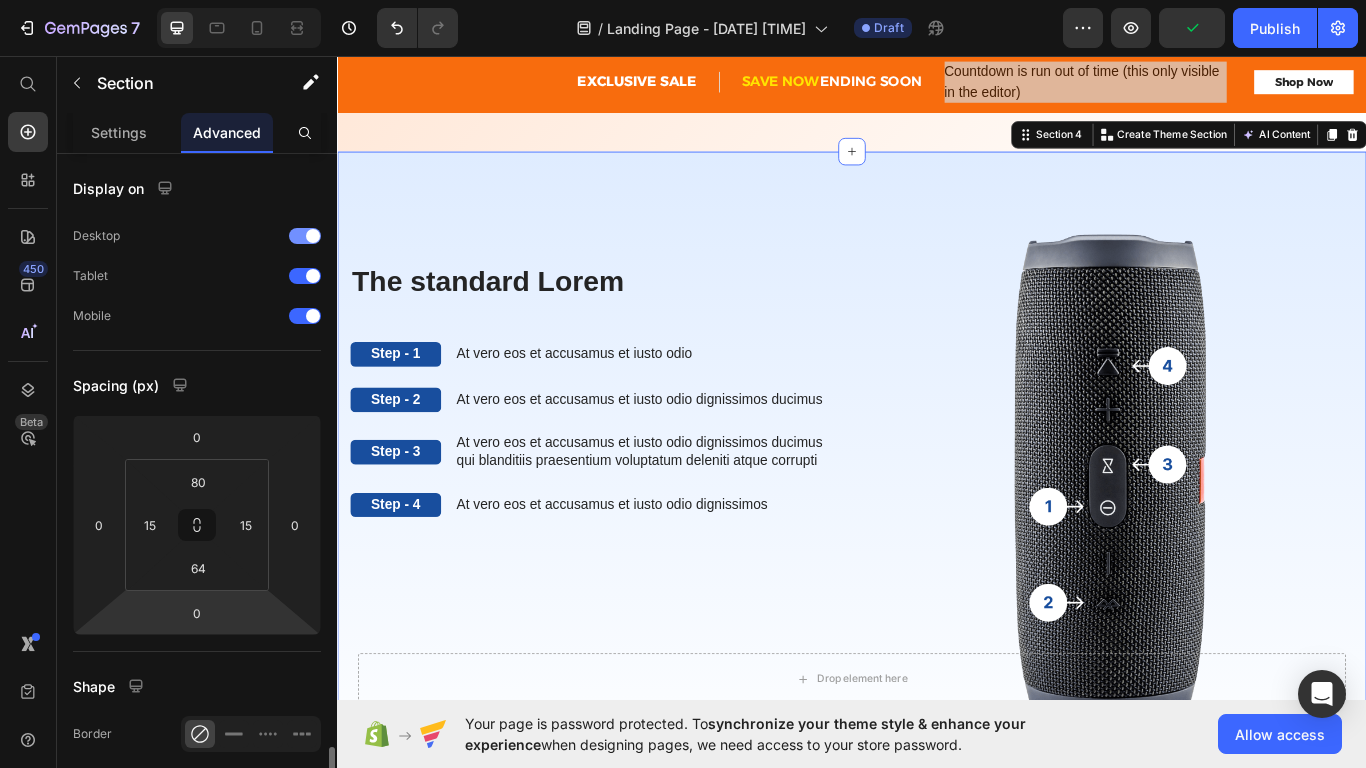scroll, scrollTop: 392, scrollLeft: 0, axis: vertical 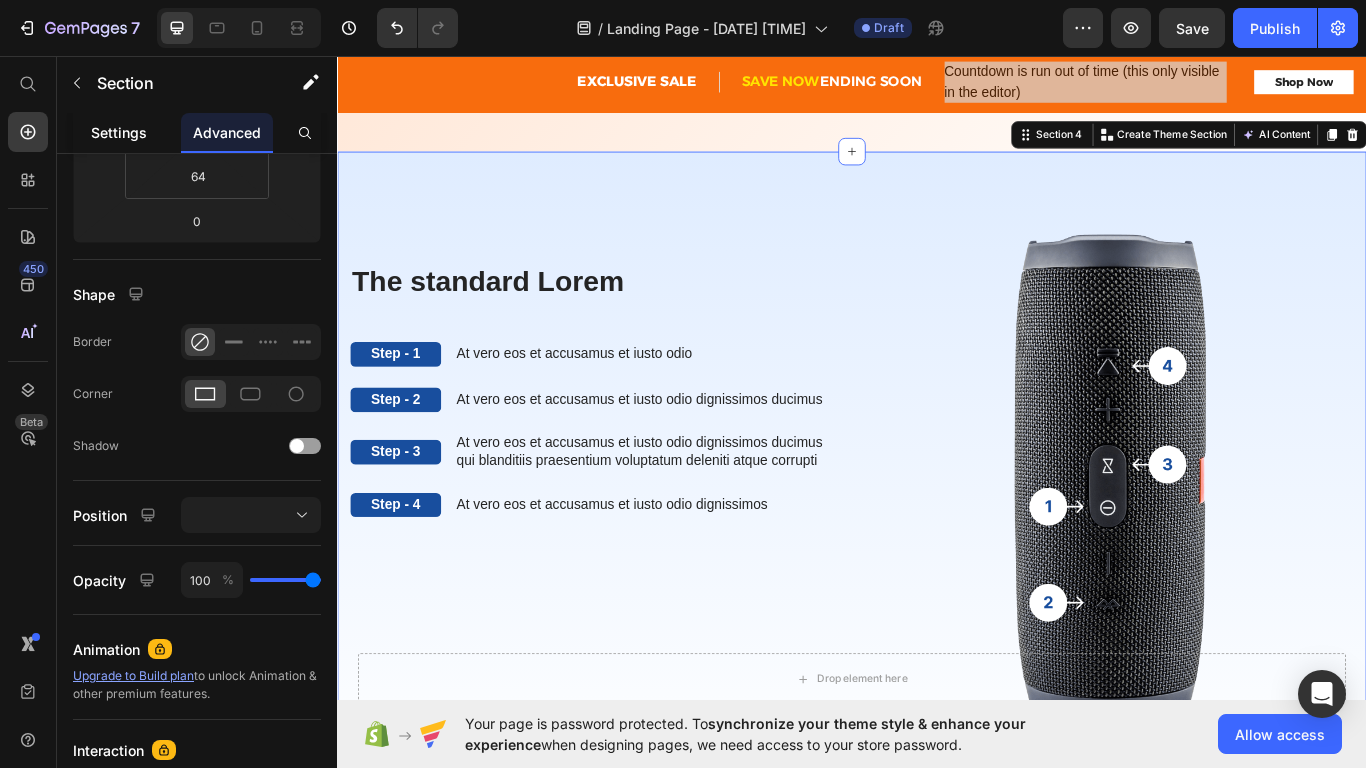 click on "Settings" at bounding box center (119, 132) 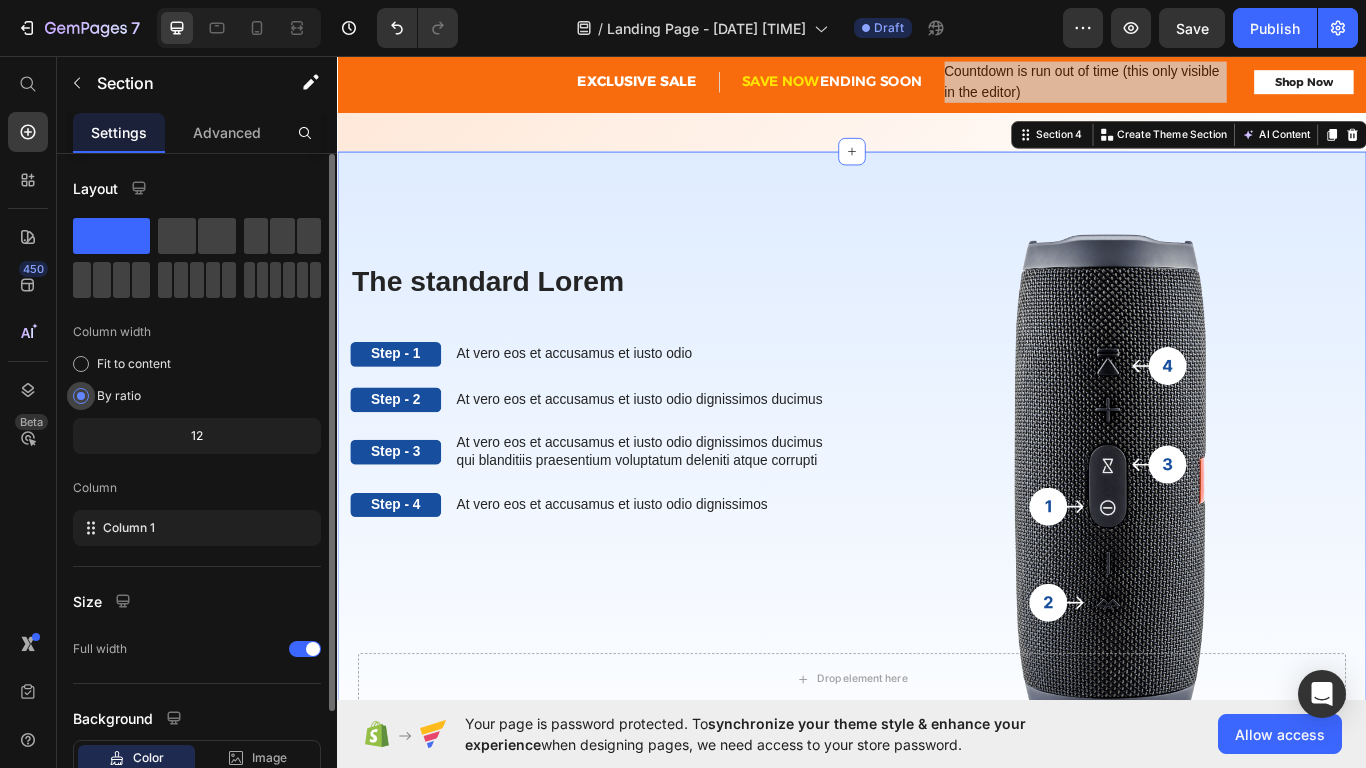 scroll, scrollTop: 137, scrollLeft: 0, axis: vertical 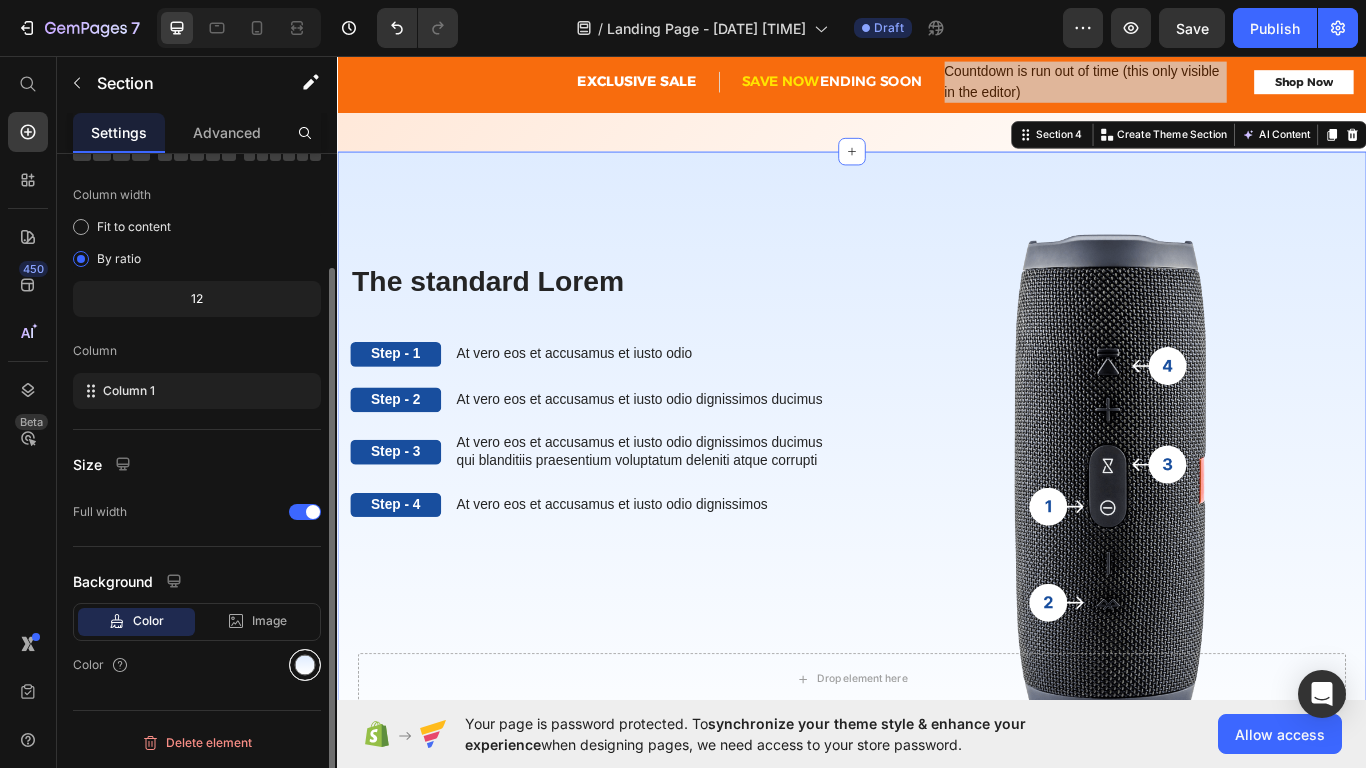 click at bounding box center [305, 665] 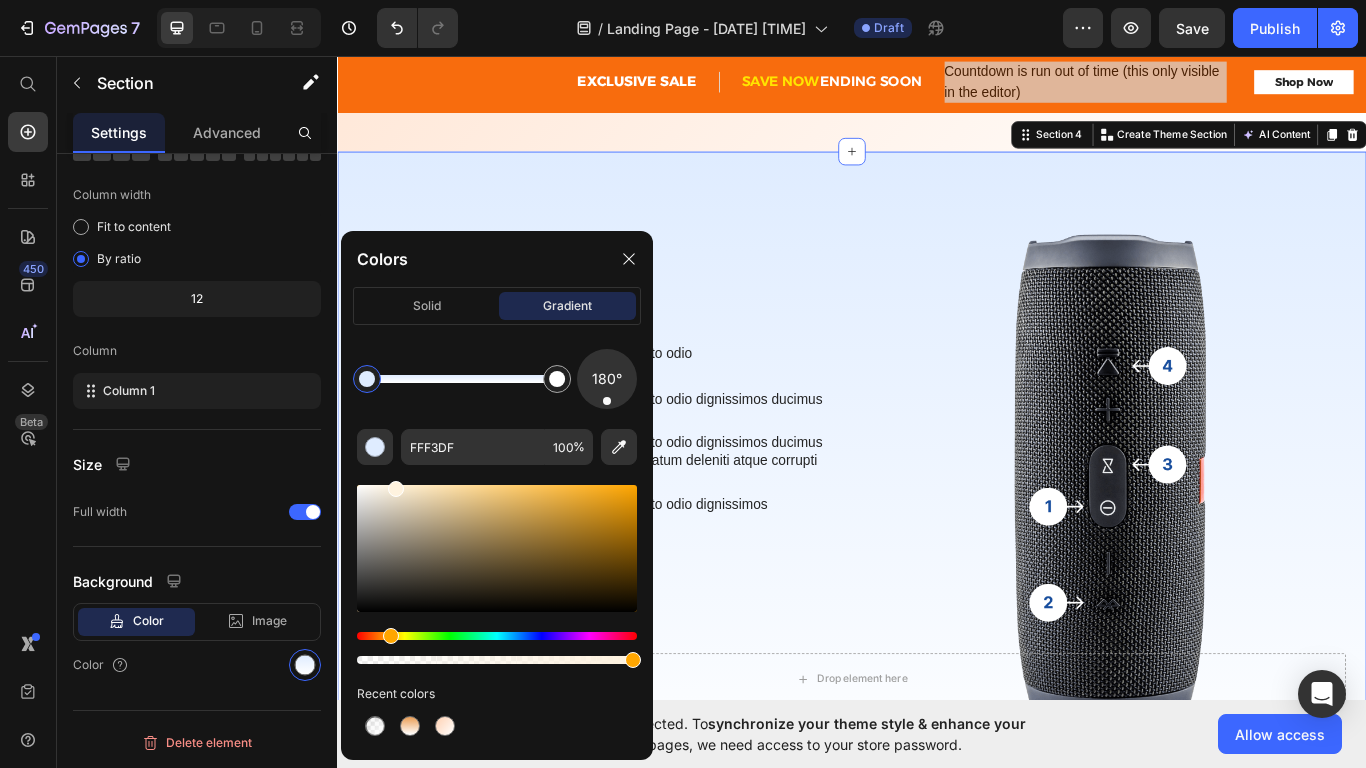 drag, startPoint x: 521, startPoint y: 640, endPoint x: 388, endPoint y: 638, distance: 133.01503 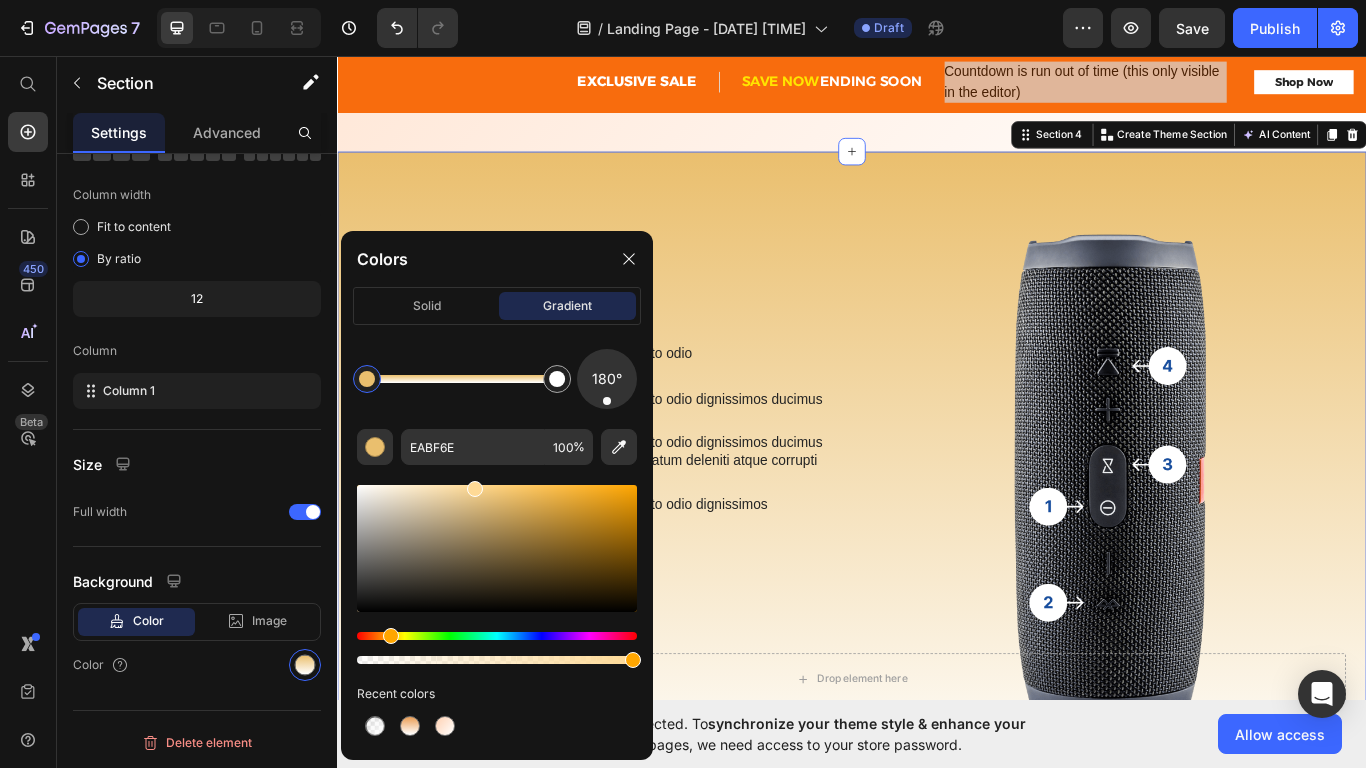 drag, startPoint x: 432, startPoint y: 504, endPoint x: 471, endPoint y: 479, distance: 46.32494 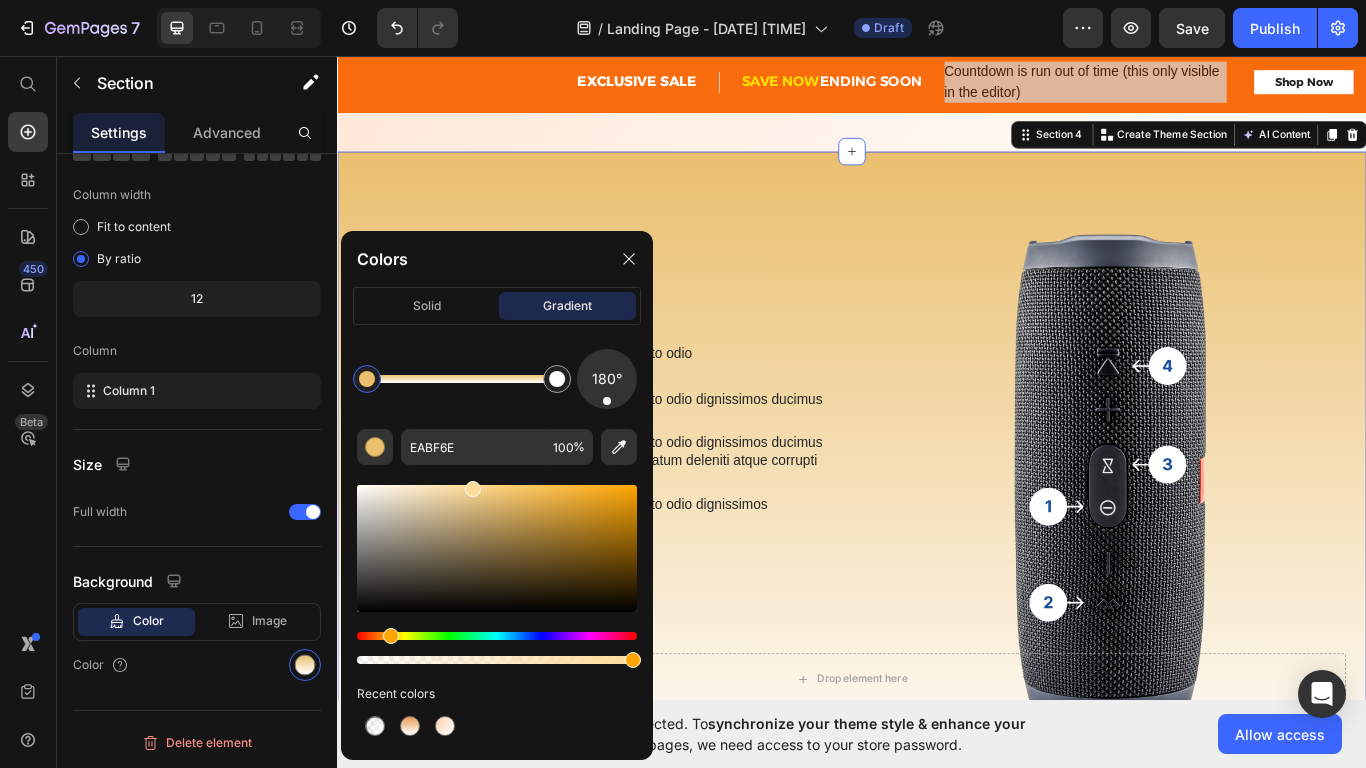 type on "FFDB99" 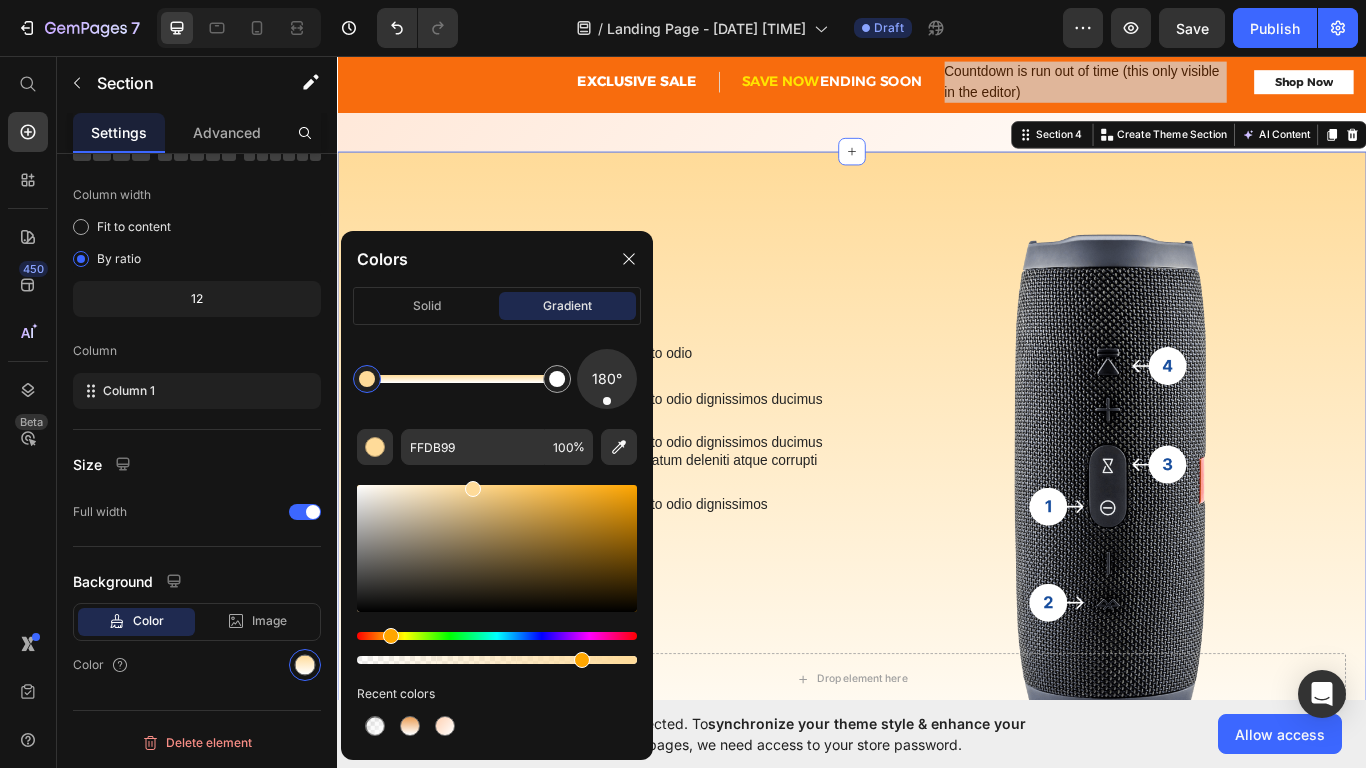drag, startPoint x: 628, startPoint y: 663, endPoint x: 577, endPoint y: 658, distance: 51.24451 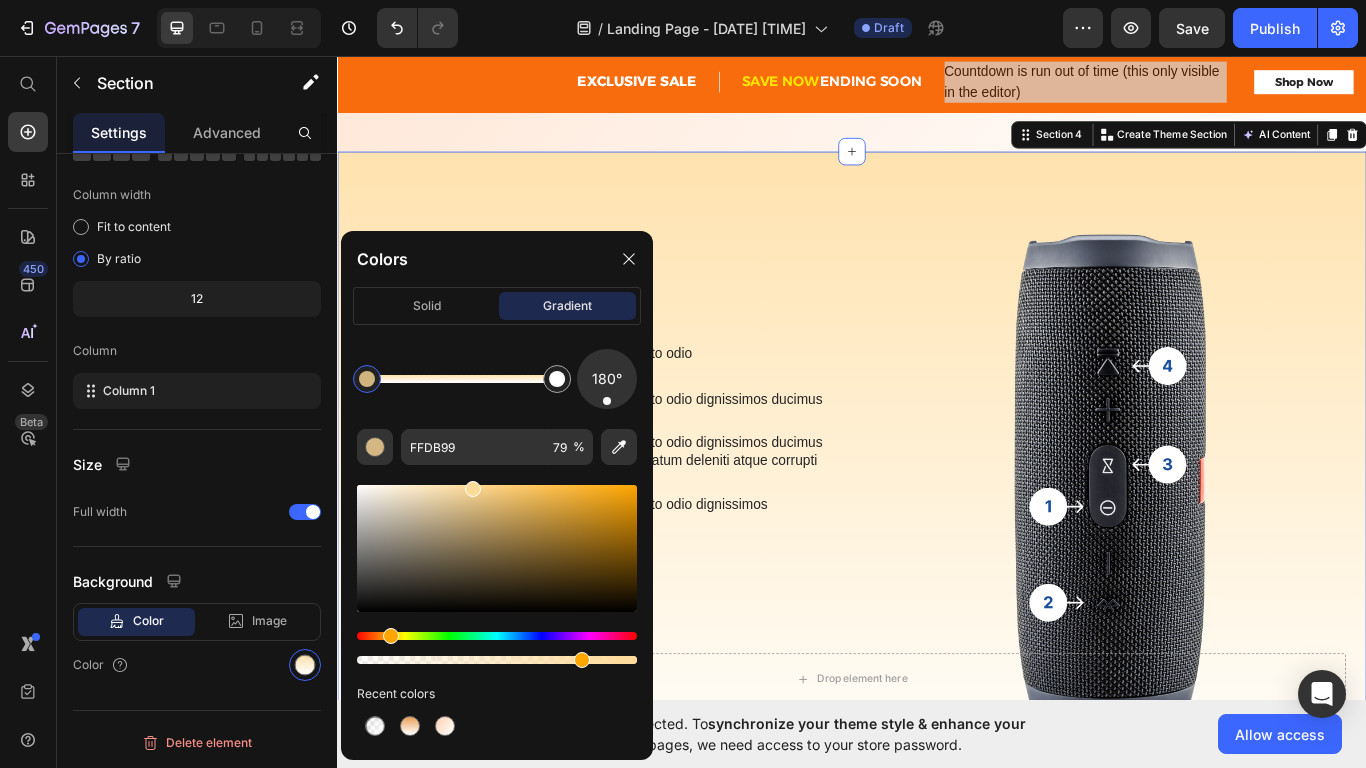 click on "The standard Lorem Heading Step - 1 Text Block At vero eos et accusamus et iusto odio  Text Block Row Step - 2 Text Block At vero eos et accusamus et iusto odio dignissimos ducimus Text Block Row Step - 3 Text Block At vero eos et accusamus et iusto odio dignissimos ducimus qui blanditiis praesentium voluptatum deleniti atque corrupti Text Block Row Step - 4 Text Block At vero eos et accusamus et iusto odio dignissimos  Text Block Row The standard Lorem Heading Image Row Section 4   You can create reusable sections Create Theme Section AI Content Write with GemAI What would you like to describe here? Tone and Voice Persuasive Product Massage Insoles Show more Generate" at bounding box center (937, 550) 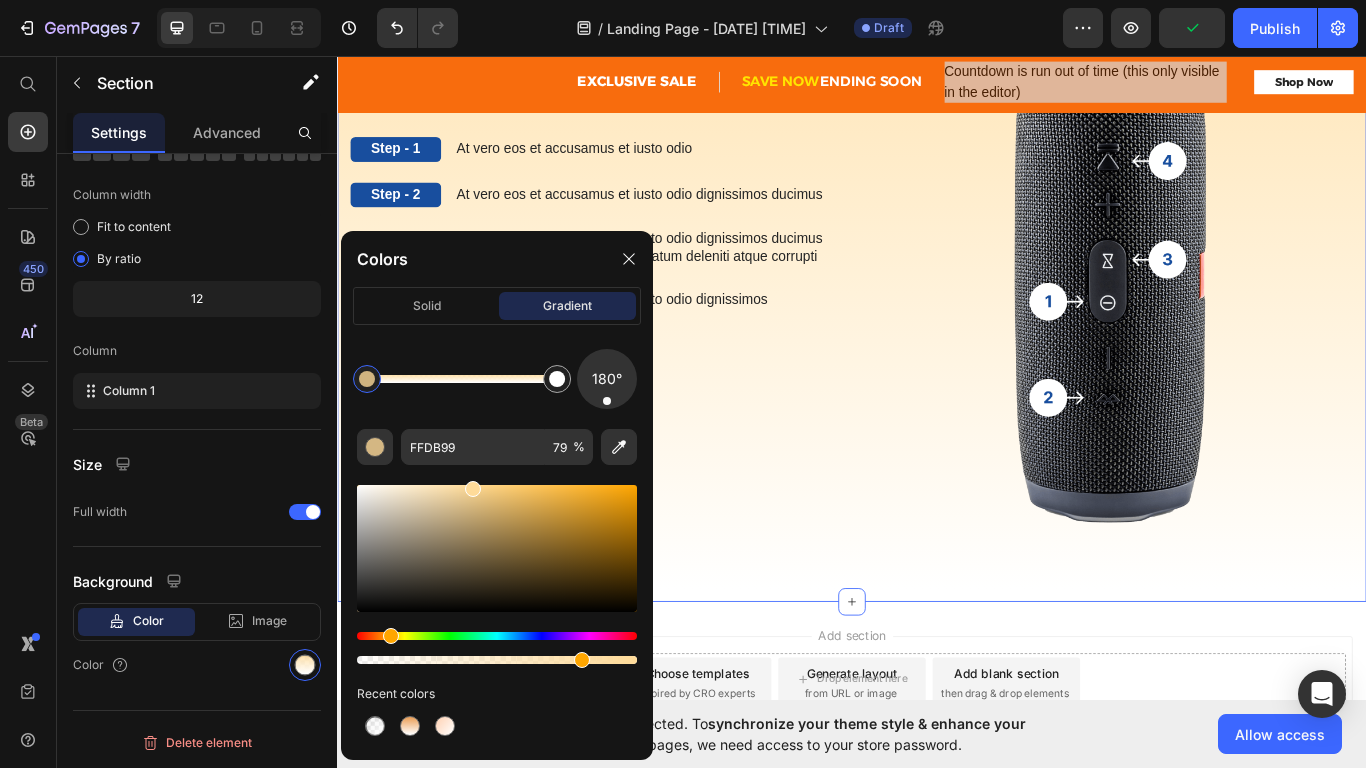 scroll, scrollTop: 1766, scrollLeft: 0, axis: vertical 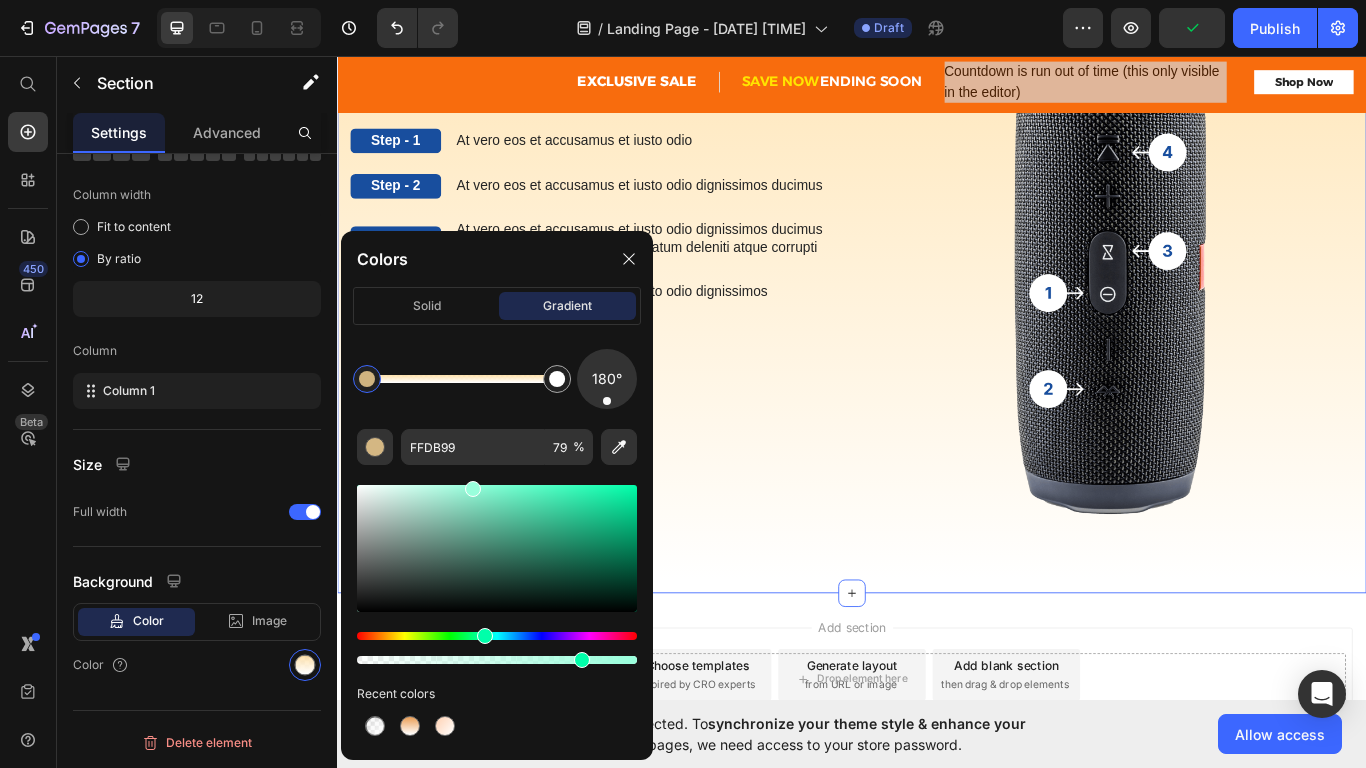 click at bounding box center [497, 636] 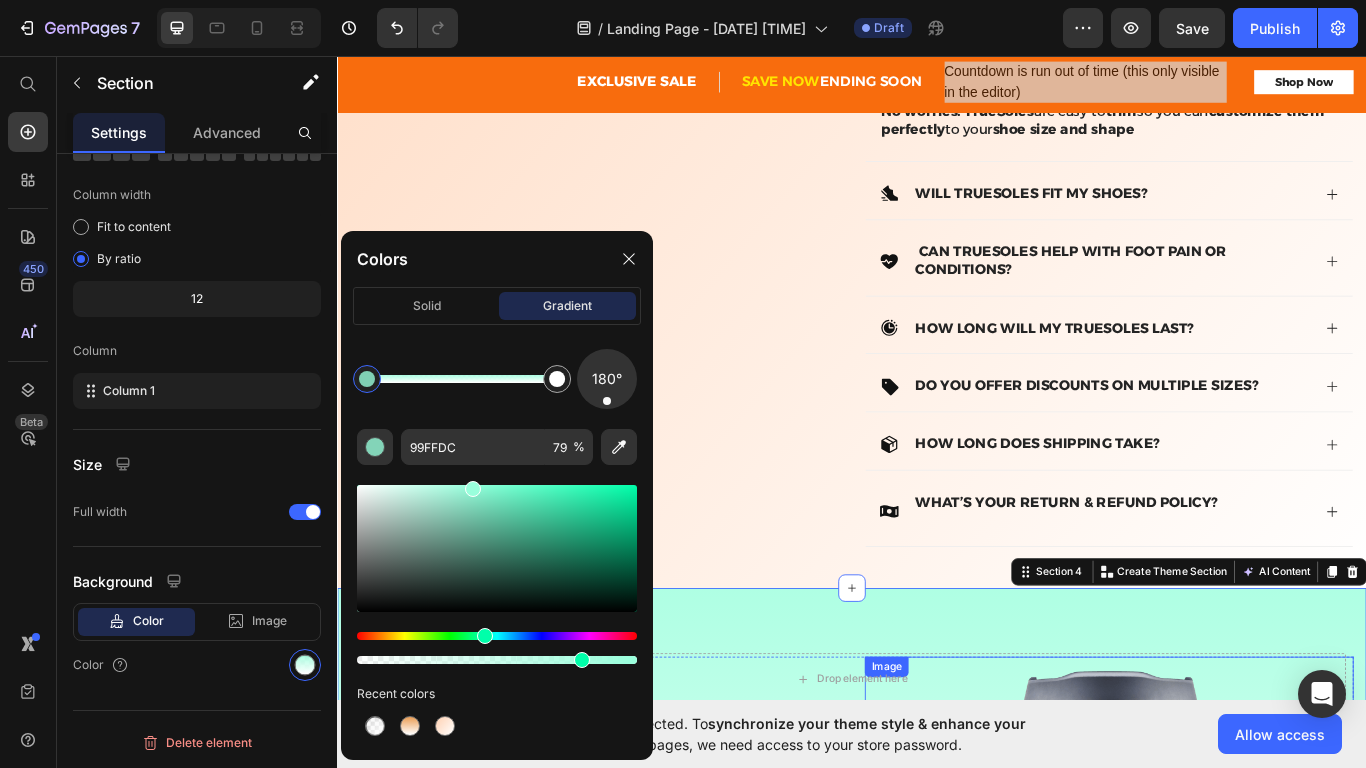 scroll, scrollTop: 1371, scrollLeft: 0, axis: vertical 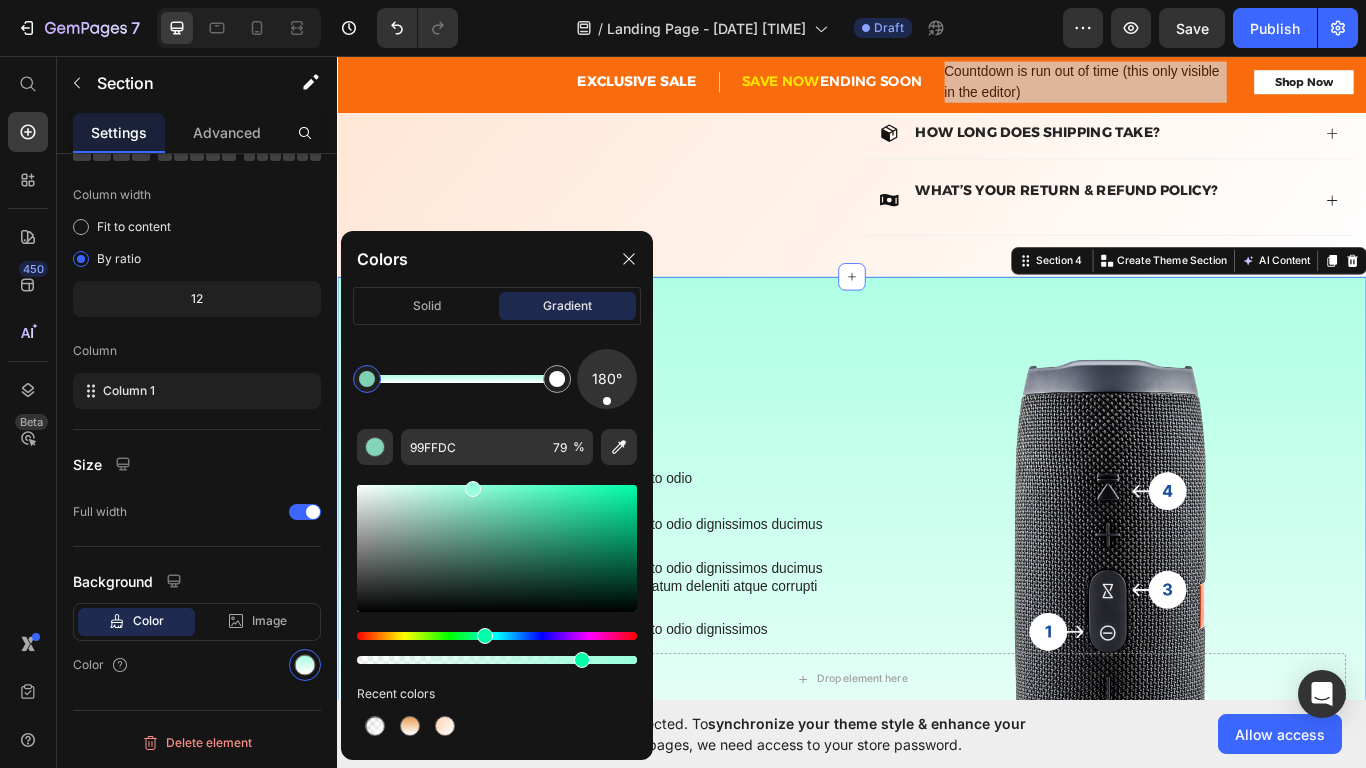 click on "180° 99FFDC 79 % Recent colors" 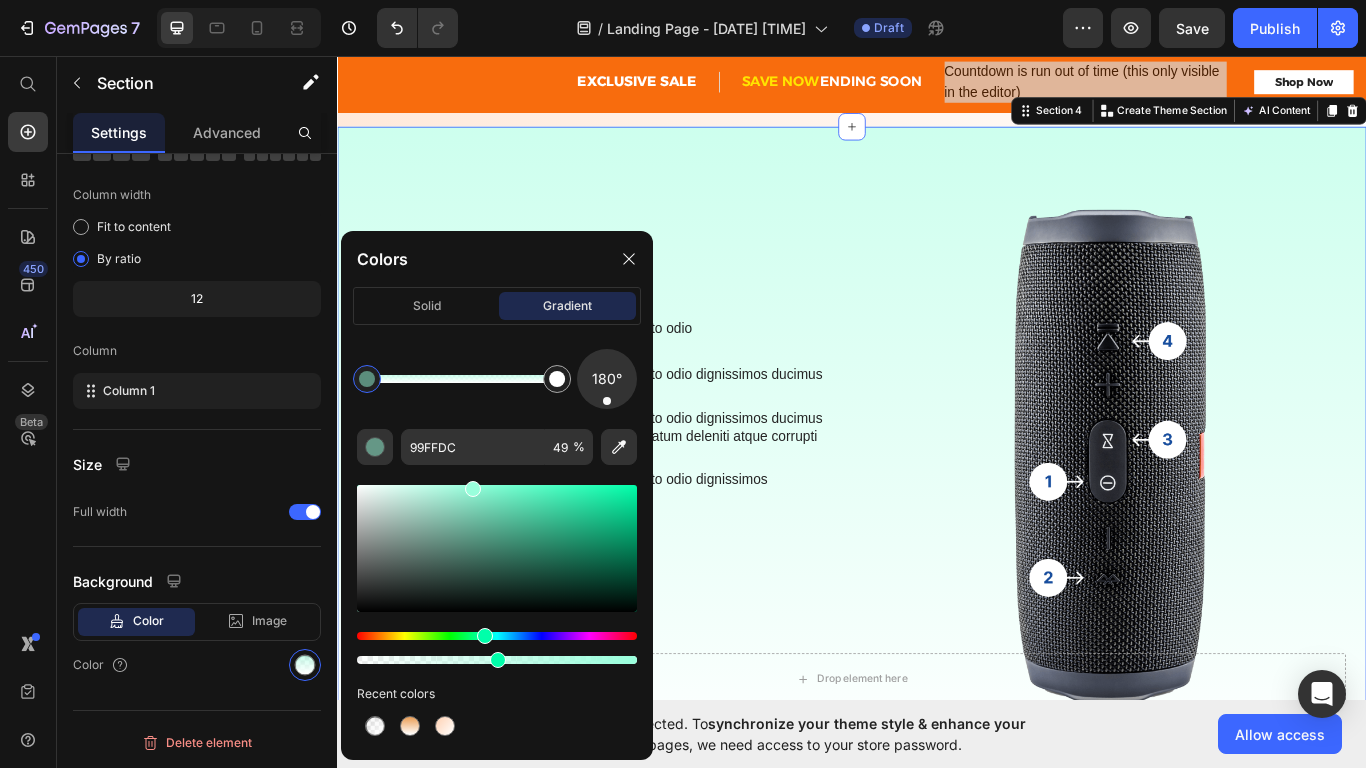 scroll, scrollTop: 1555, scrollLeft: 0, axis: vertical 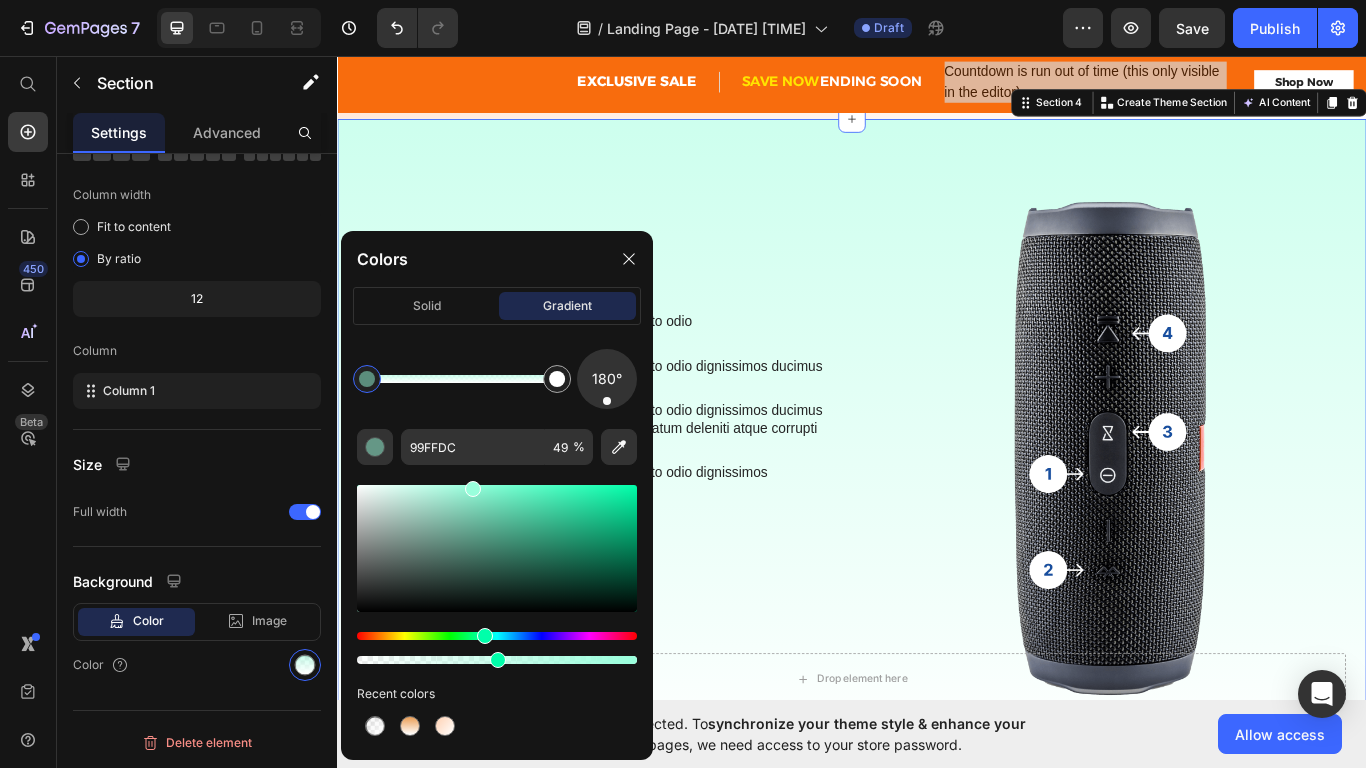 click on "The standard Lorem Heading Step - 1 Text Block At vero eos et accusamus et iusto odio  Text Block Row Step - 2 Text Block At vero eos et accusamus et iusto odio dignissimos ducimus Text Block Row Step - 3 Text Block At vero eos et accusamus et iusto odio dignissimos ducimus qui blanditiis praesentium voluptatum deleniti atque corrupti Text Block Row Step - 4 Text Block At vero eos et accusamus et iusto odio dignissimos  Text Block Row" at bounding box center (637, 512) 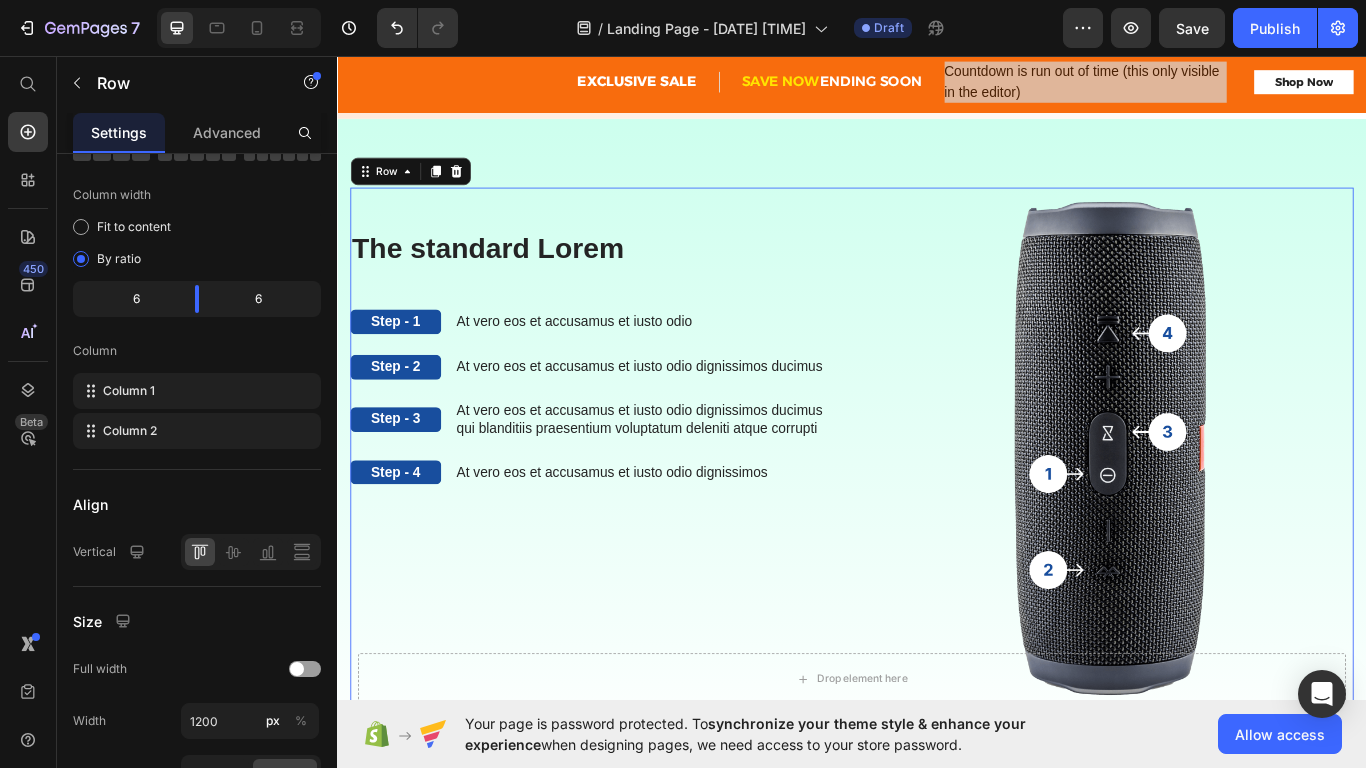 scroll, scrollTop: 0, scrollLeft: 0, axis: both 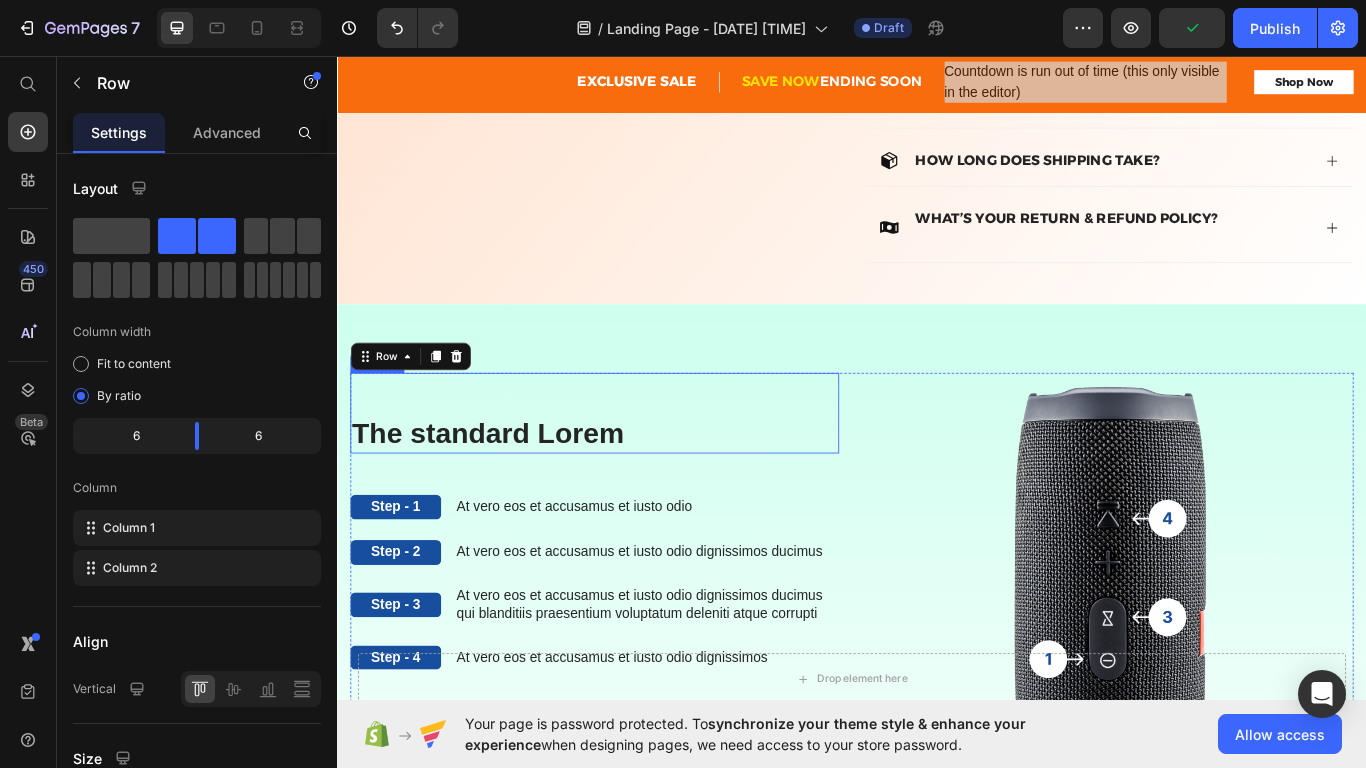 click on "The standard Lorem" at bounding box center [637, 497] 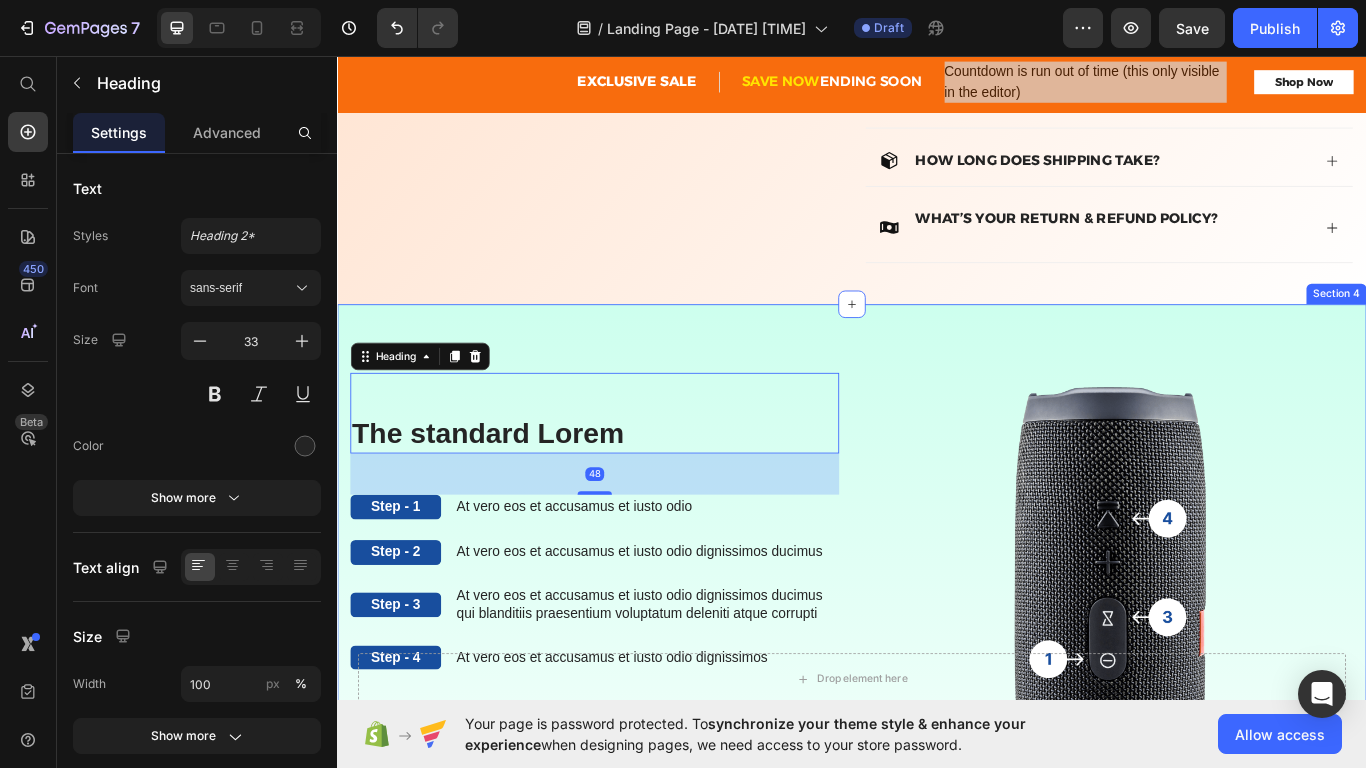 click on "The standard Lorem Heading   48 Step - 1 Text Block At vero eos et accusamus et iusto odio  Text Block Row Step - 2 Text Block At vero eos et accusamus et iusto odio dignissimos ducimus Text Block Row Step - 3 Text Block At vero eos et accusamus et iusto odio dignissimos ducimus qui blanditiis praesentium voluptatum deleniti atque corrupti Text Block Row Step - 4 Text Block At vero eos et accusamus et iusto odio dignissimos  Text Block Row The standard Lorem Heading Image Row Section 4" at bounding box center [937, 728] 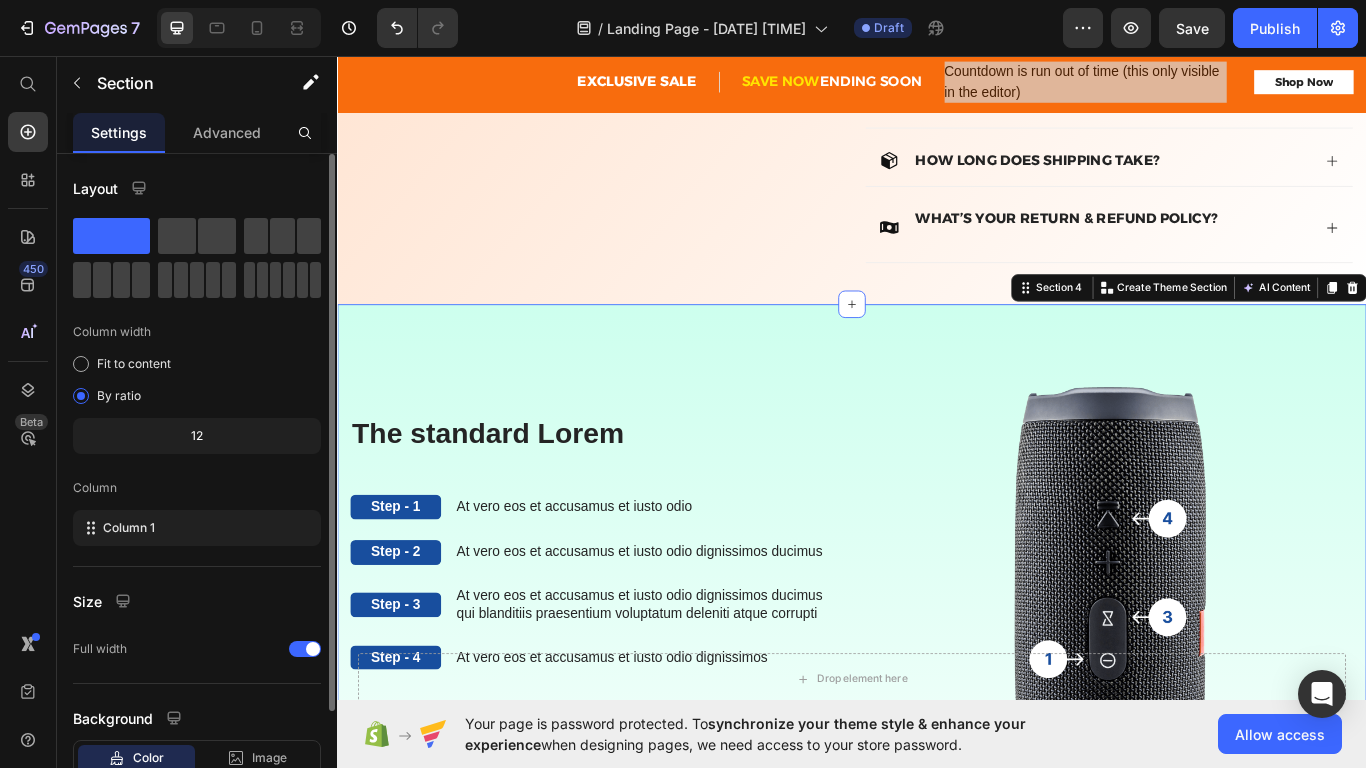 scroll, scrollTop: 137, scrollLeft: 0, axis: vertical 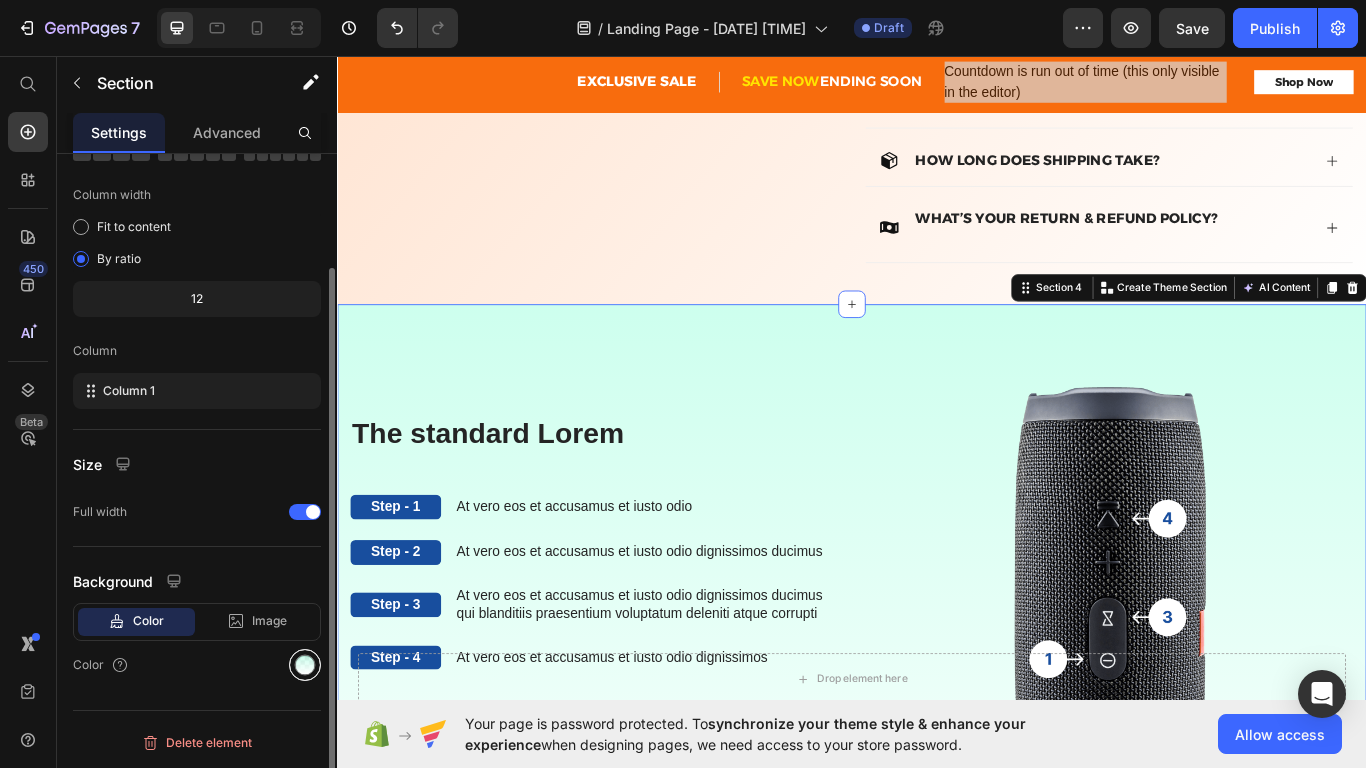 click at bounding box center [305, 665] 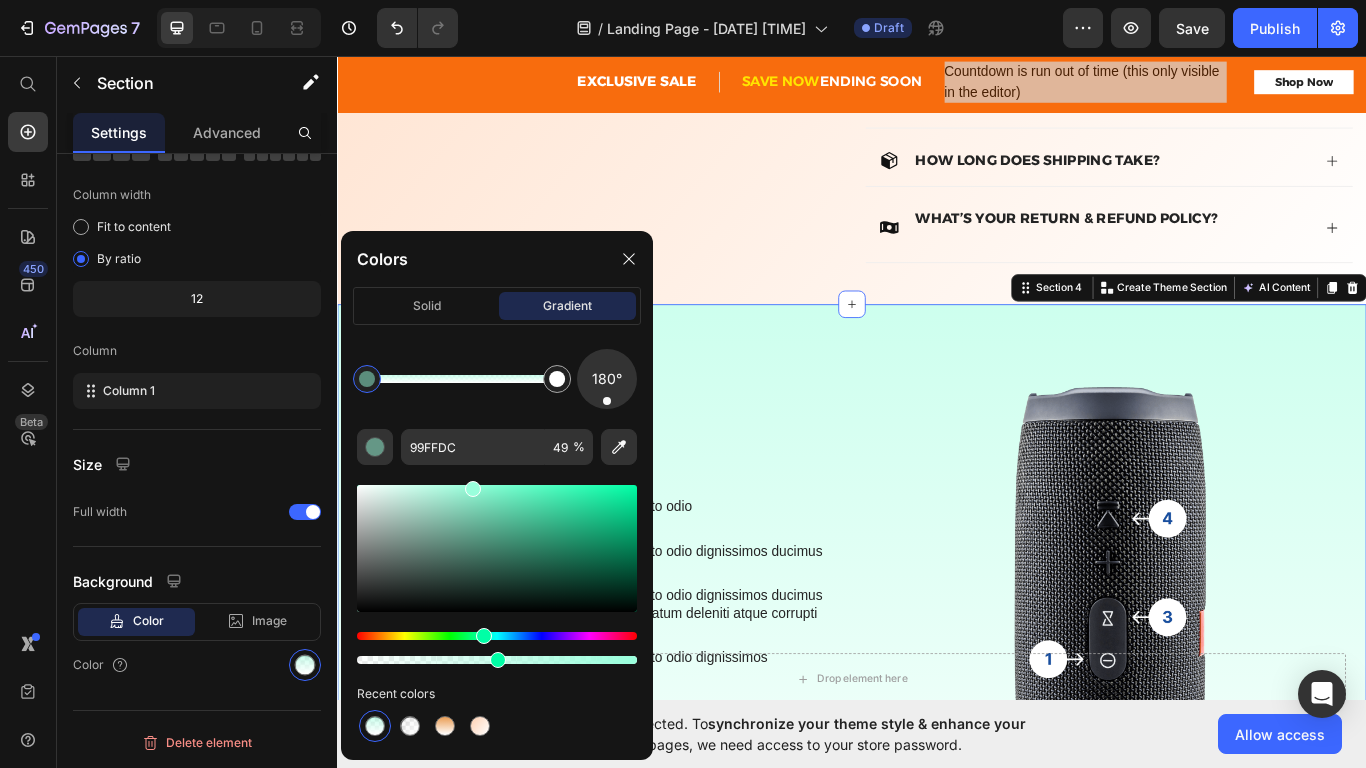click at bounding box center (497, 660) 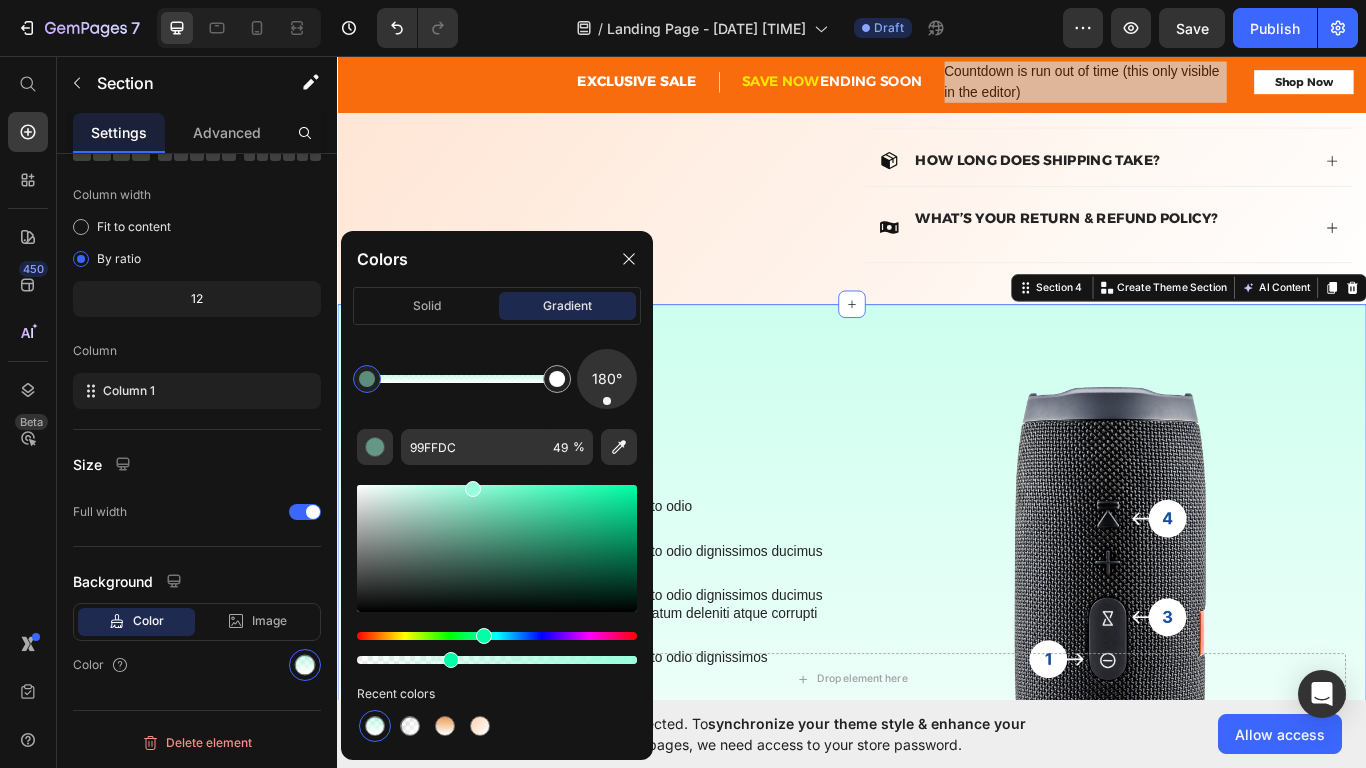 type on "32" 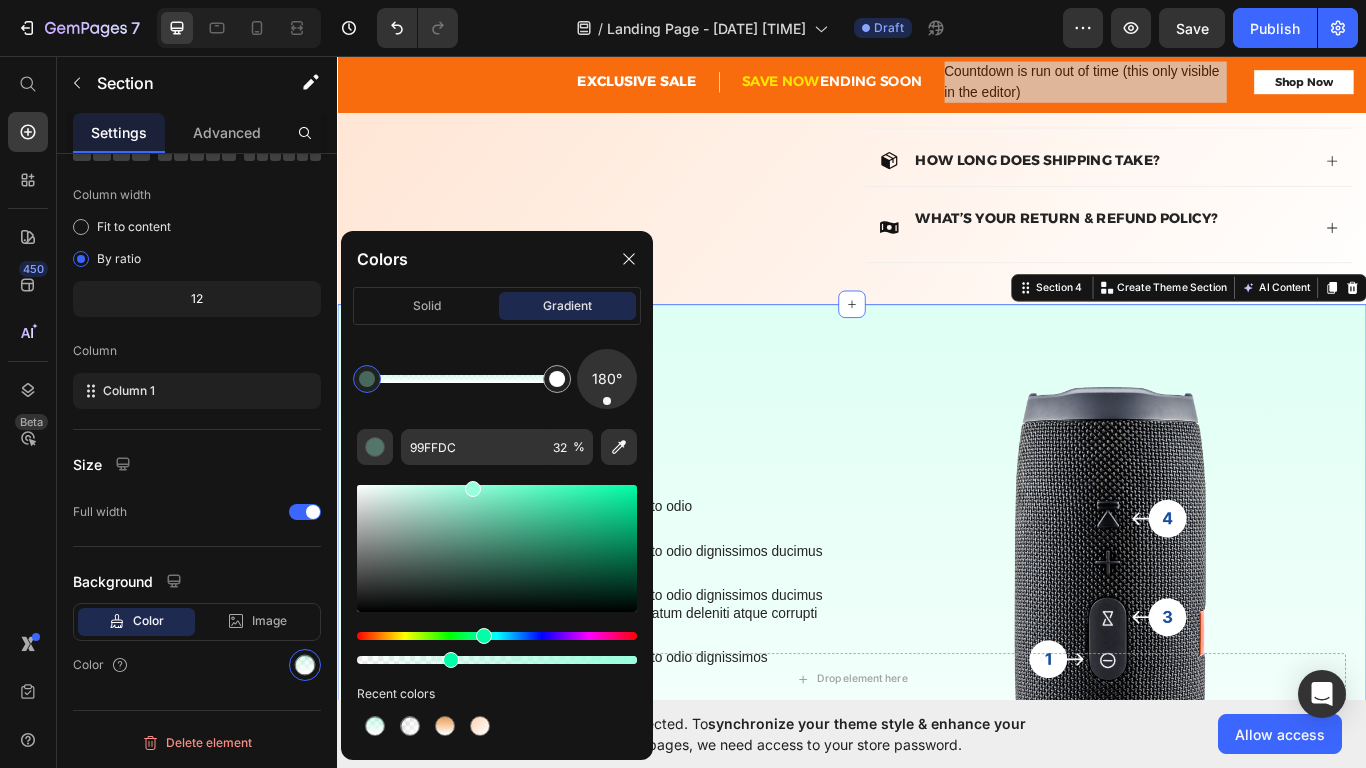 click on "The standard Lorem Heading Step - 1 Text Block At vero eos et accusamus et iusto odio  Text Block Row Step - 2 Text Block At vero eos et accusamus et iusto odio dignissimos ducimus Text Block Row Step - 3 Text Block At vero eos et accusamus et iusto odio dignissimos ducimus qui blanditiis praesentium voluptatum deleniti atque corrupti Text Block Row Step - 4 Text Block At vero eos et accusamus et iusto odio dignissimos  Text Block Row The standard Lorem Heading Image Row Section 4   You can create reusable sections Create Theme Section AI Content Write with GemAI What would you like to describe here? Tone and Voice Persuasive Product Massage Insoles Show more Generate" at bounding box center [937, 728] 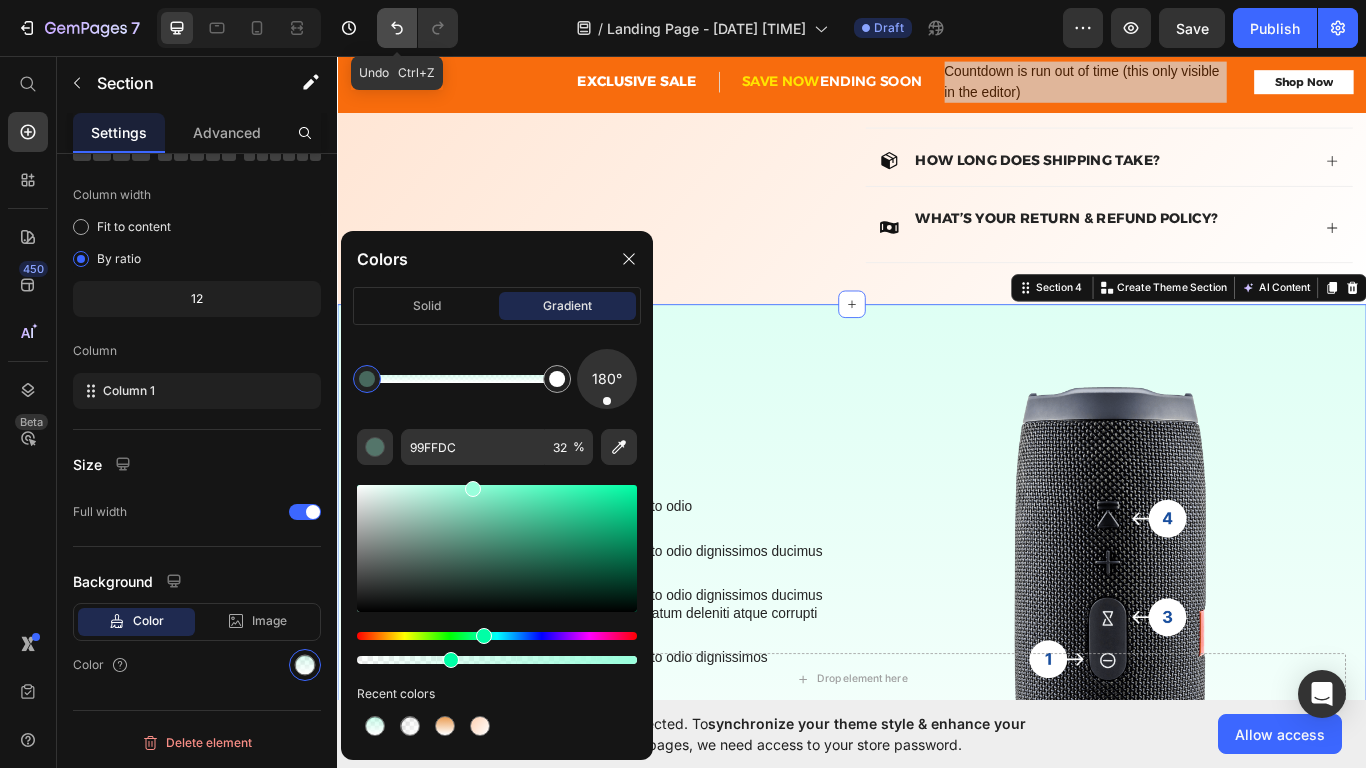click 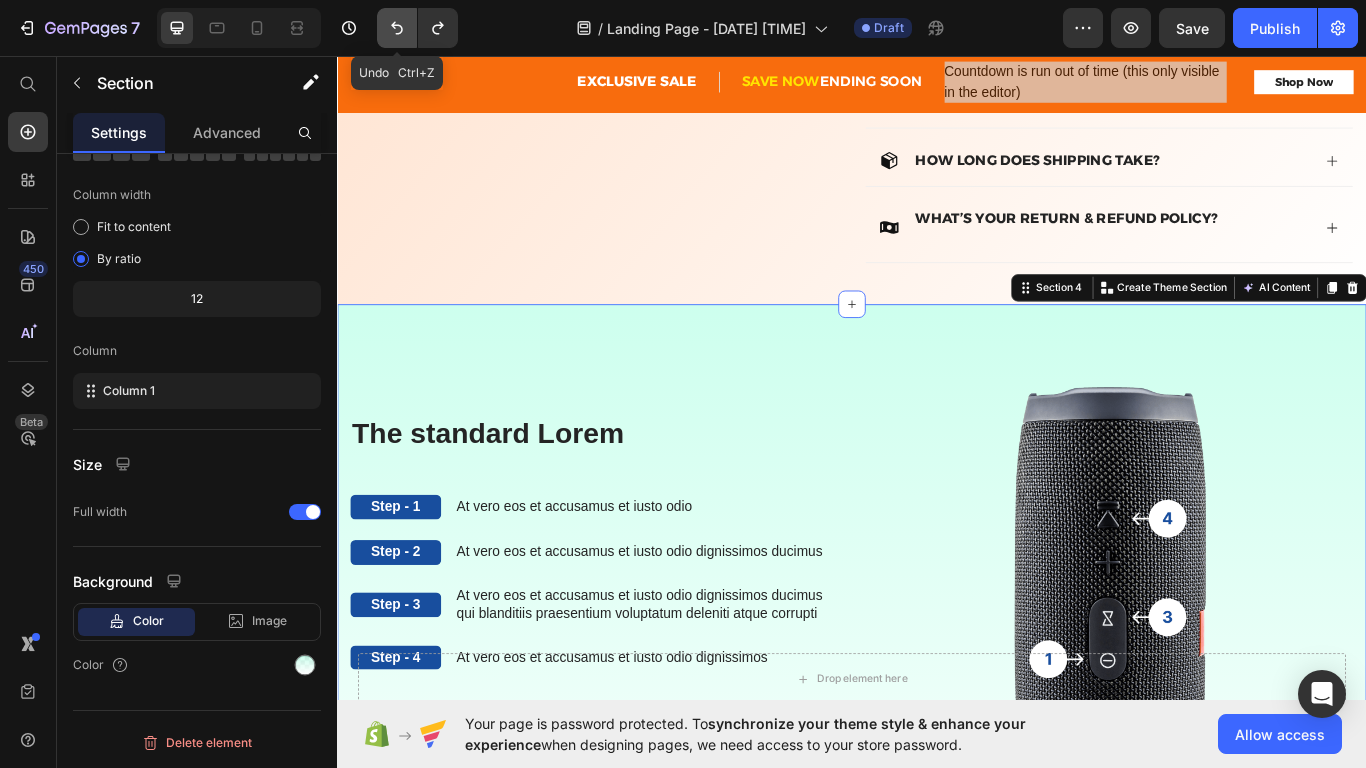 click 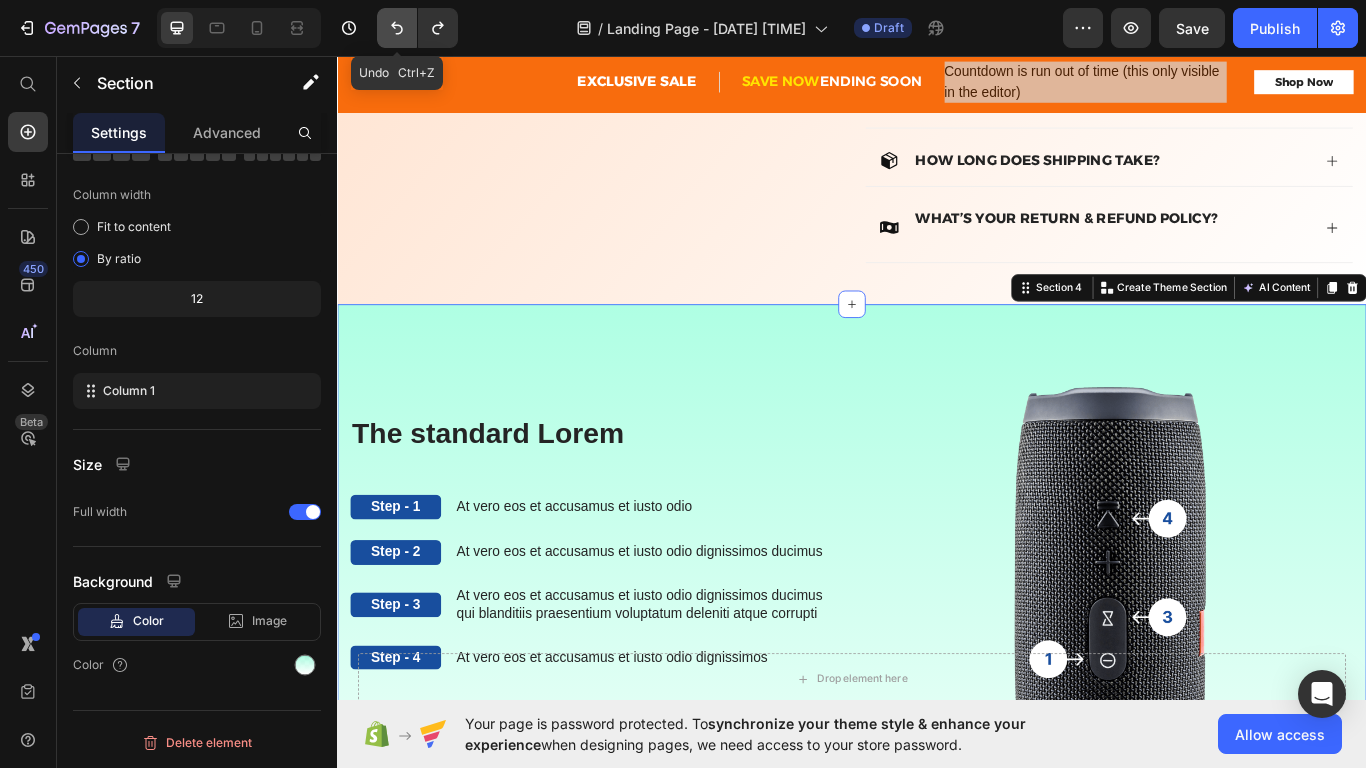 click 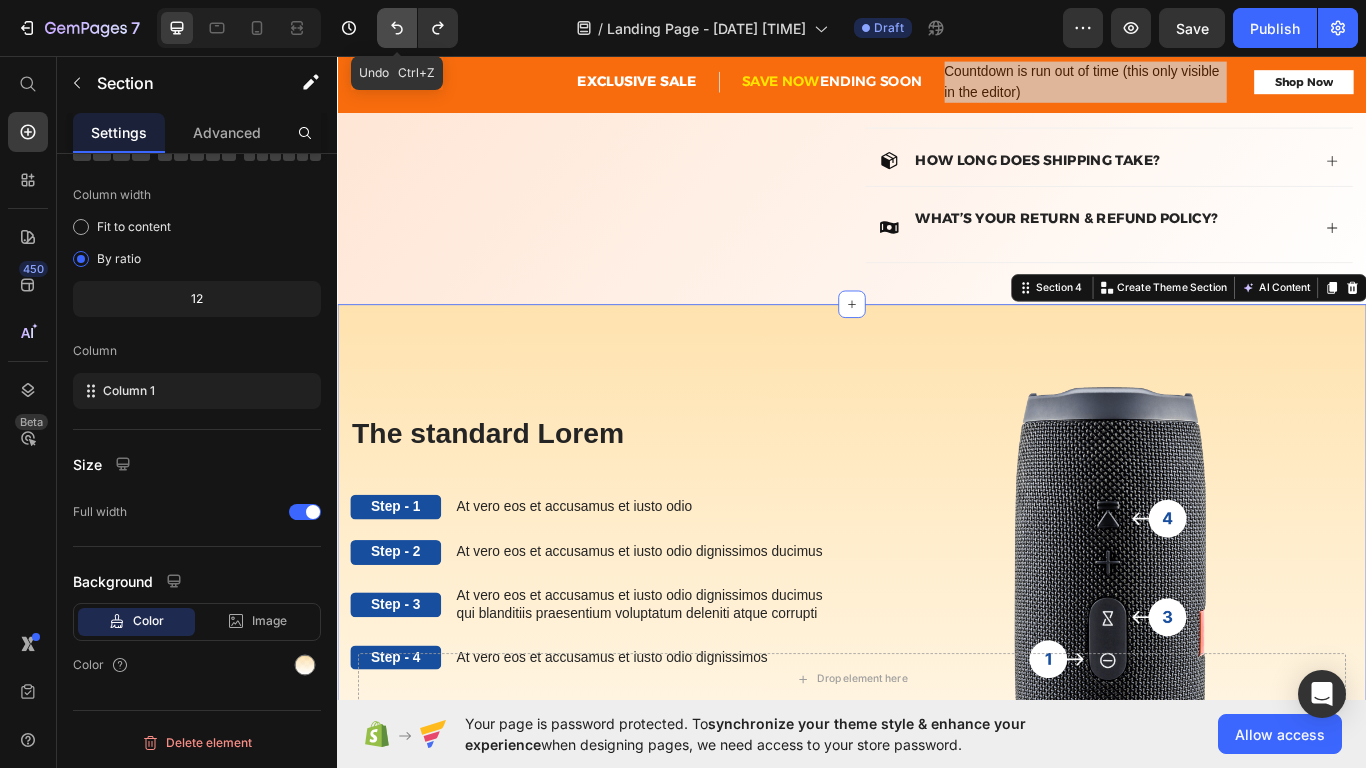 click 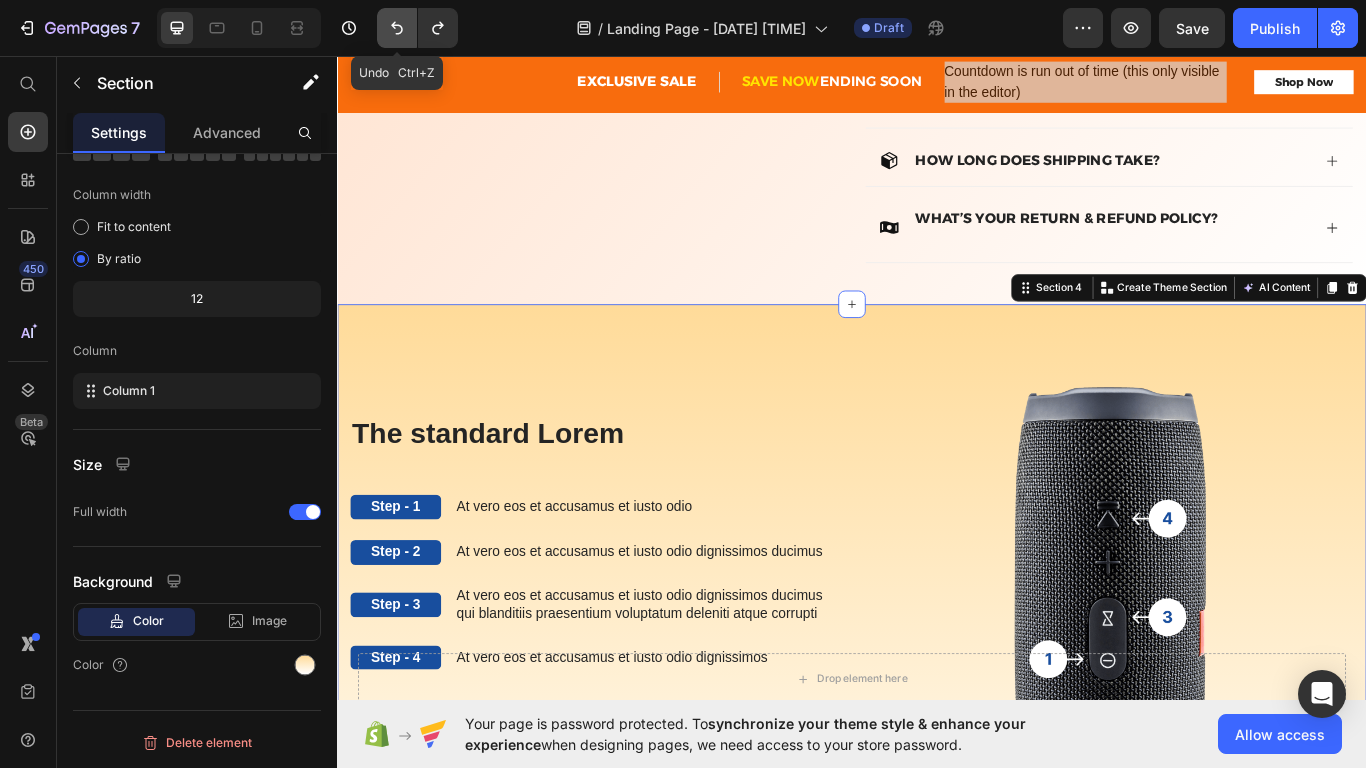 click 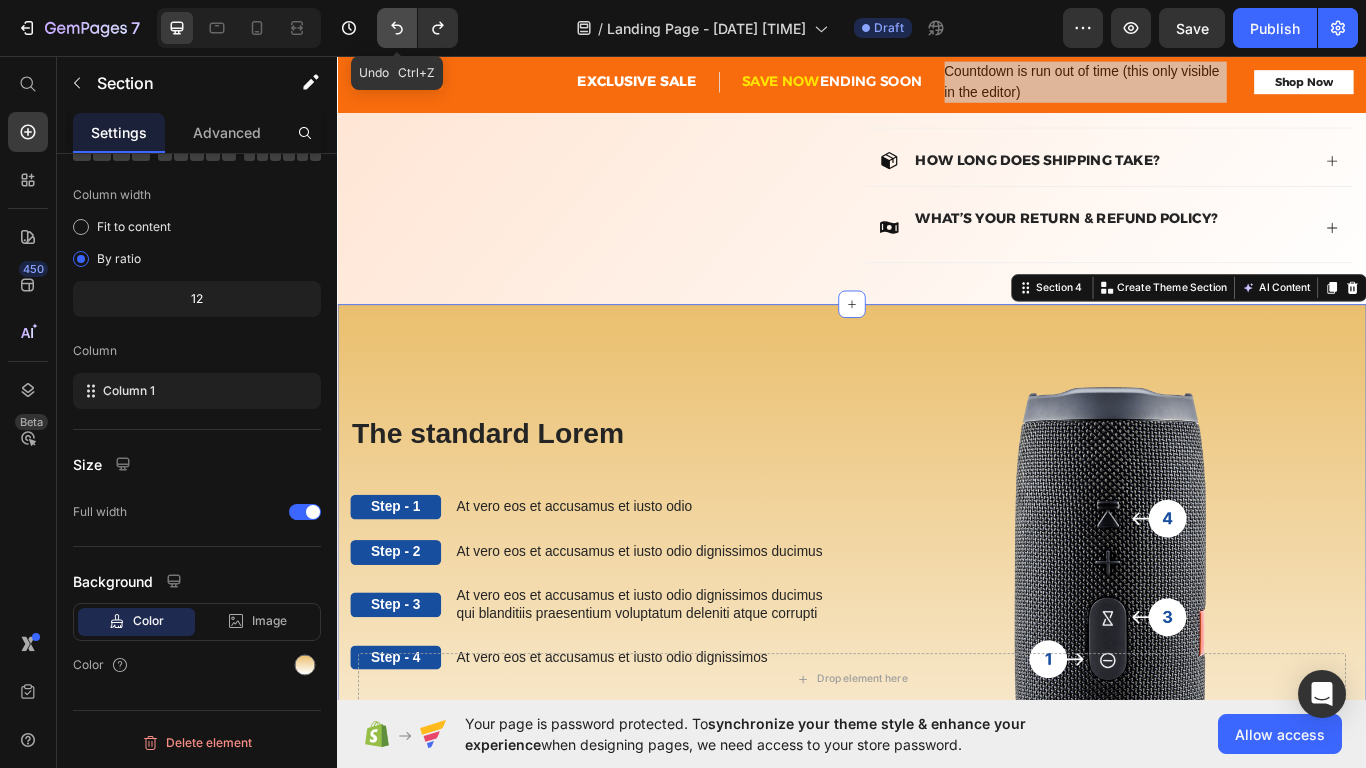 click 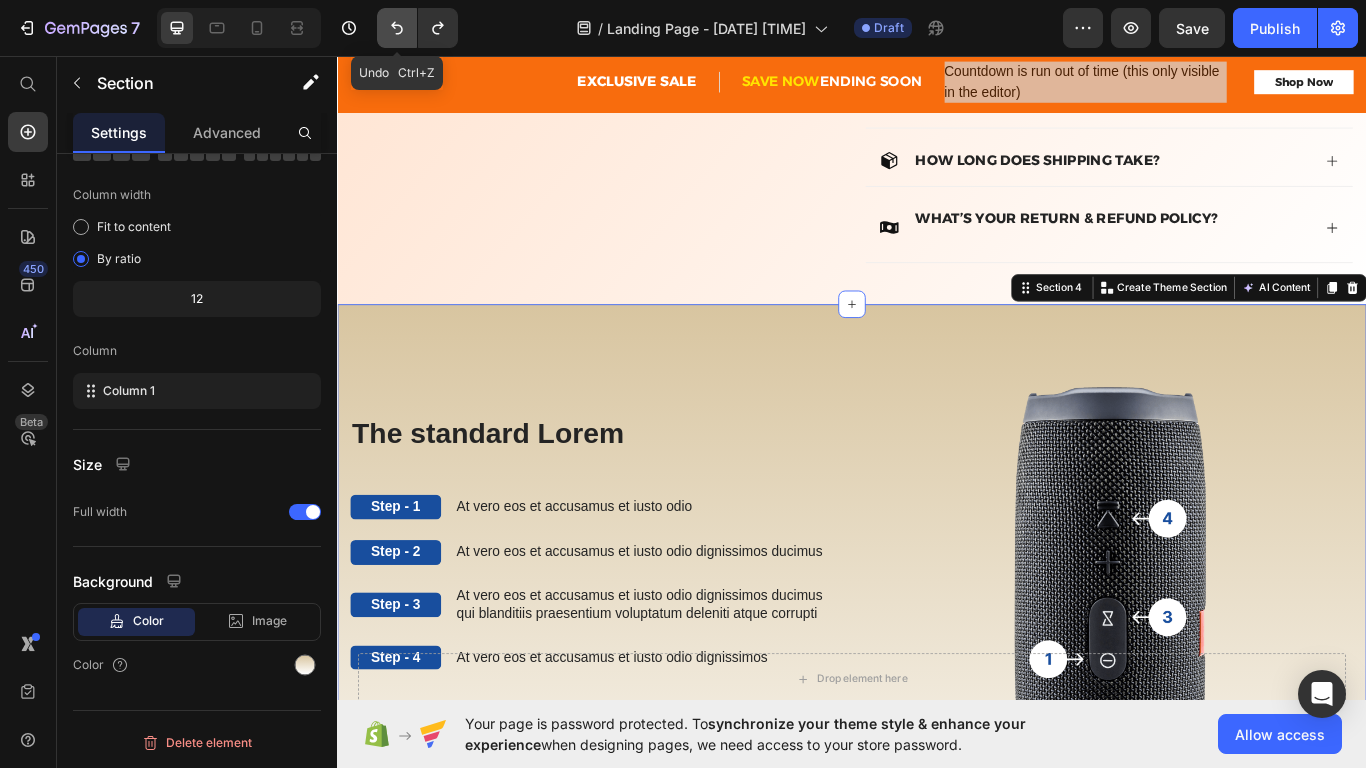 click 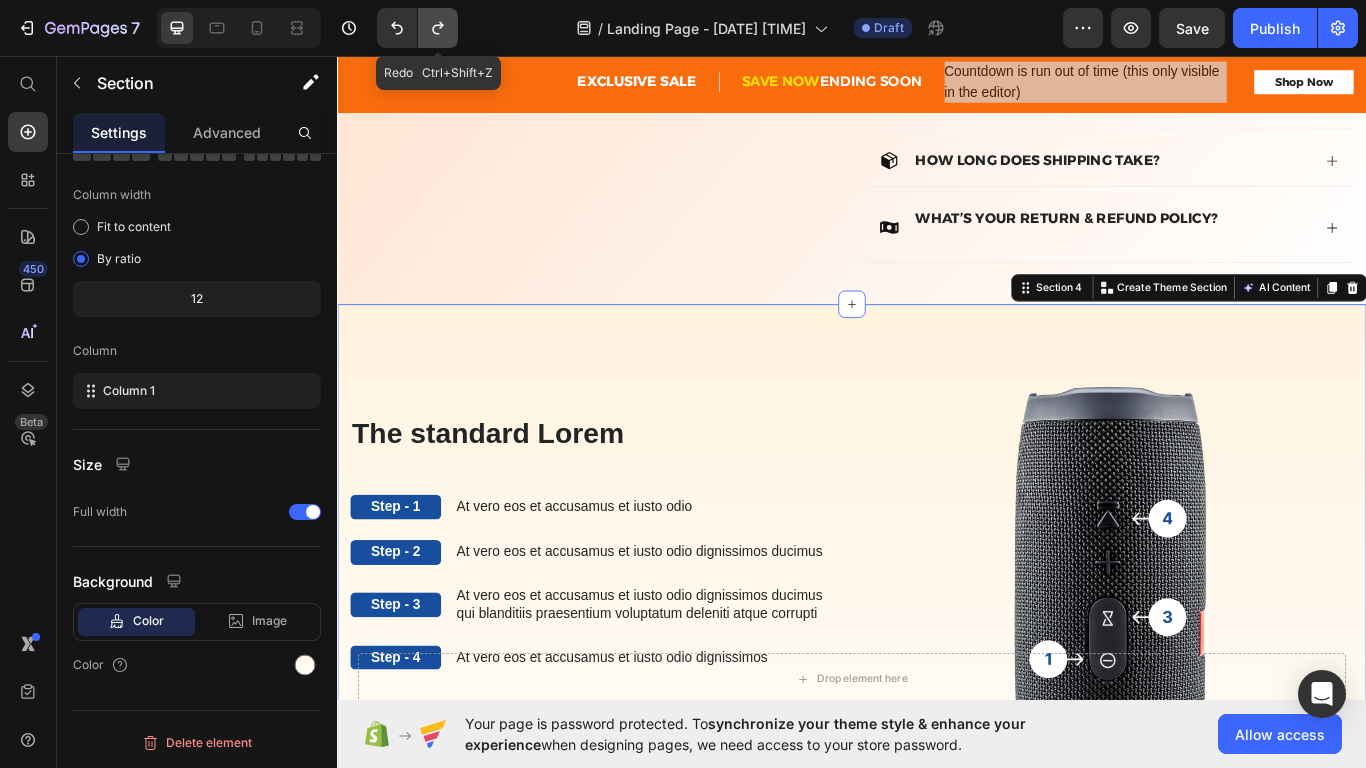 click 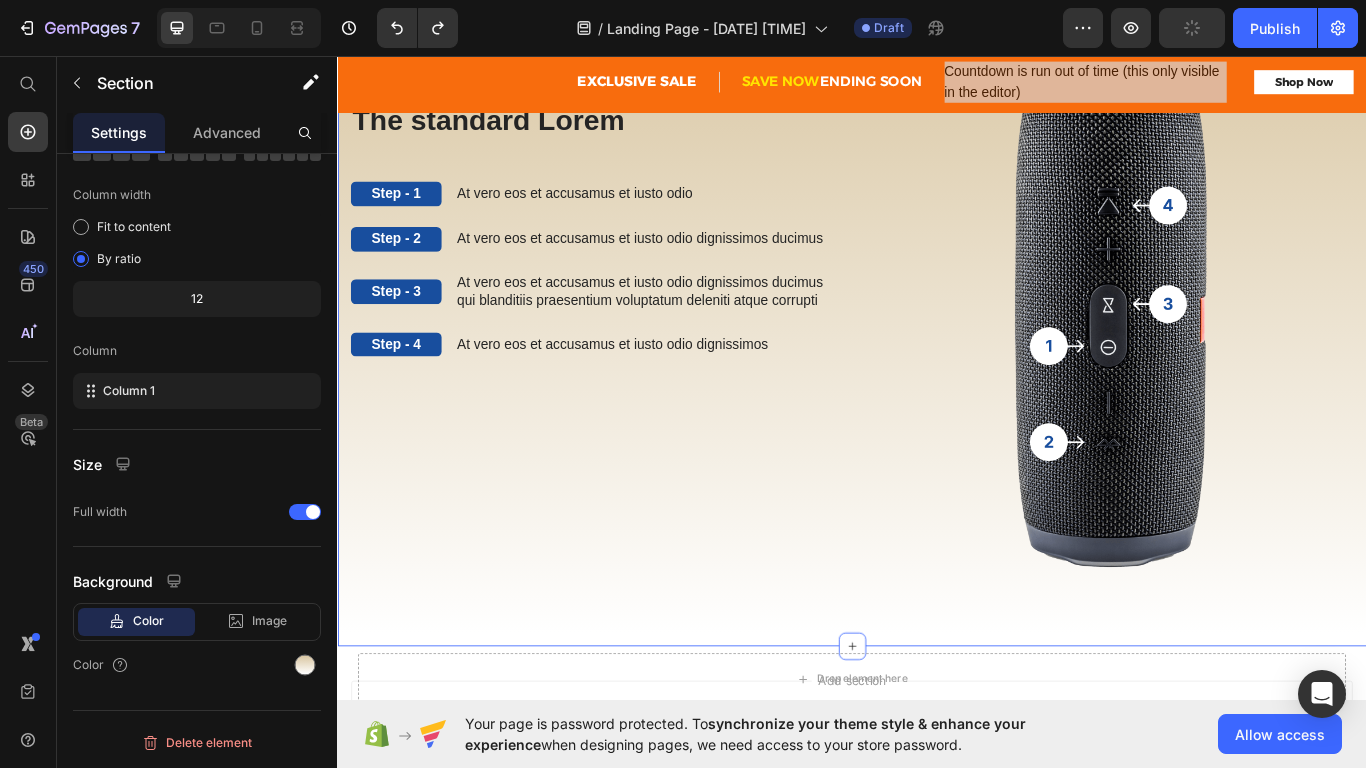 scroll, scrollTop: 1487, scrollLeft: 0, axis: vertical 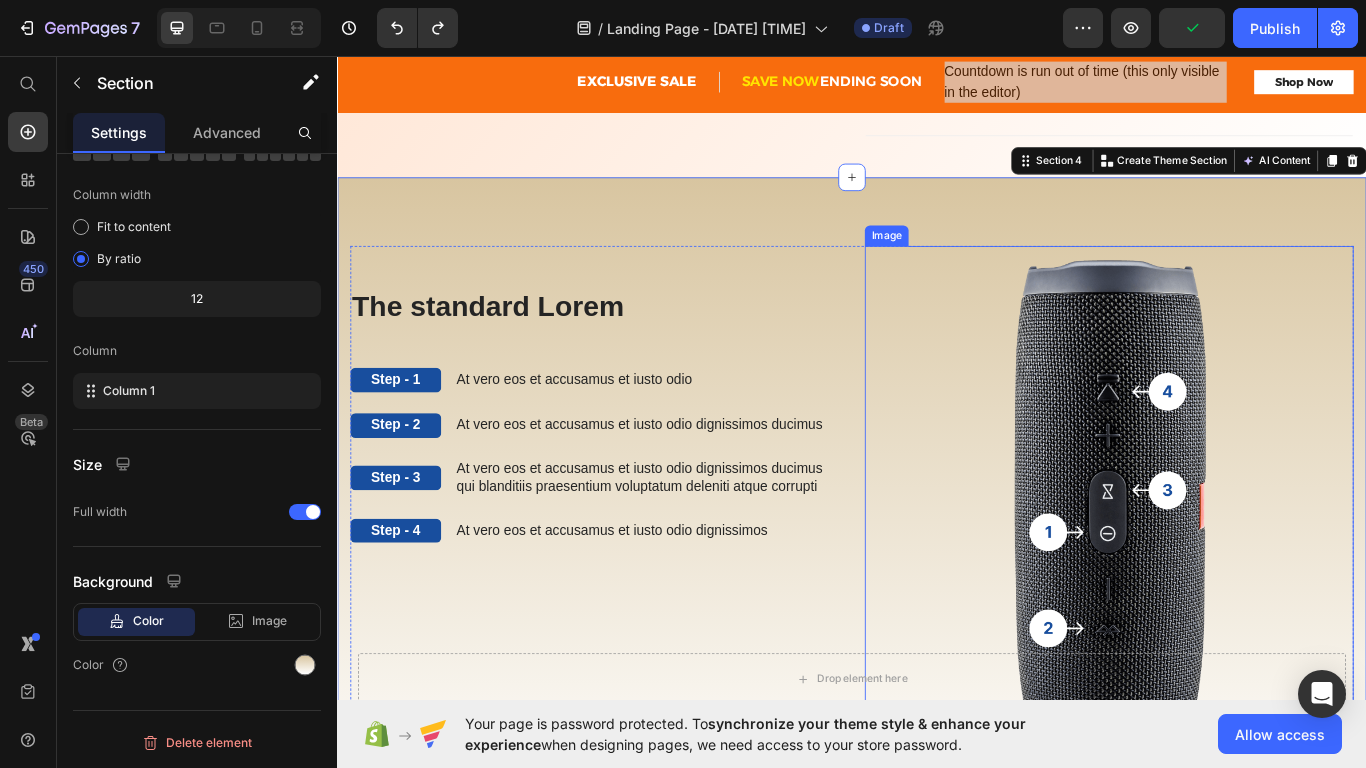 click at bounding box center [1237, 580] 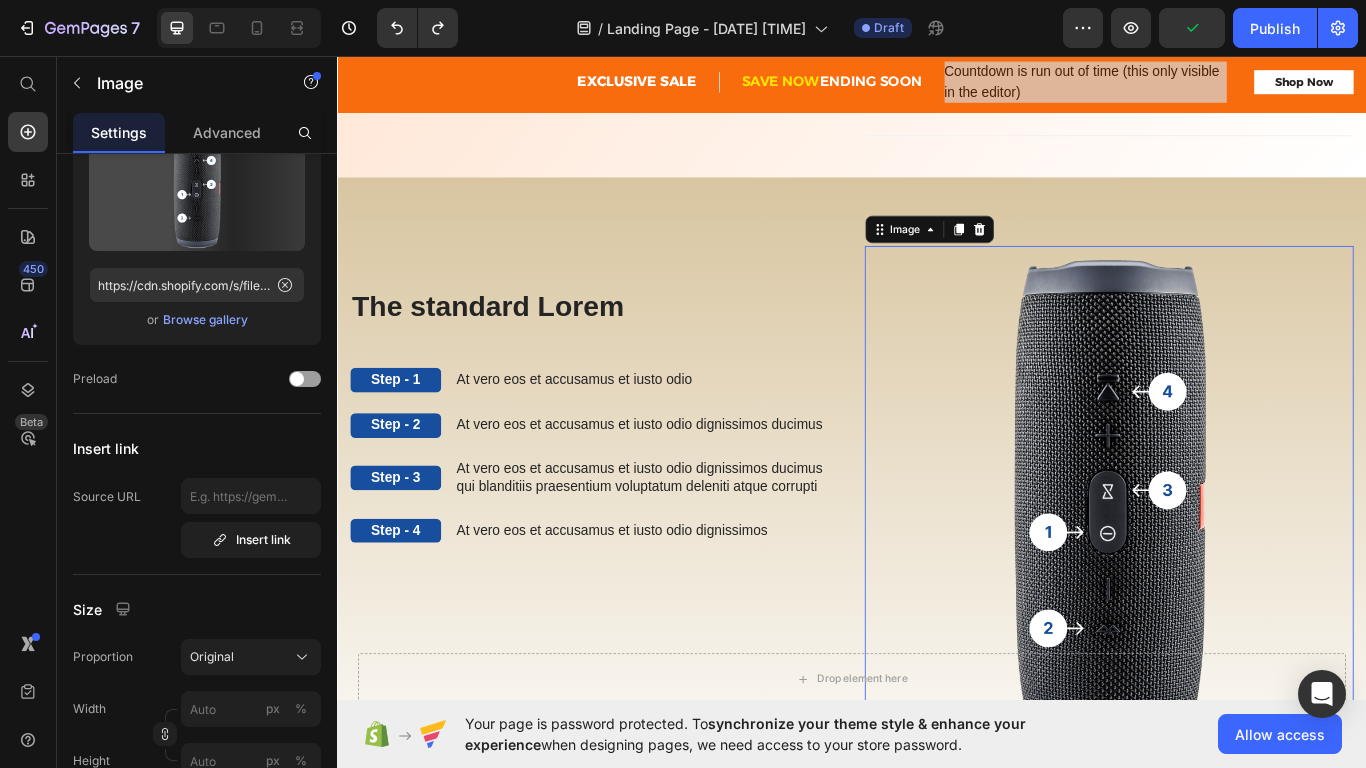 scroll, scrollTop: 0, scrollLeft: 0, axis: both 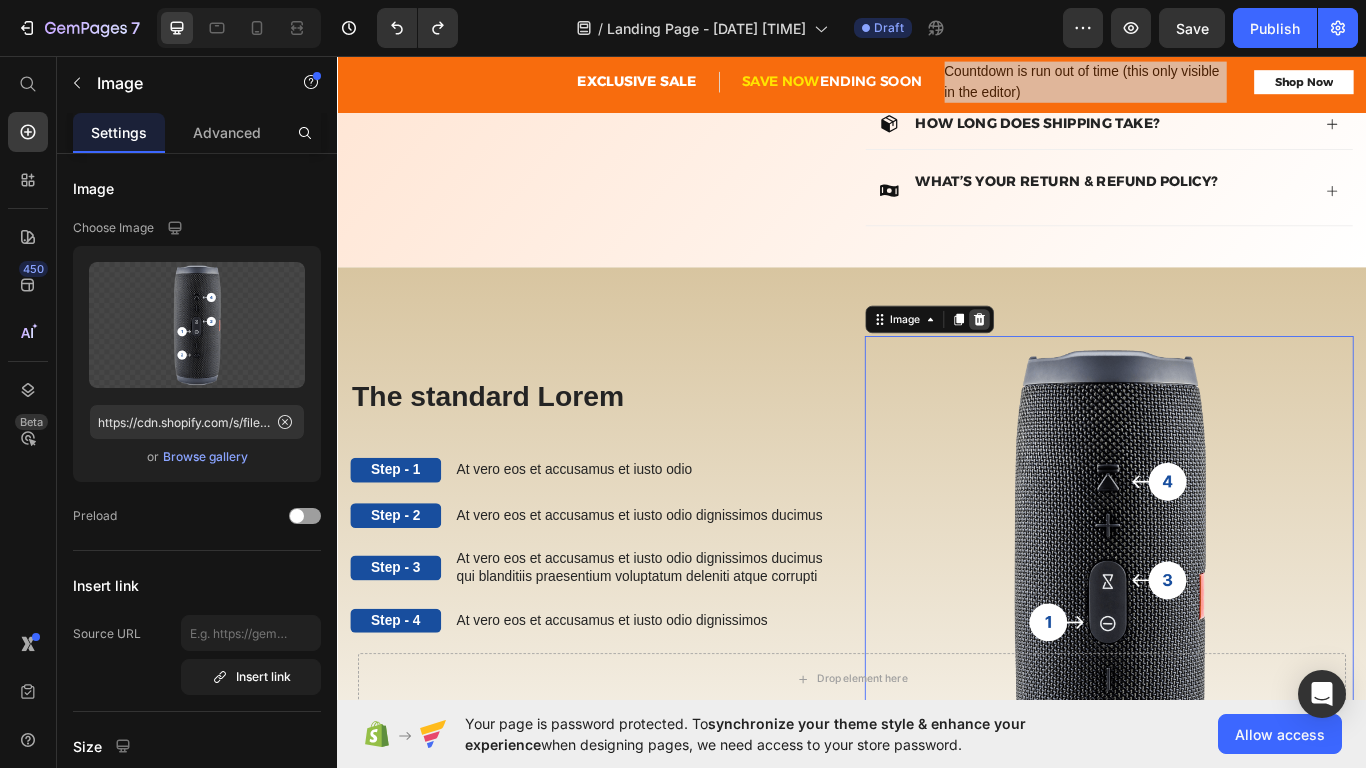 click 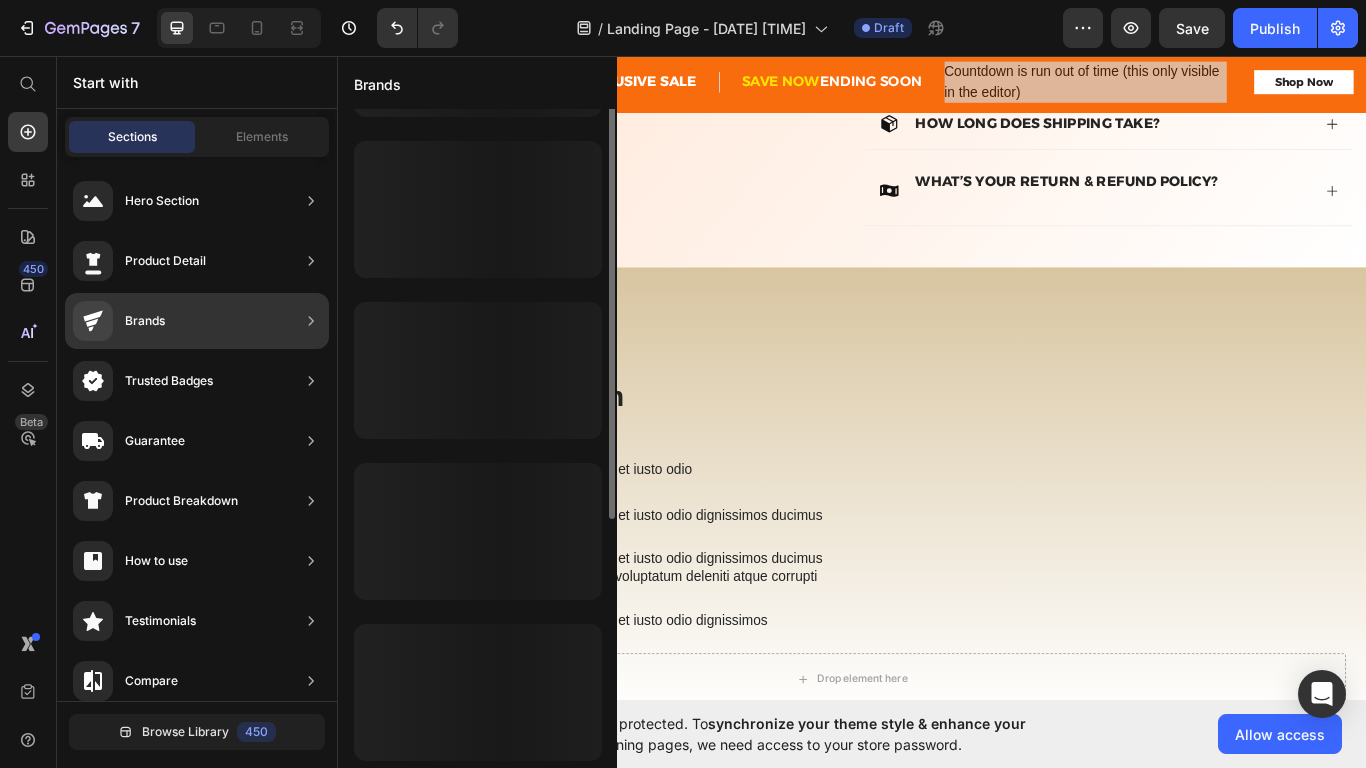 scroll, scrollTop: 0, scrollLeft: 0, axis: both 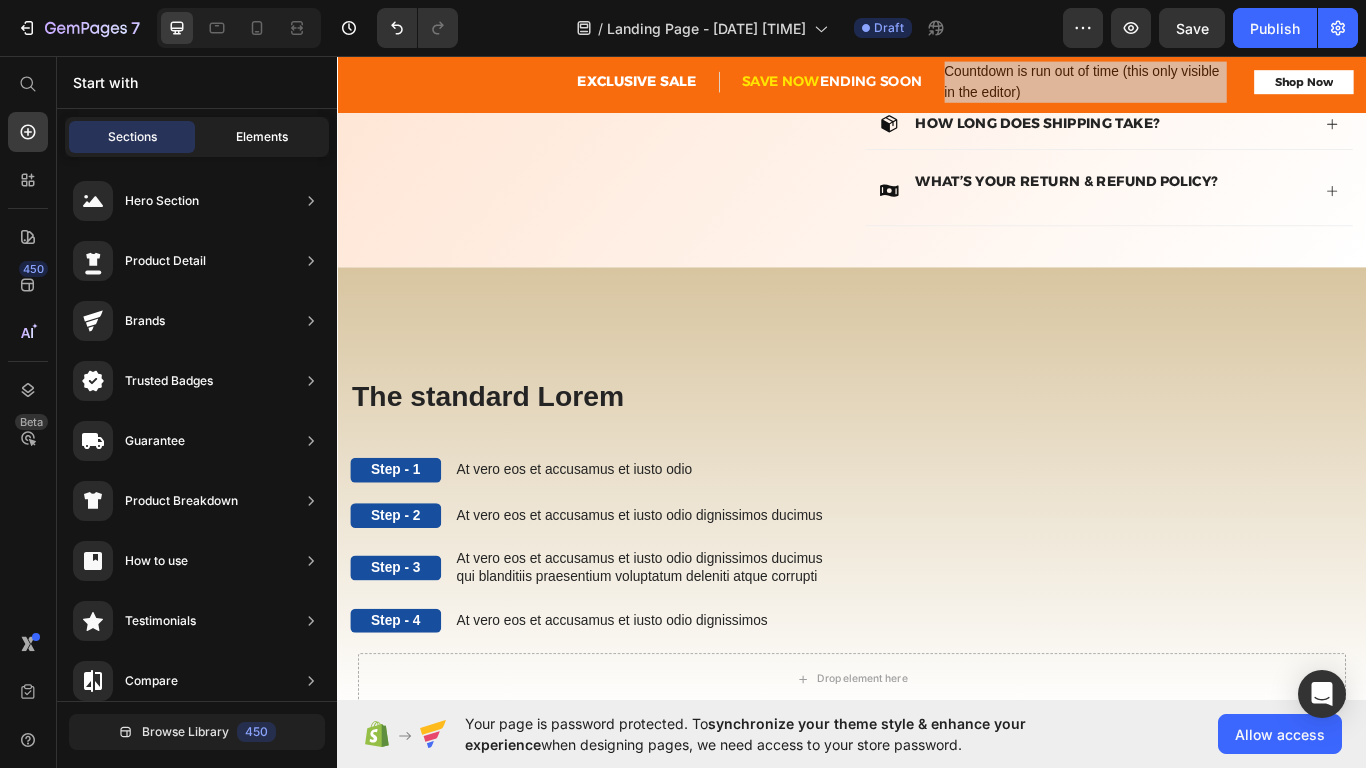 click on "Elements" at bounding box center [262, 137] 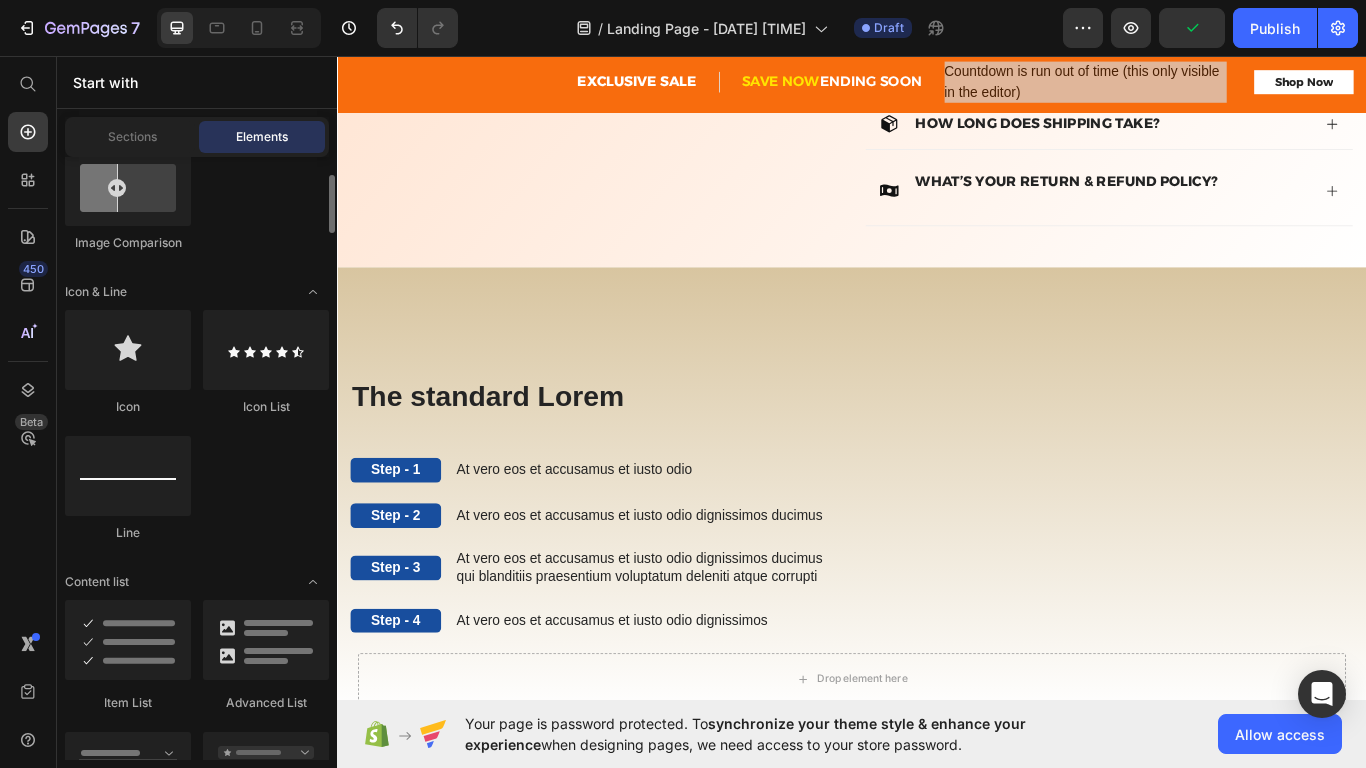 scroll, scrollTop: 1202, scrollLeft: 0, axis: vertical 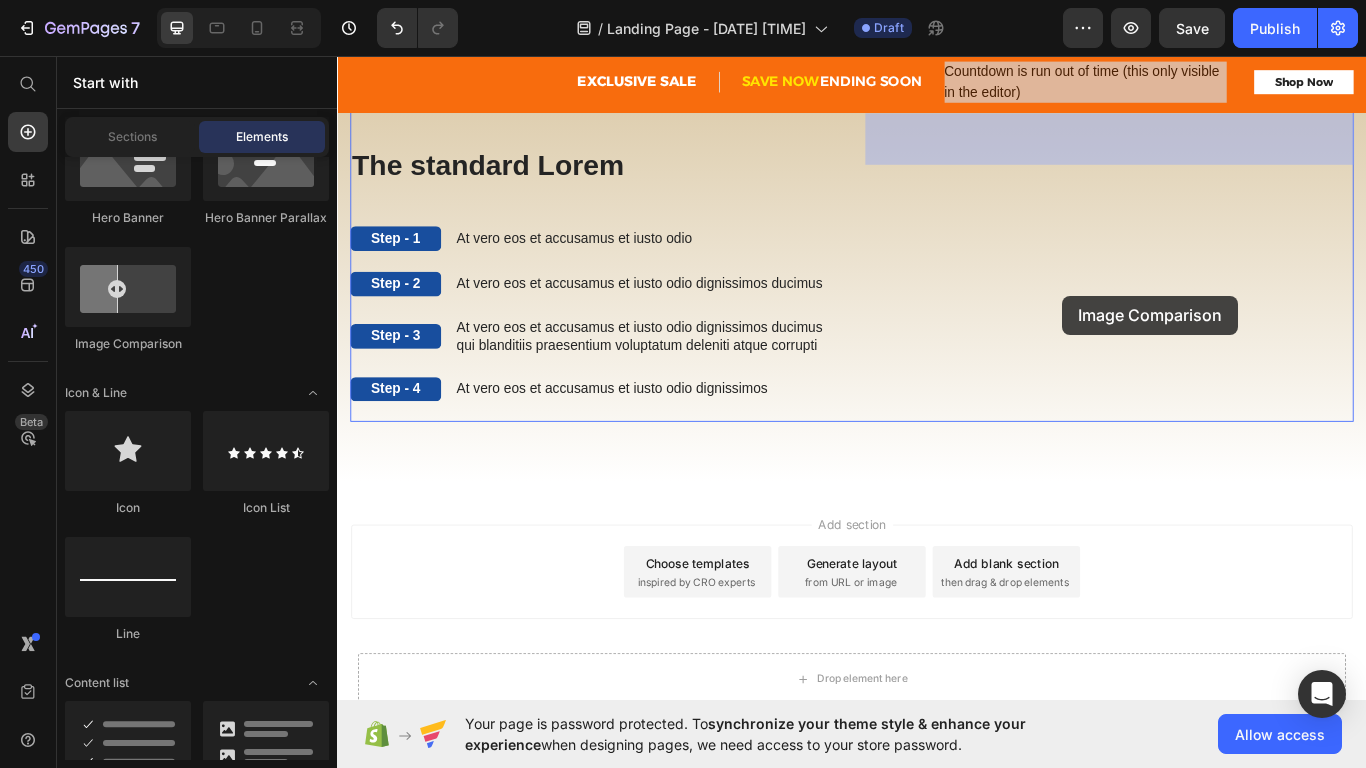 drag, startPoint x: 478, startPoint y: 352, endPoint x: 1182, endPoint y: 334, distance: 704.2301 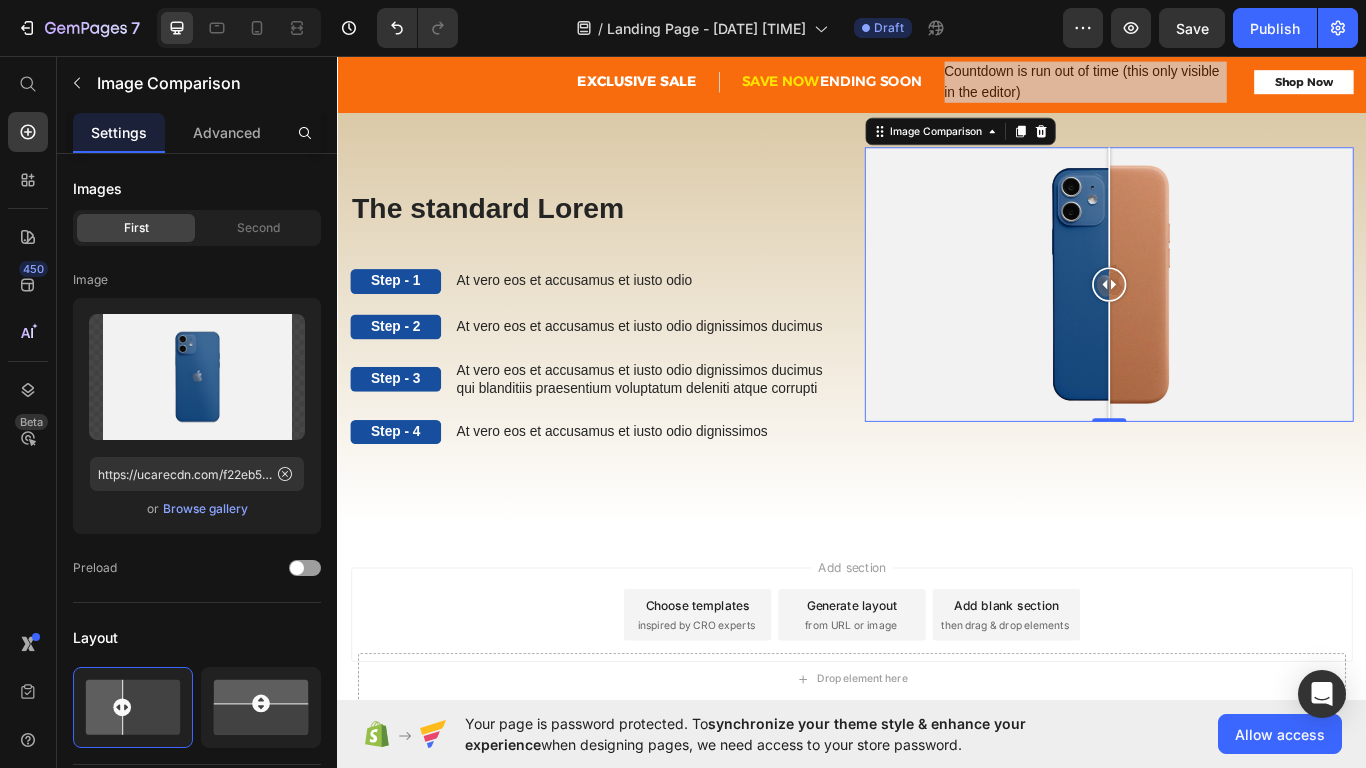 scroll, scrollTop: 1613, scrollLeft: 0, axis: vertical 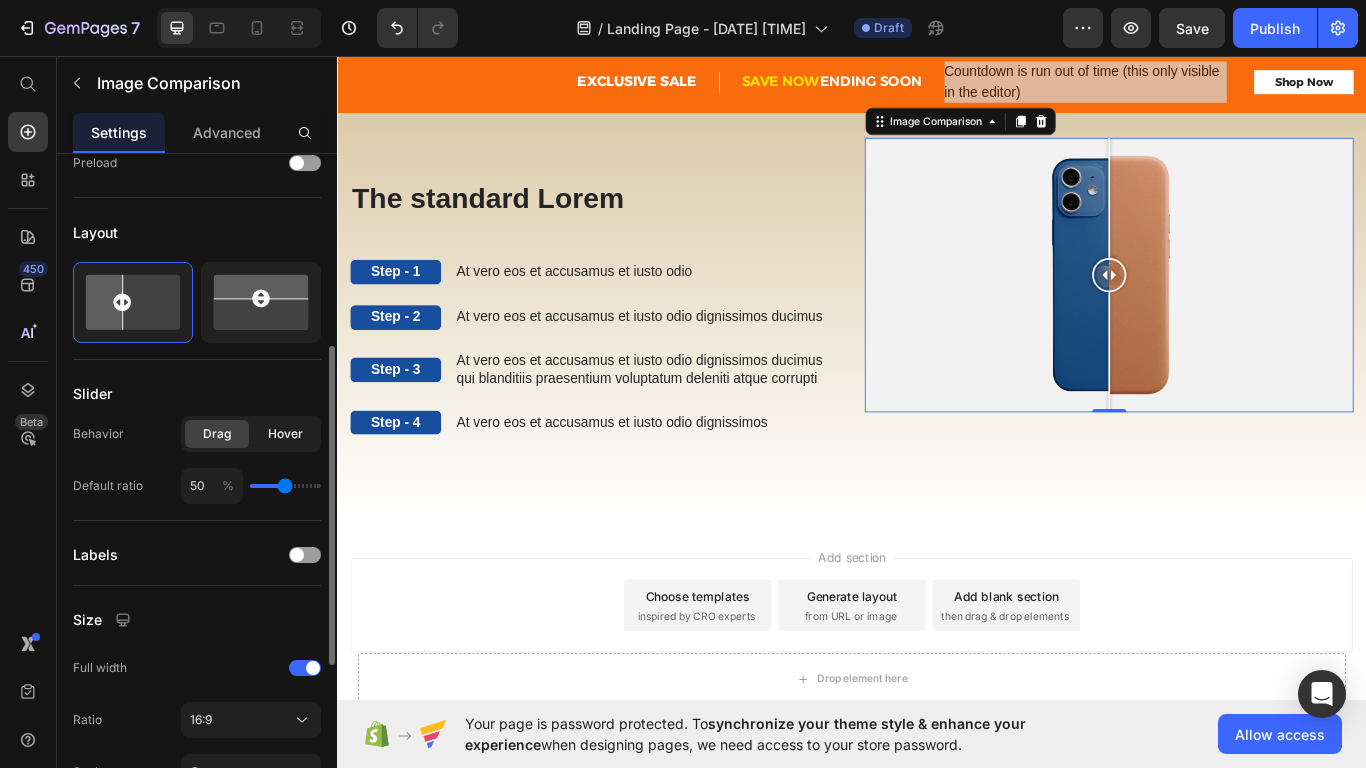 click on "Hover" 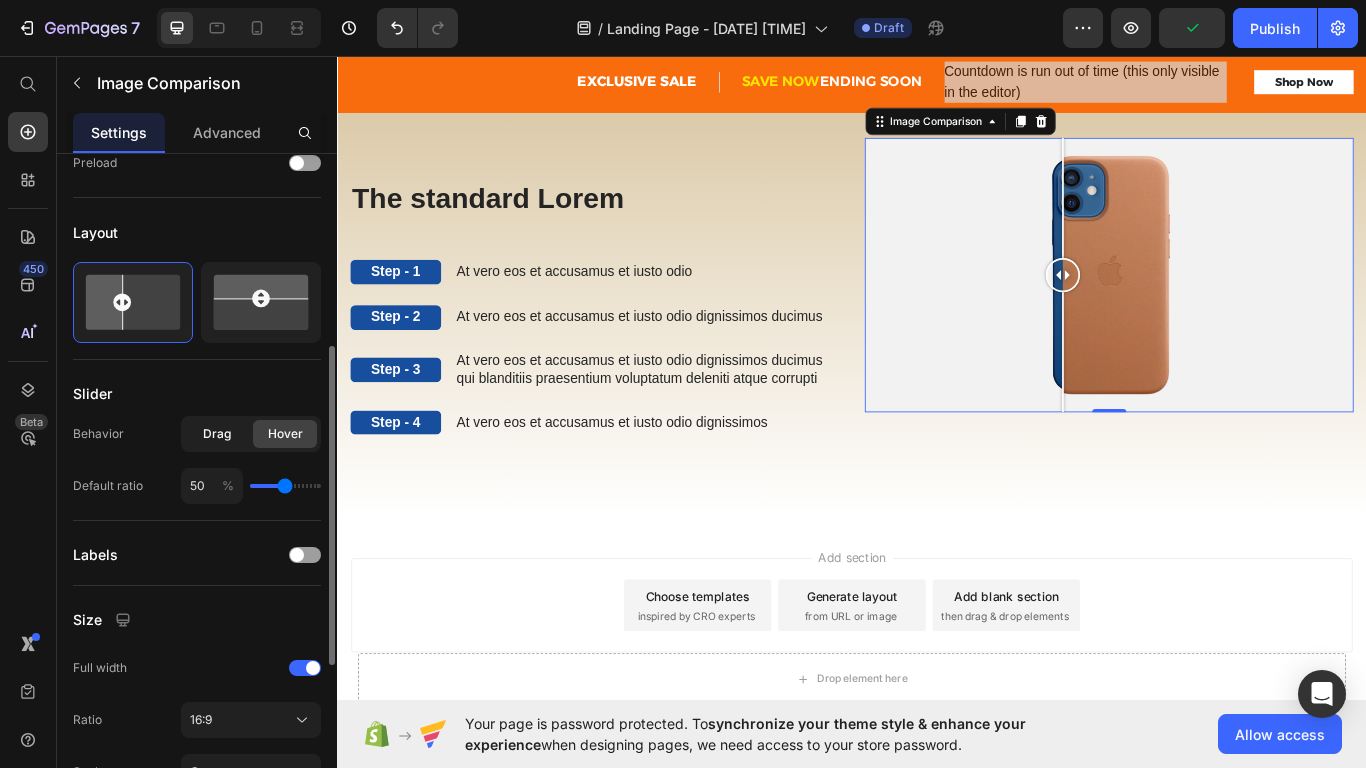 click on "Drag" 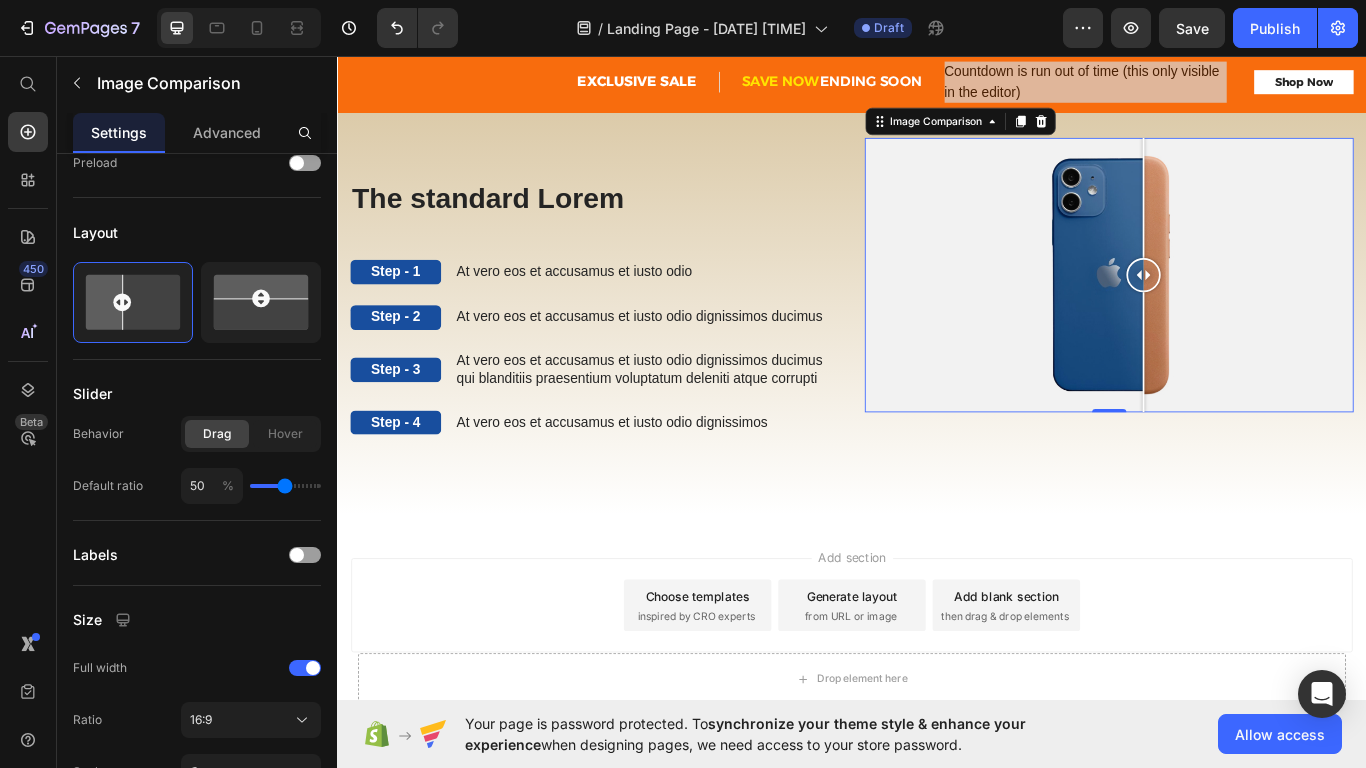 drag, startPoint x: 1181, startPoint y: 347, endPoint x: 1276, endPoint y: 341, distance: 95.189285 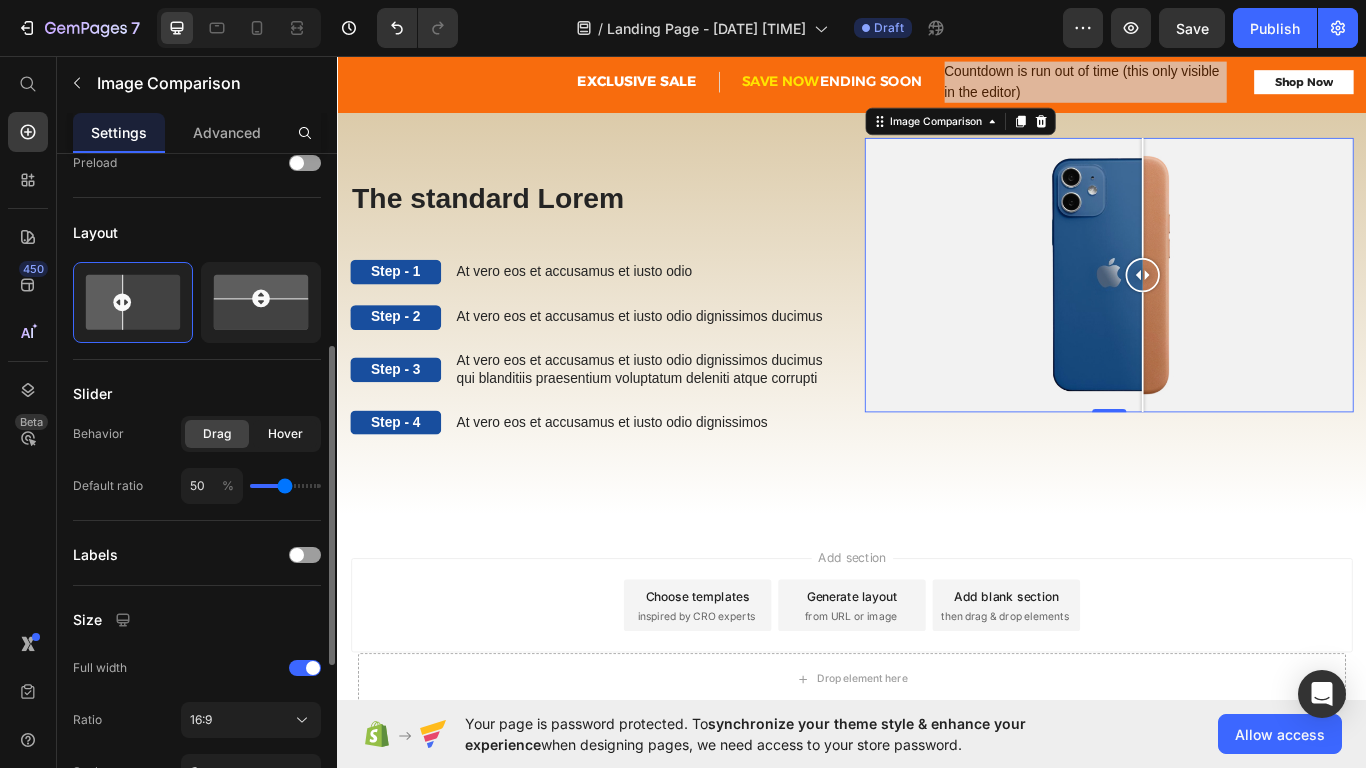 click on "Hover" 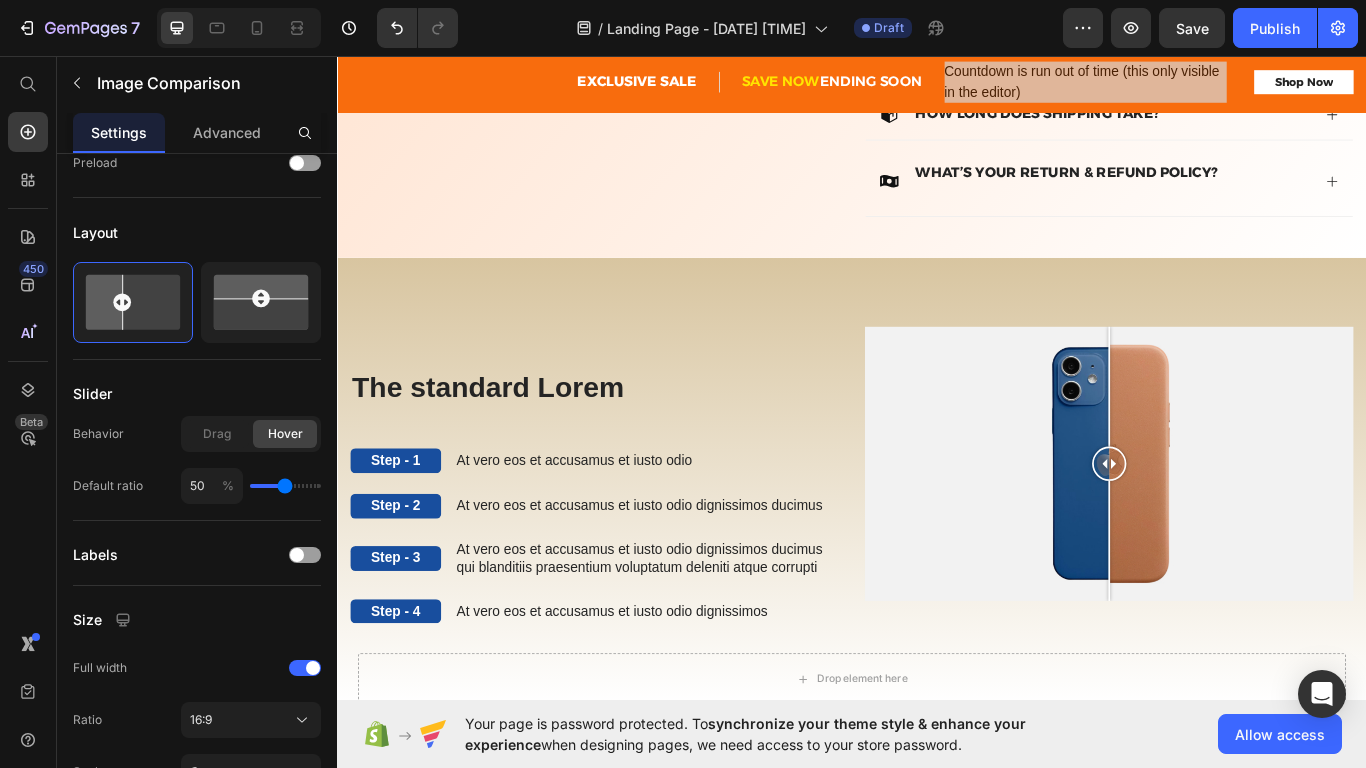 scroll, scrollTop: 1397, scrollLeft: 0, axis: vertical 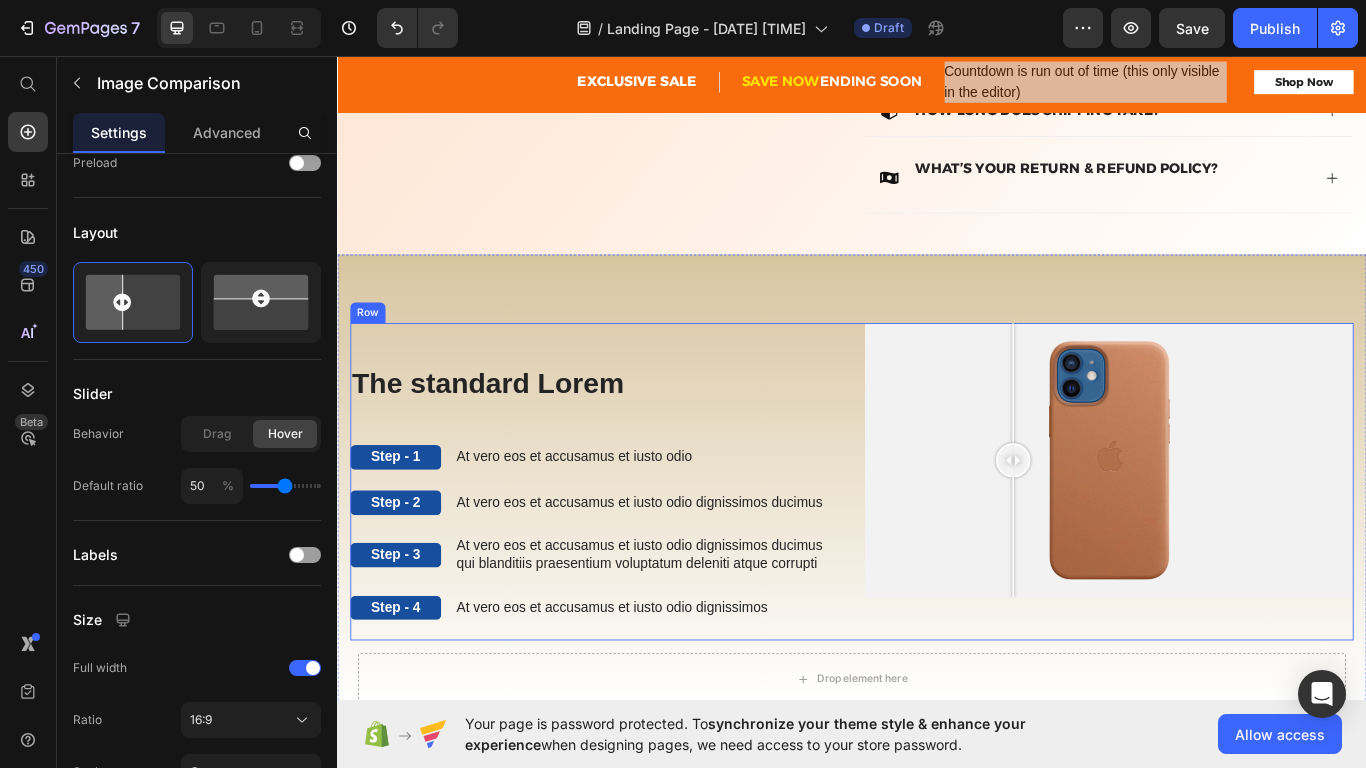 click at bounding box center [1125, 438] 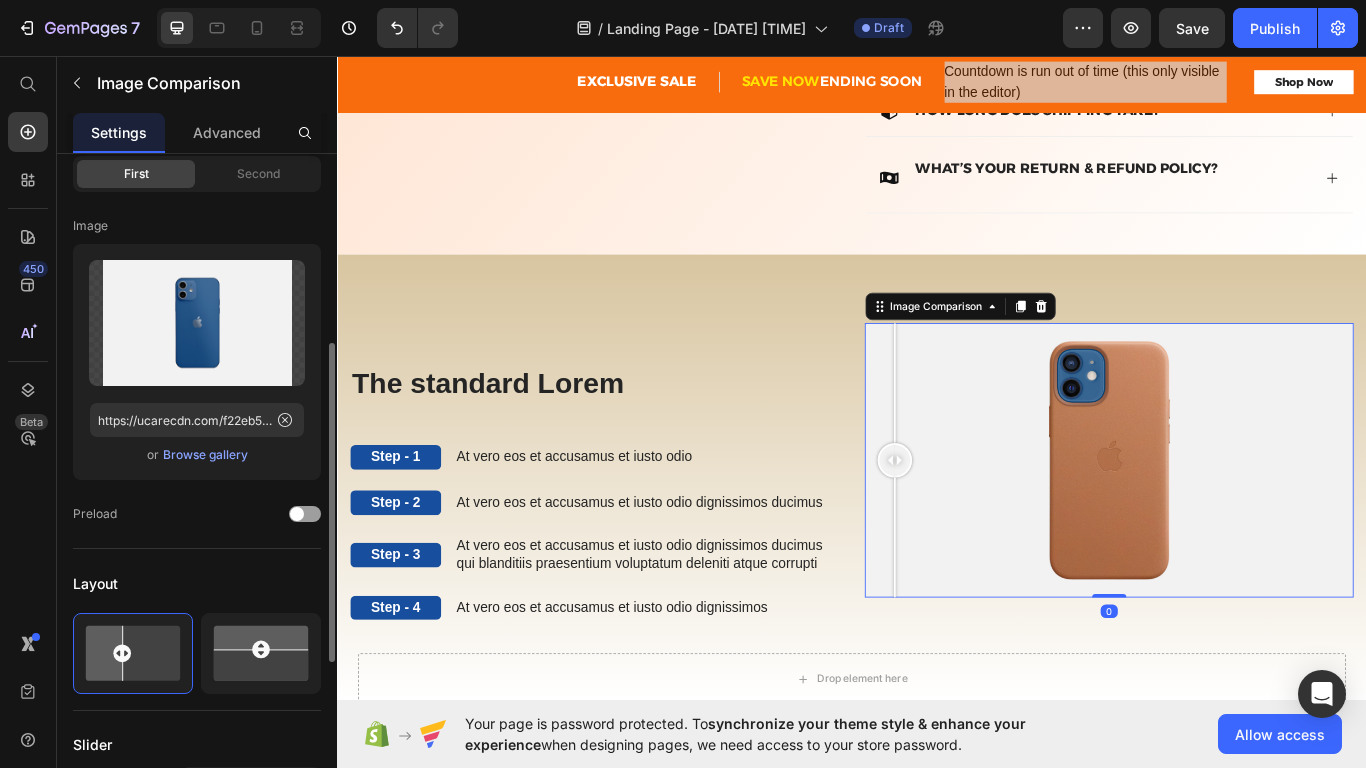 scroll, scrollTop: 0, scrollLeft: 0, axis: both 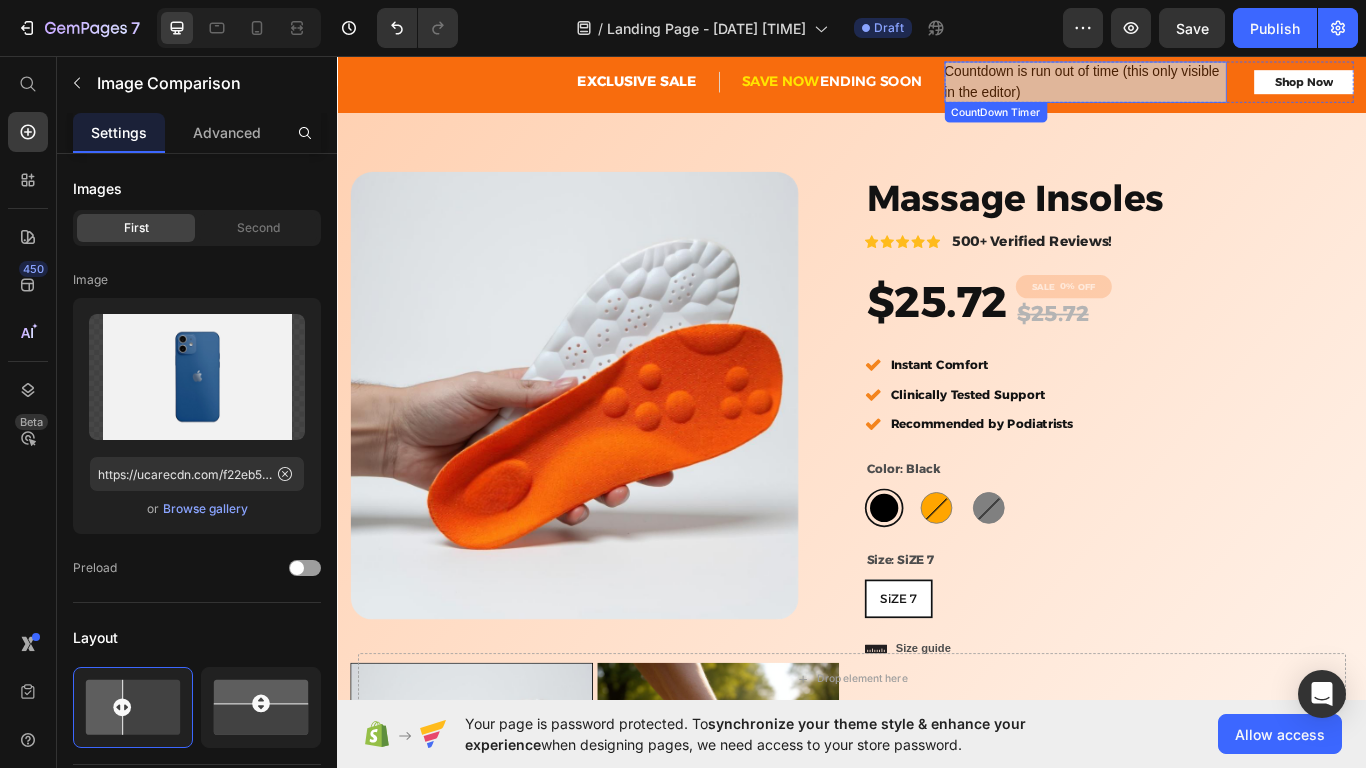 click on "Countdown is run out of time (this only visible in the editor)" at bounding box center [1210, 87] 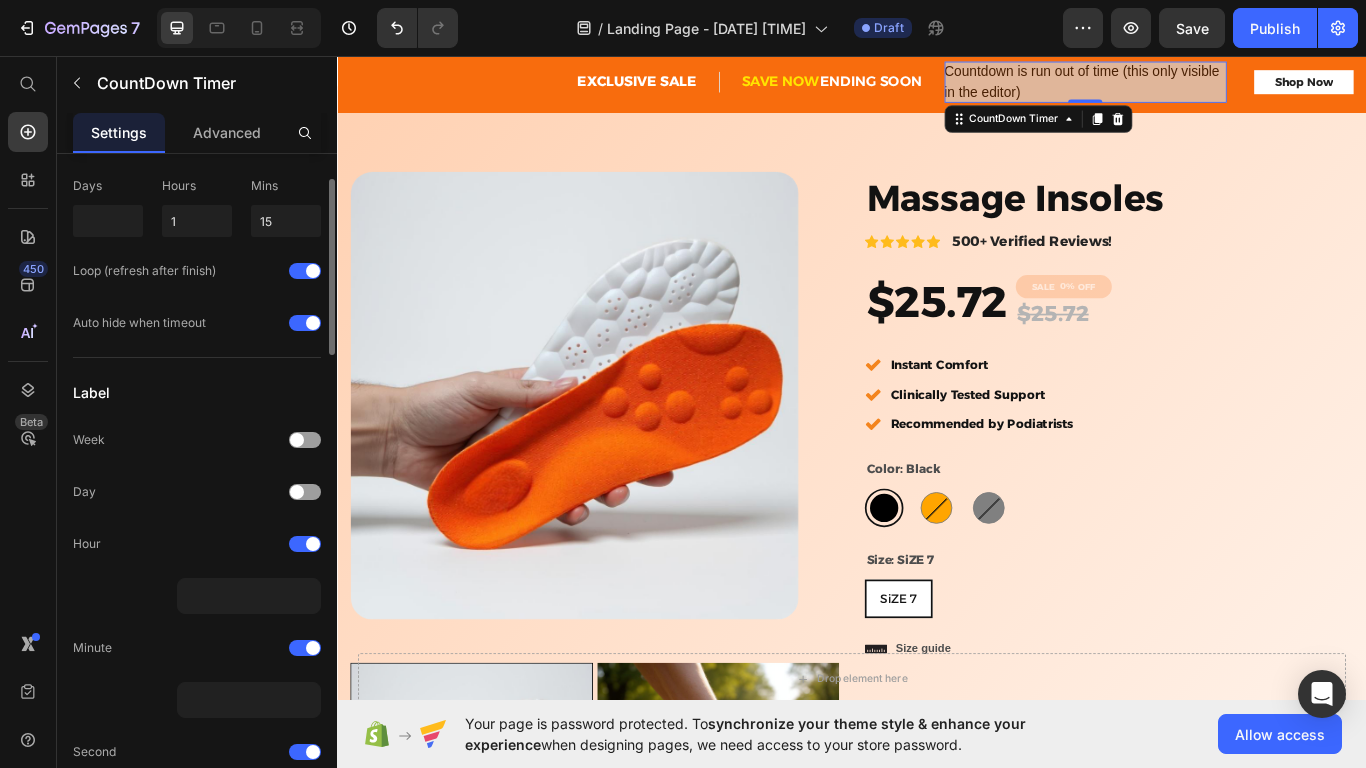 scroll, scrollTop: 93, scrollLeft: 0, axis: vertical 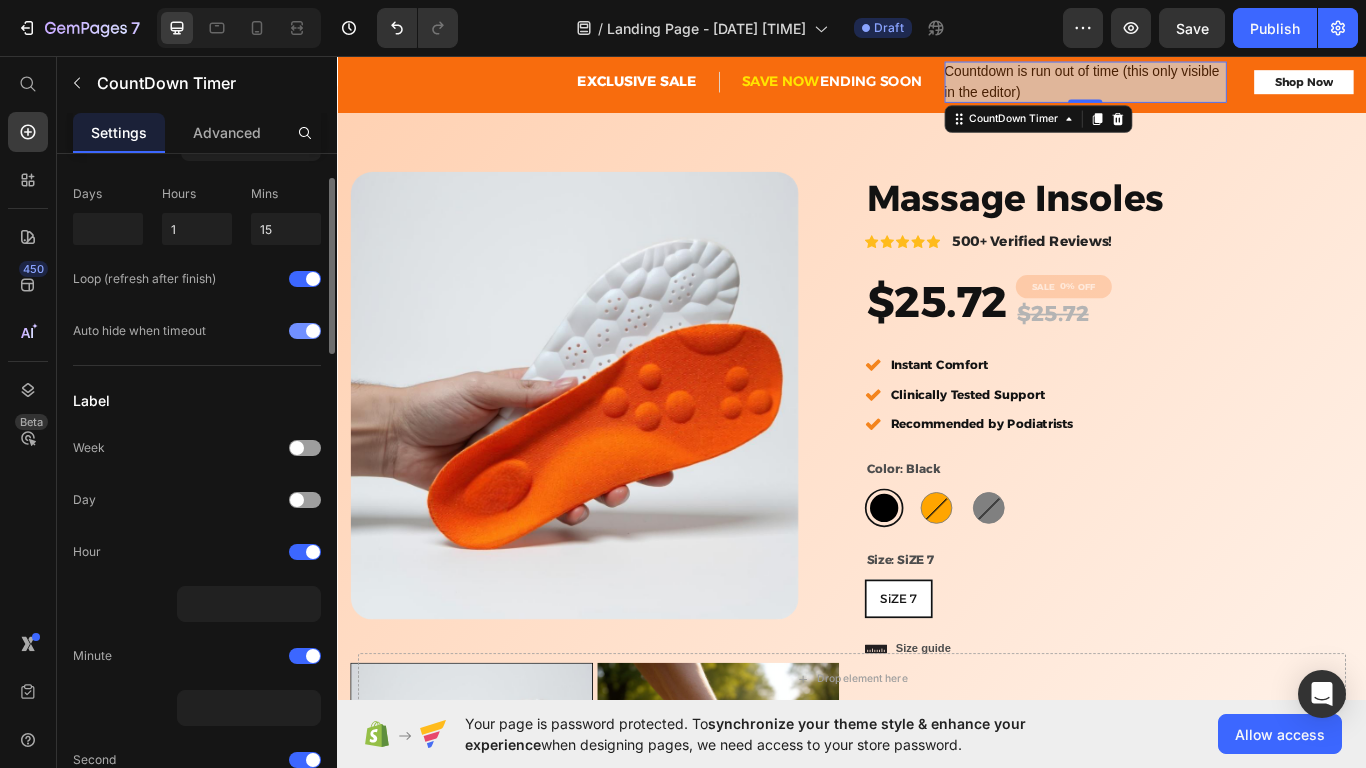 click on "Auto hide when timeout" 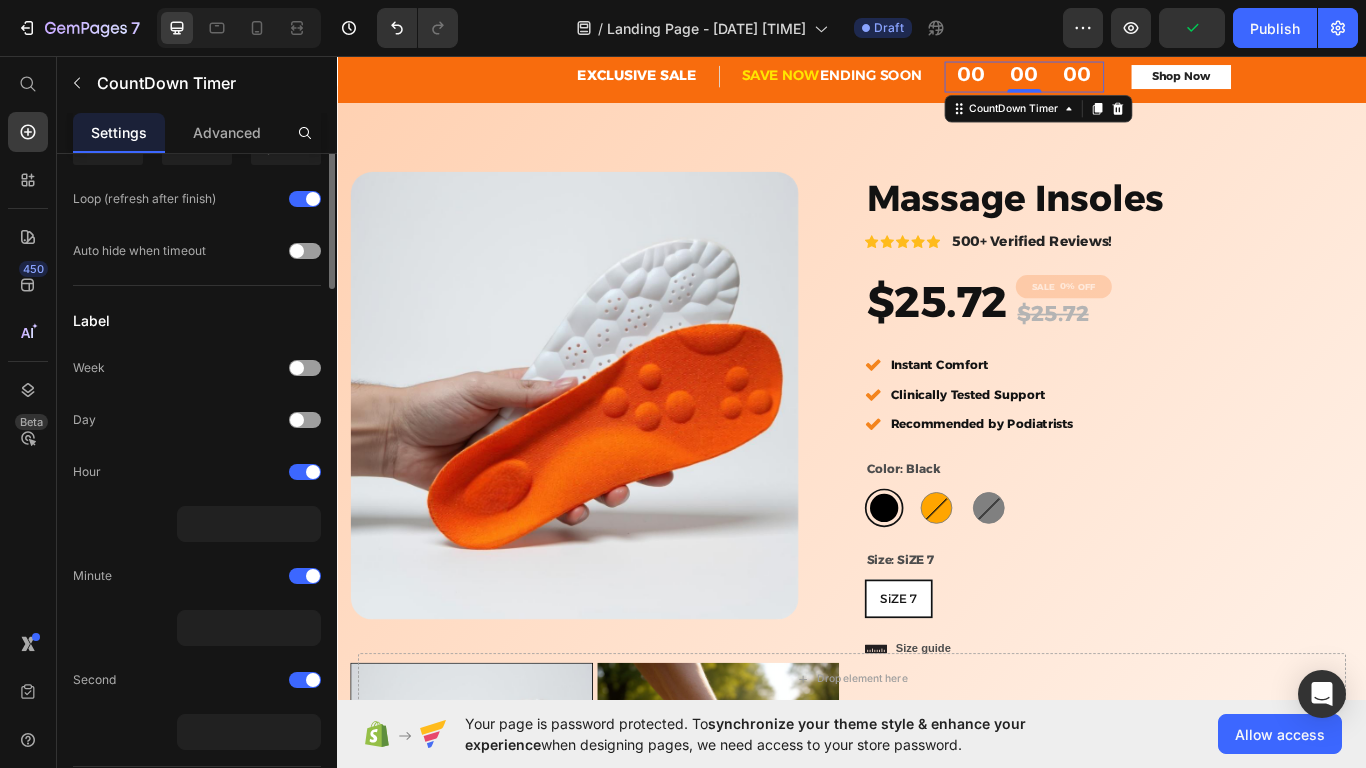 scroll, scrollTop: 105, scrollLeft: 0, axis: vertical 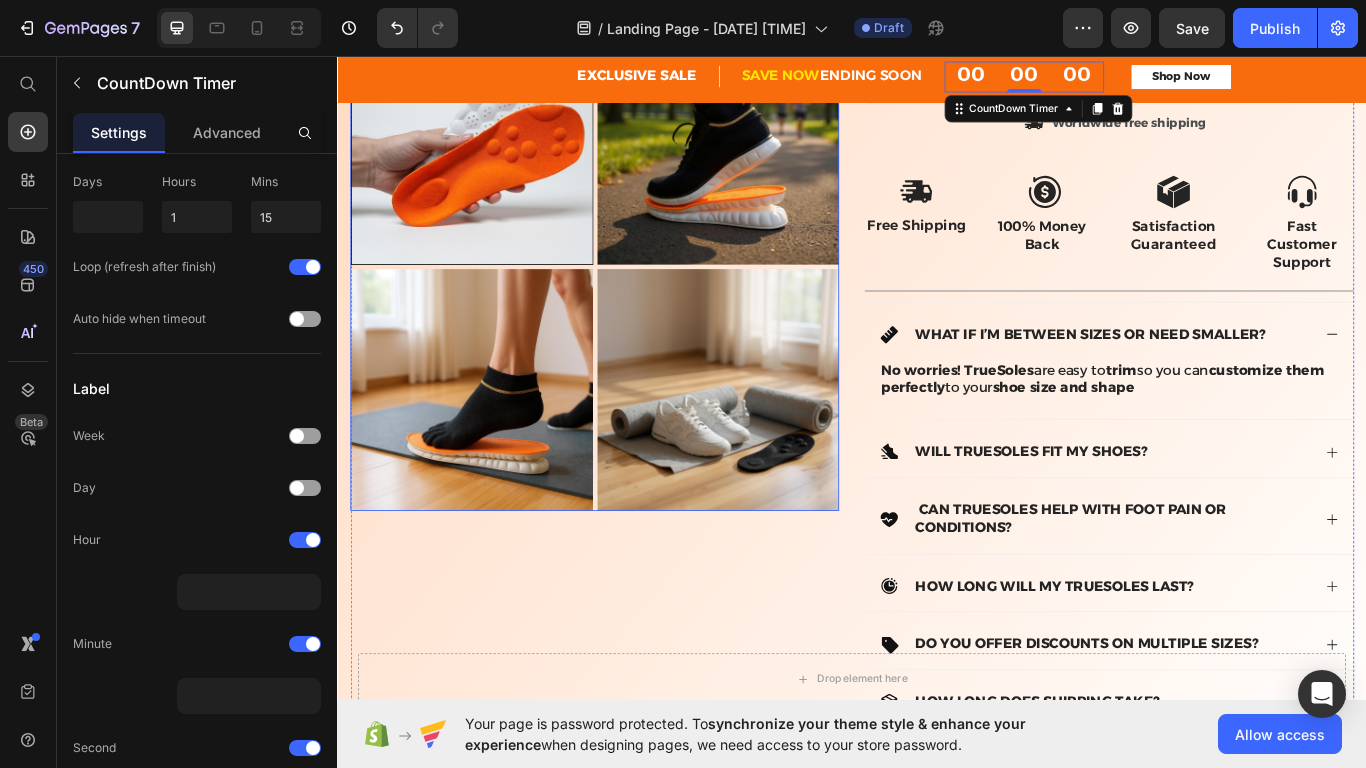click at bounding box center (781, 446) 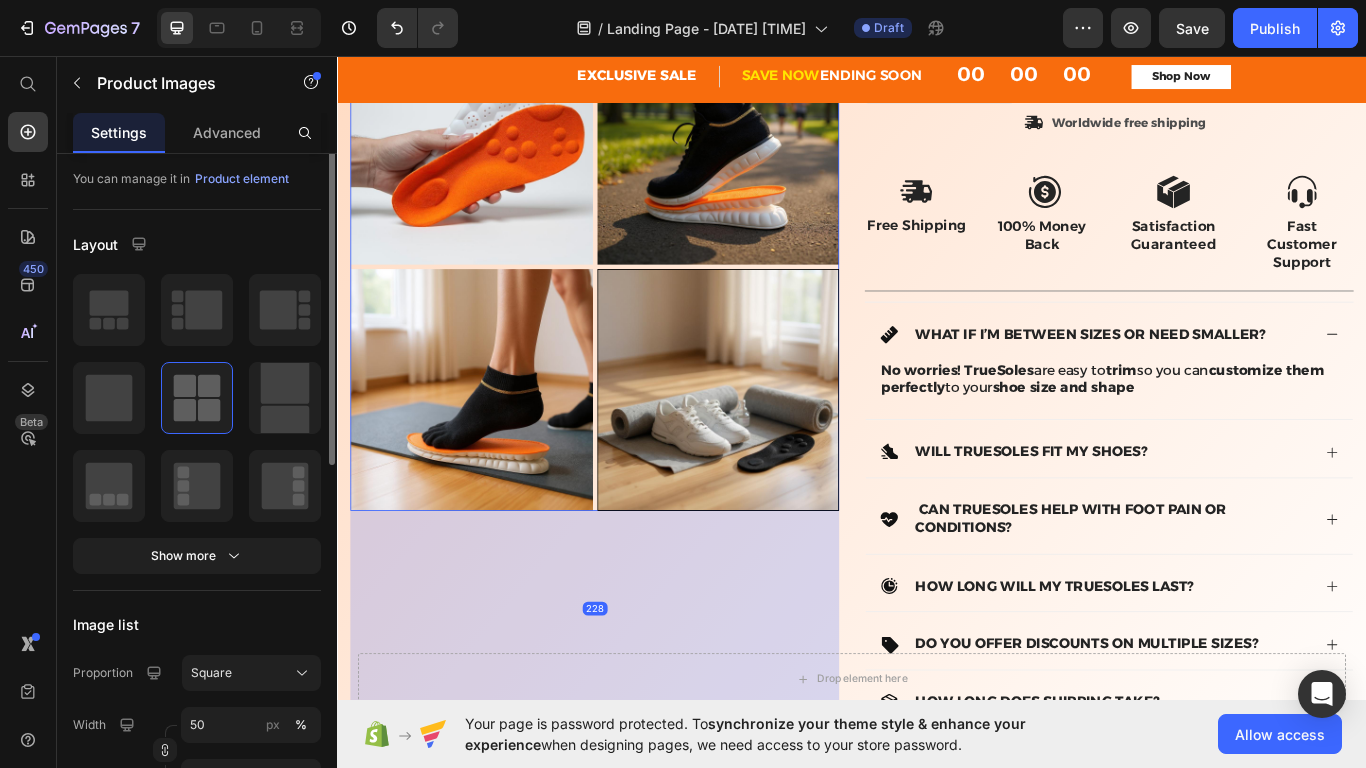scroll, scrollTop: 579, scrollLeft: 0, axis: vertical 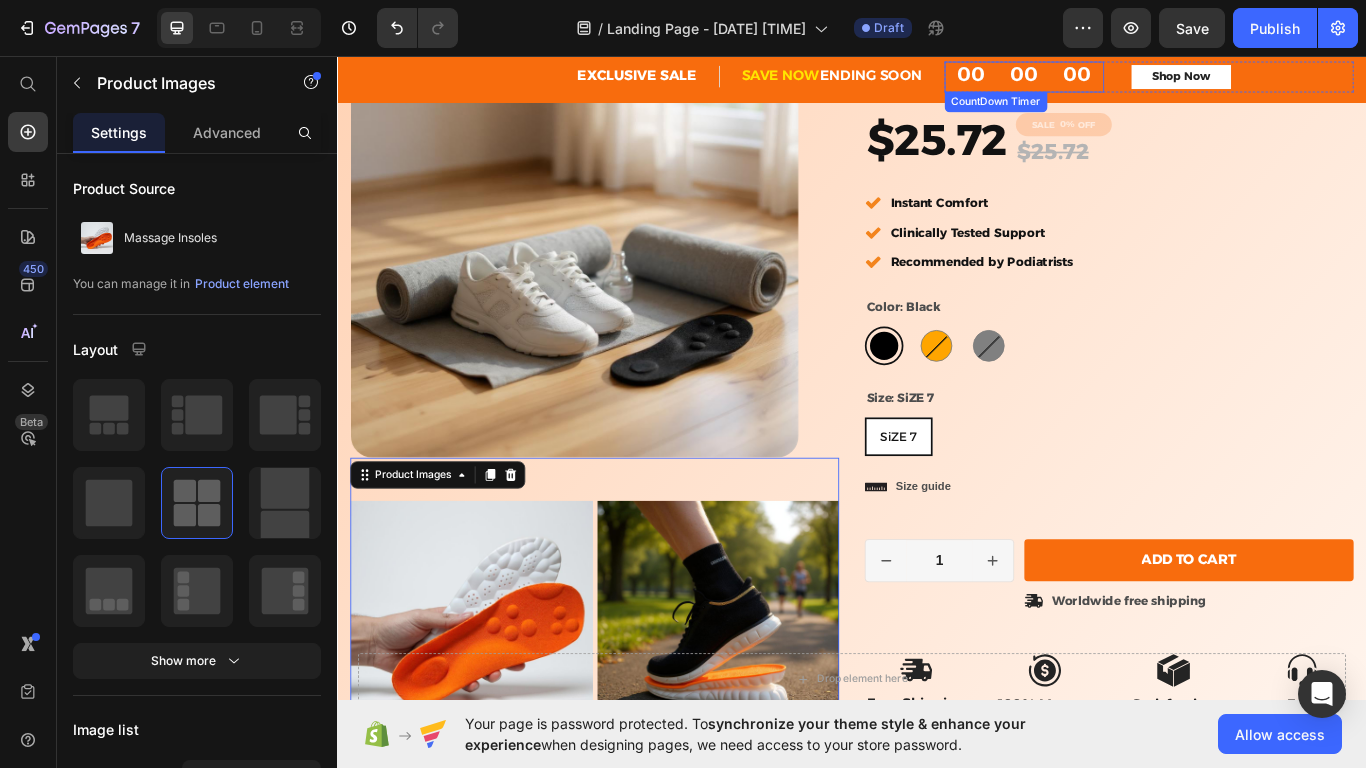 click on "00" at bounding box center (1138, 81) 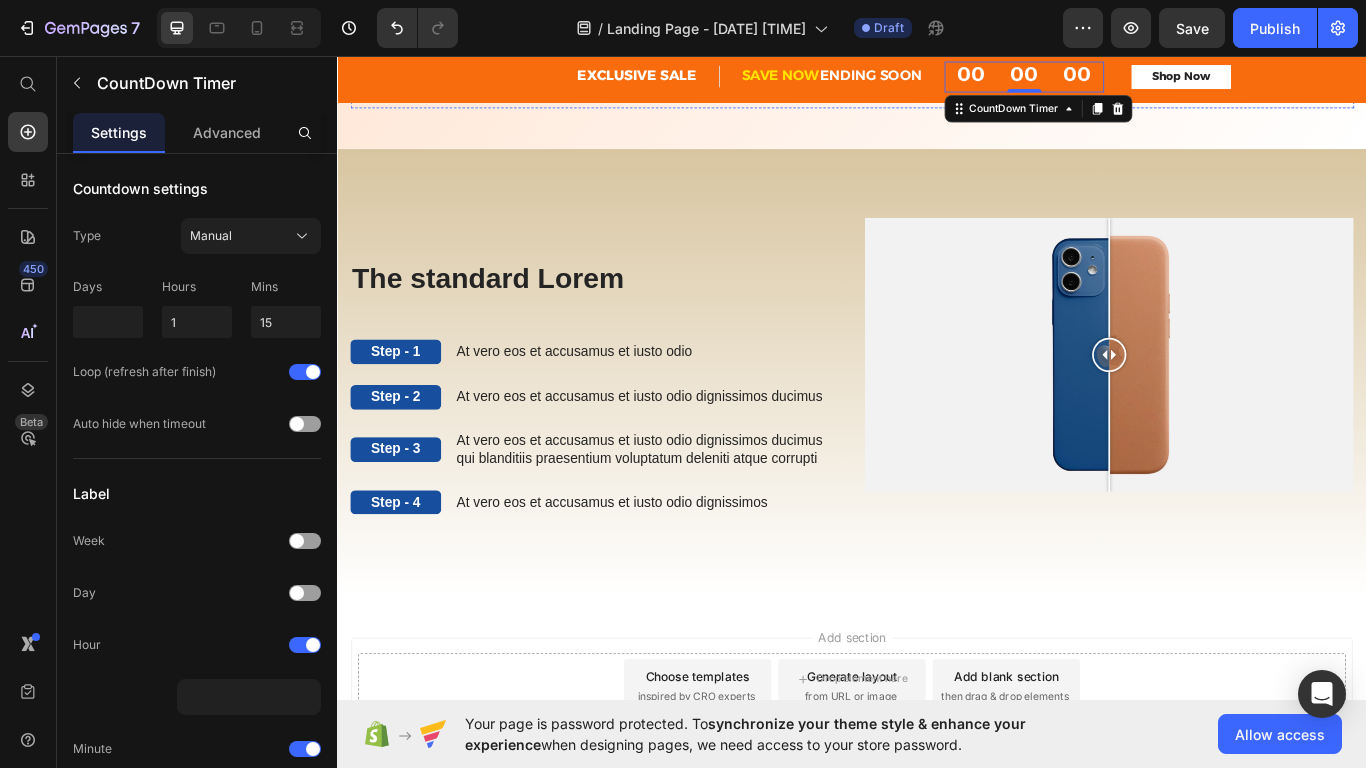 scroll, scrollTop: 1573, scrollLeft: 0, axis: vertical 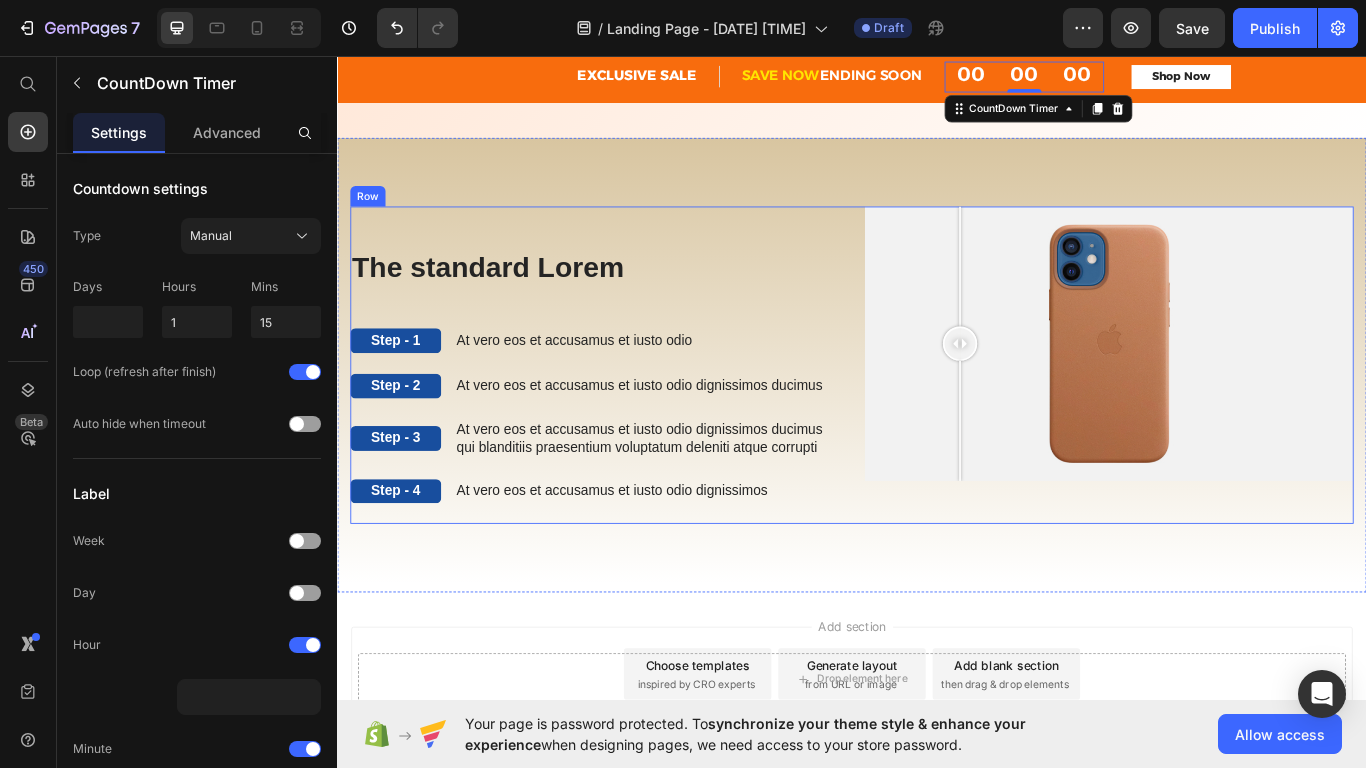 click at bounding box center (1063, 482) 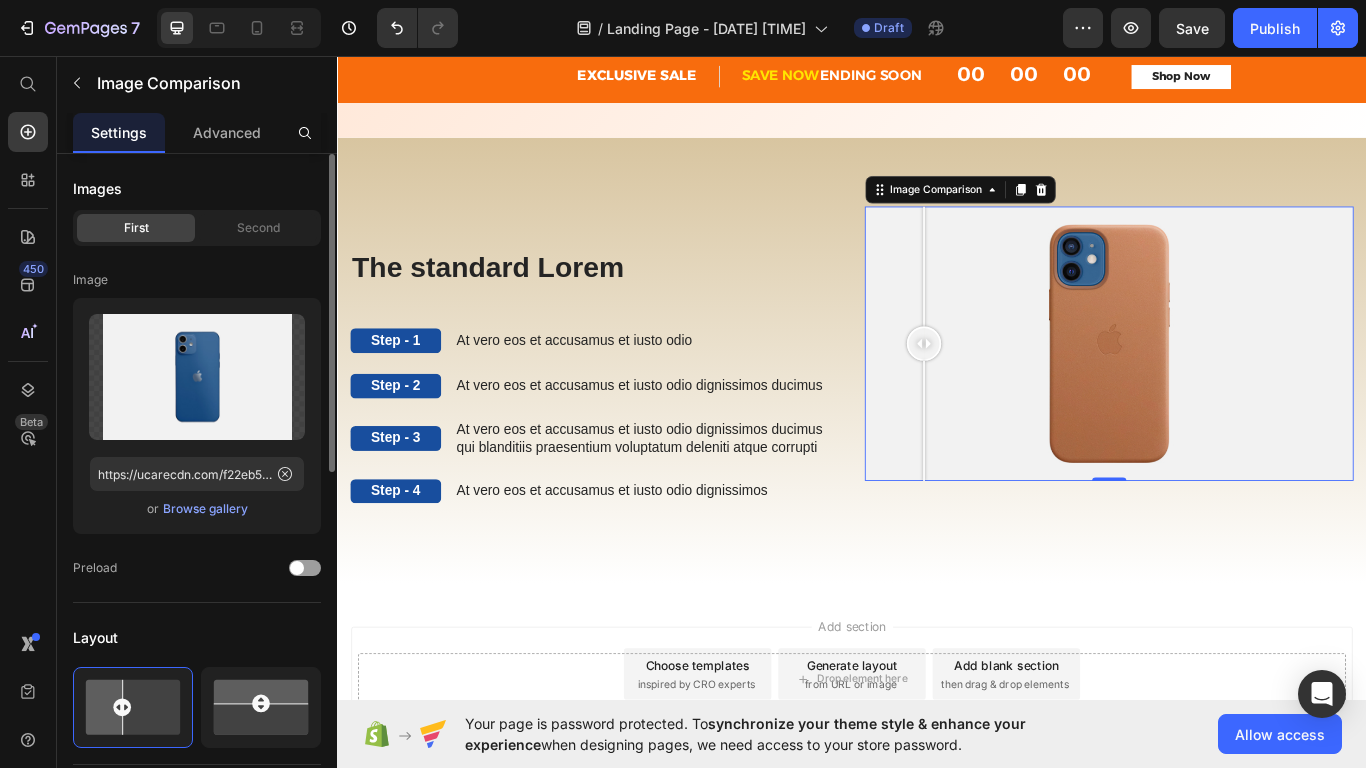 click on "Browse gallery" at bounding box center [205, 509] 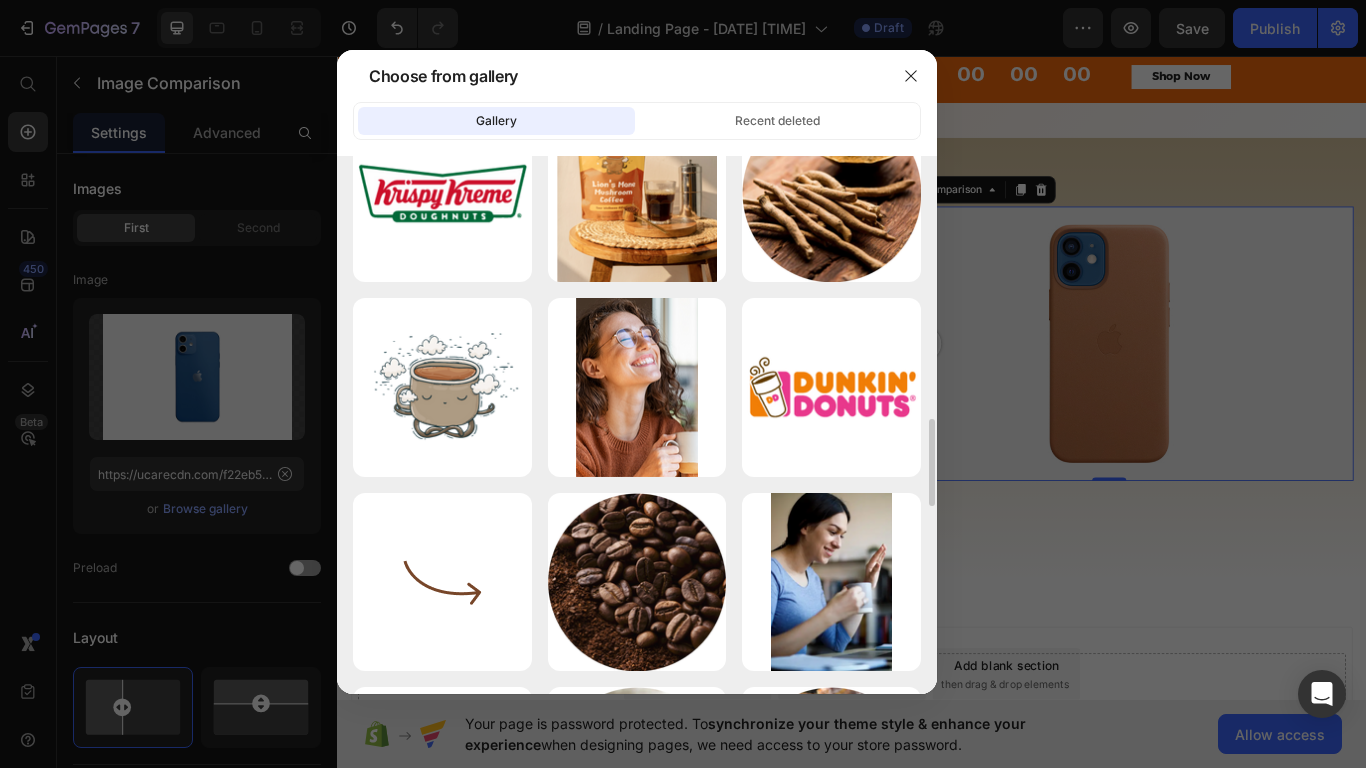 click on "Rectangle 82.png 925.46 kb" at bounding box center (0, 0) 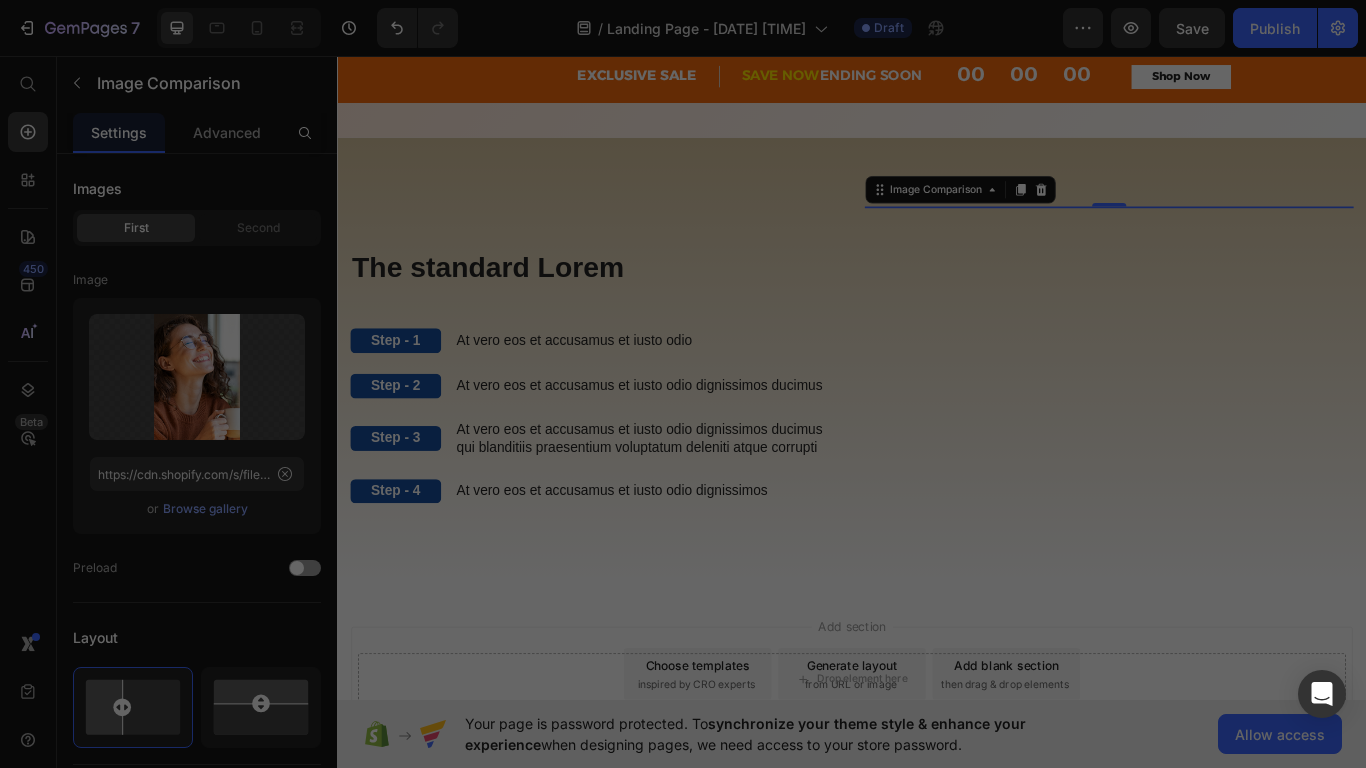 scroll, scrollTop: 0, scrollLeft: 0, axis: both 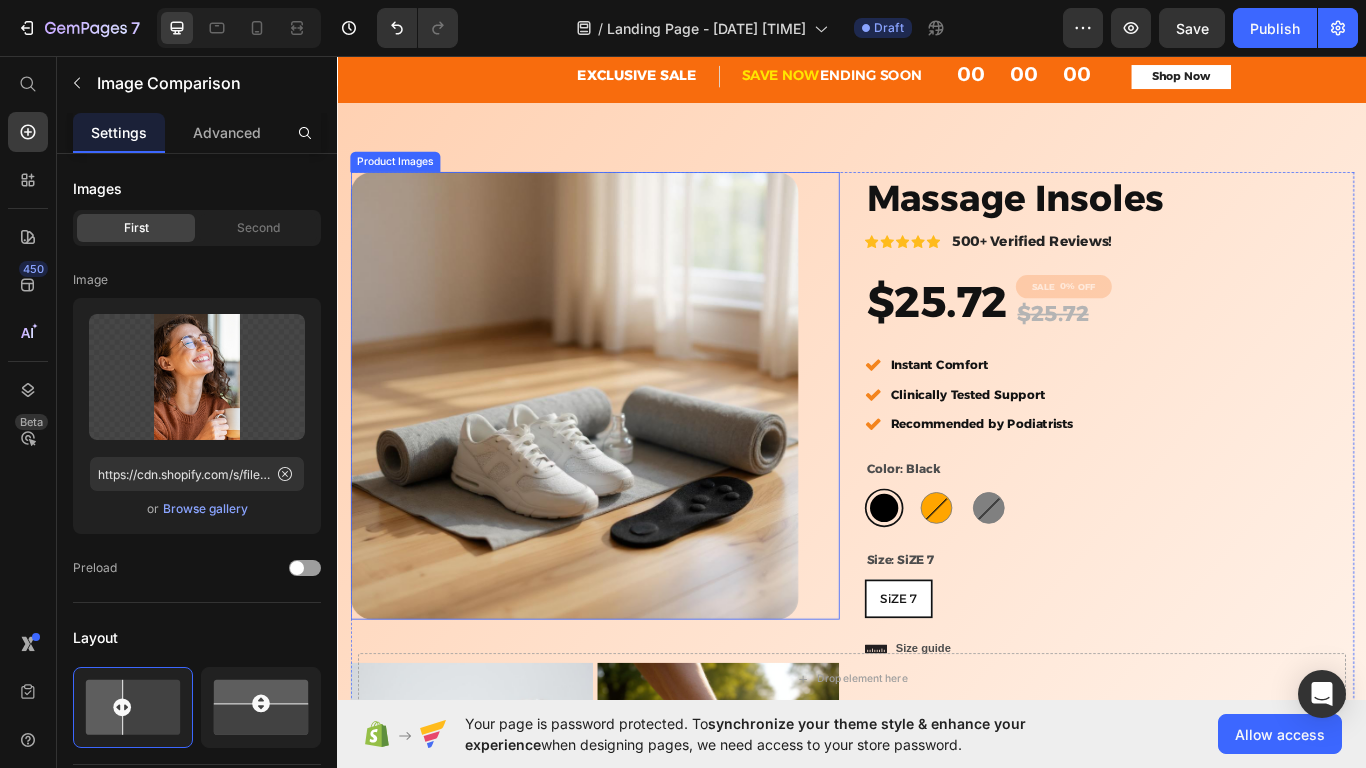 click at bounding box center [613, 453] 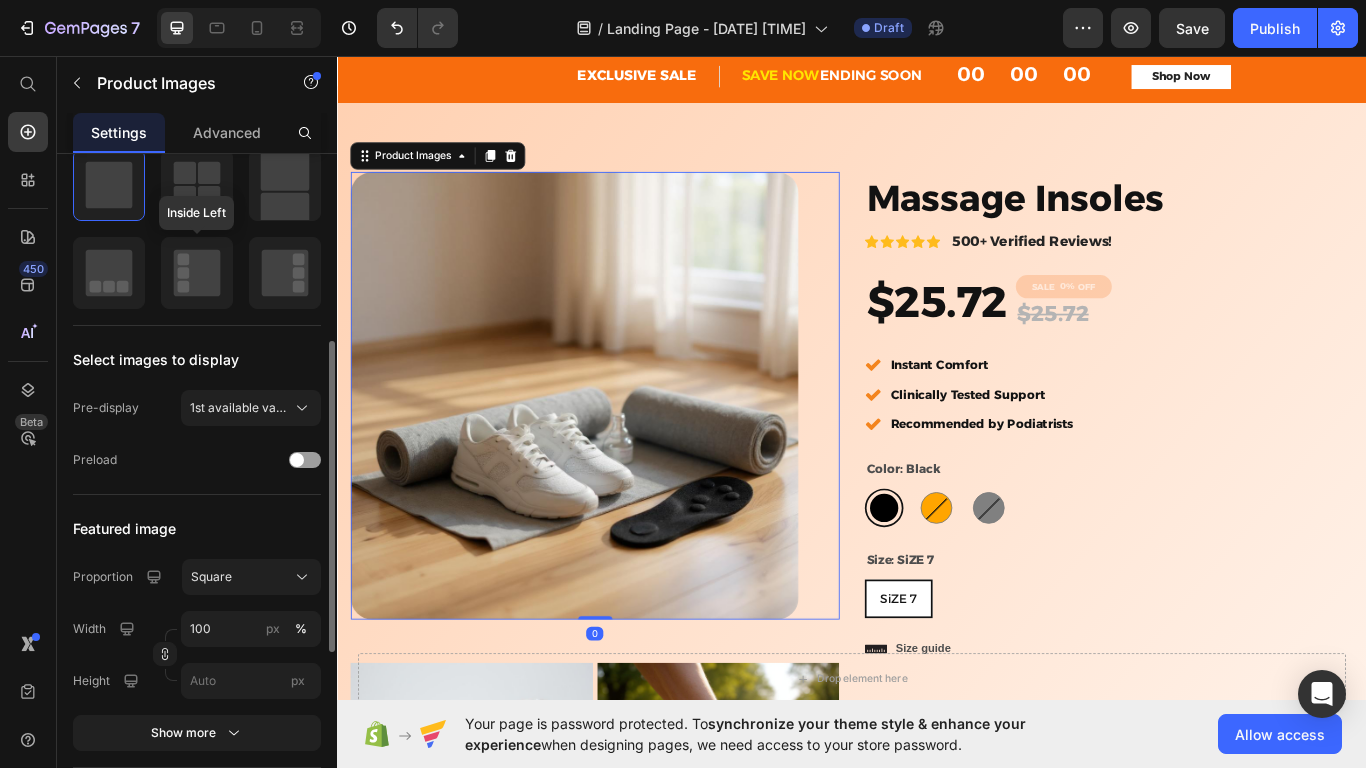 scroll, scrollTop: 356, scrollLeft: 0, axis: vertical 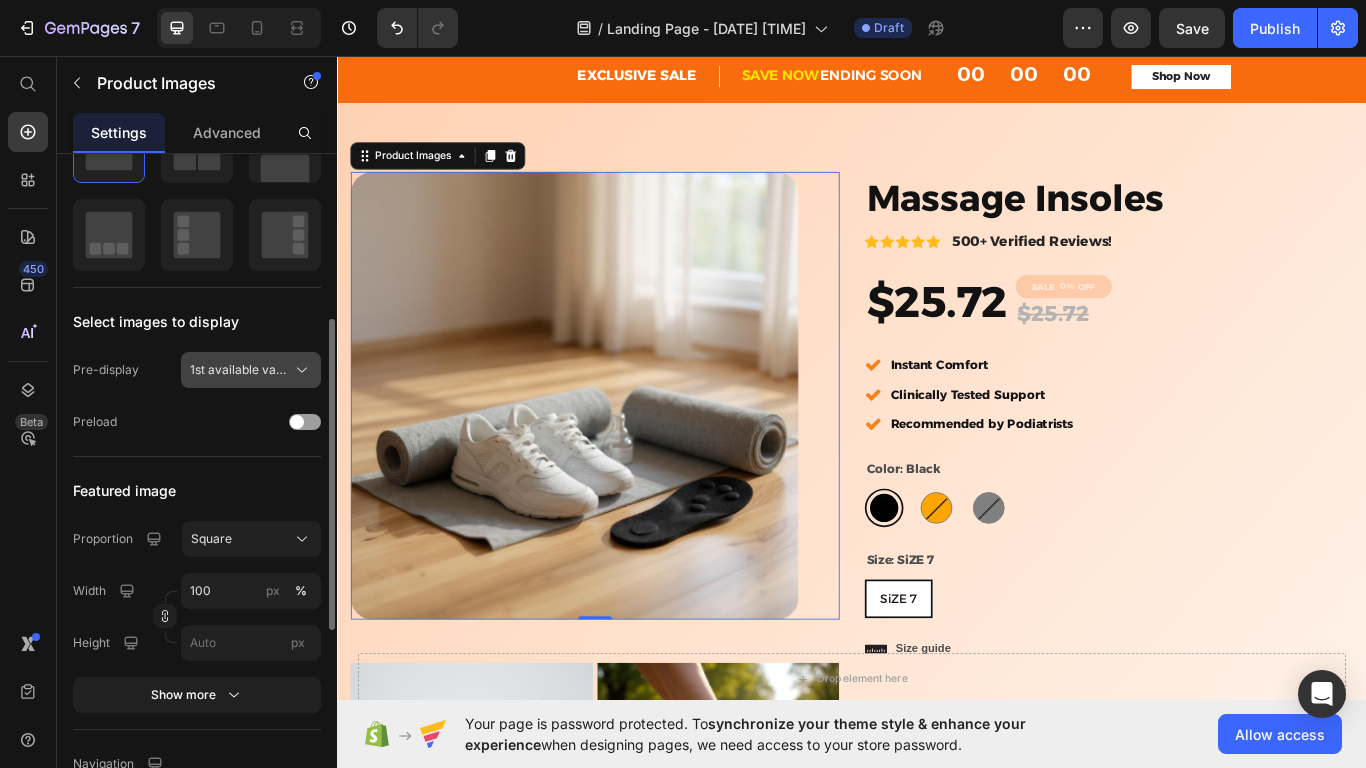 click on "1st available variant" at bounding box center (239, 370) 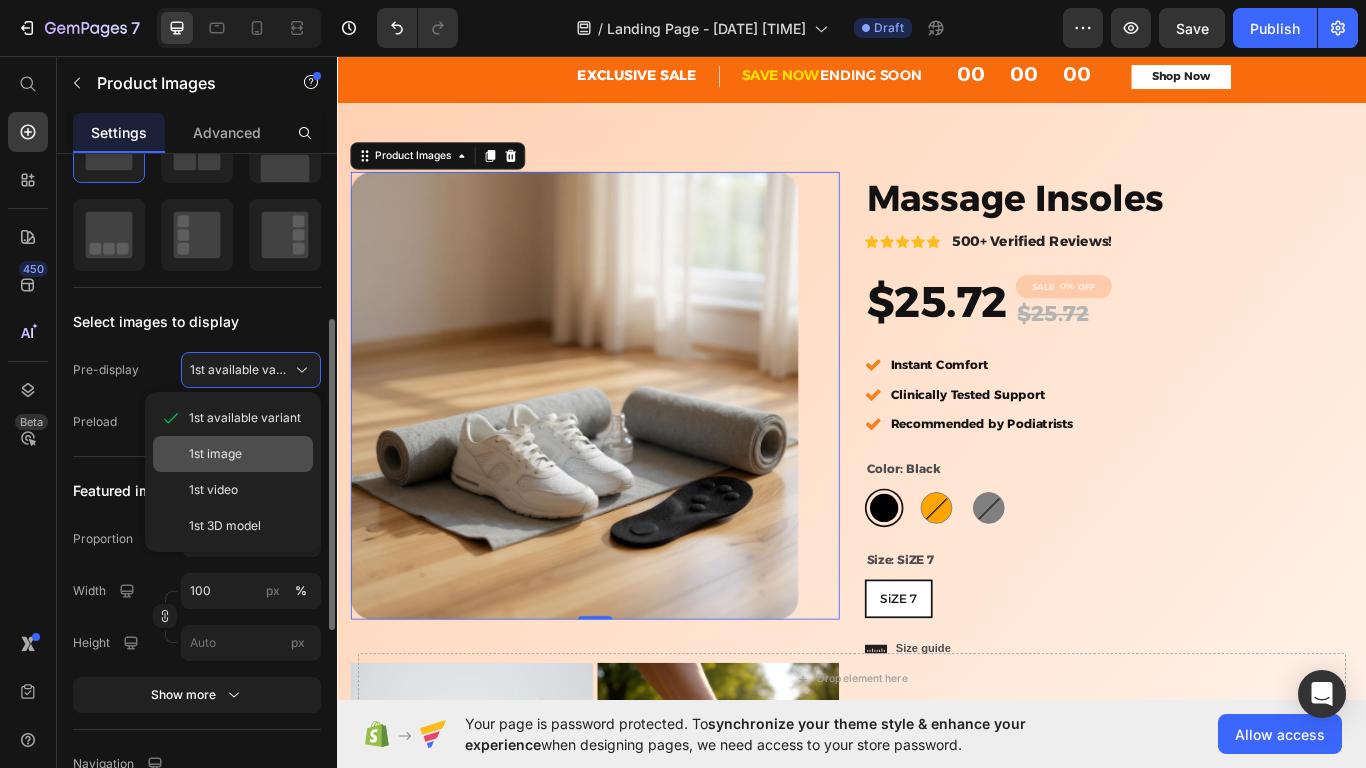 click on "1st image" at bounding box center [247, 454] 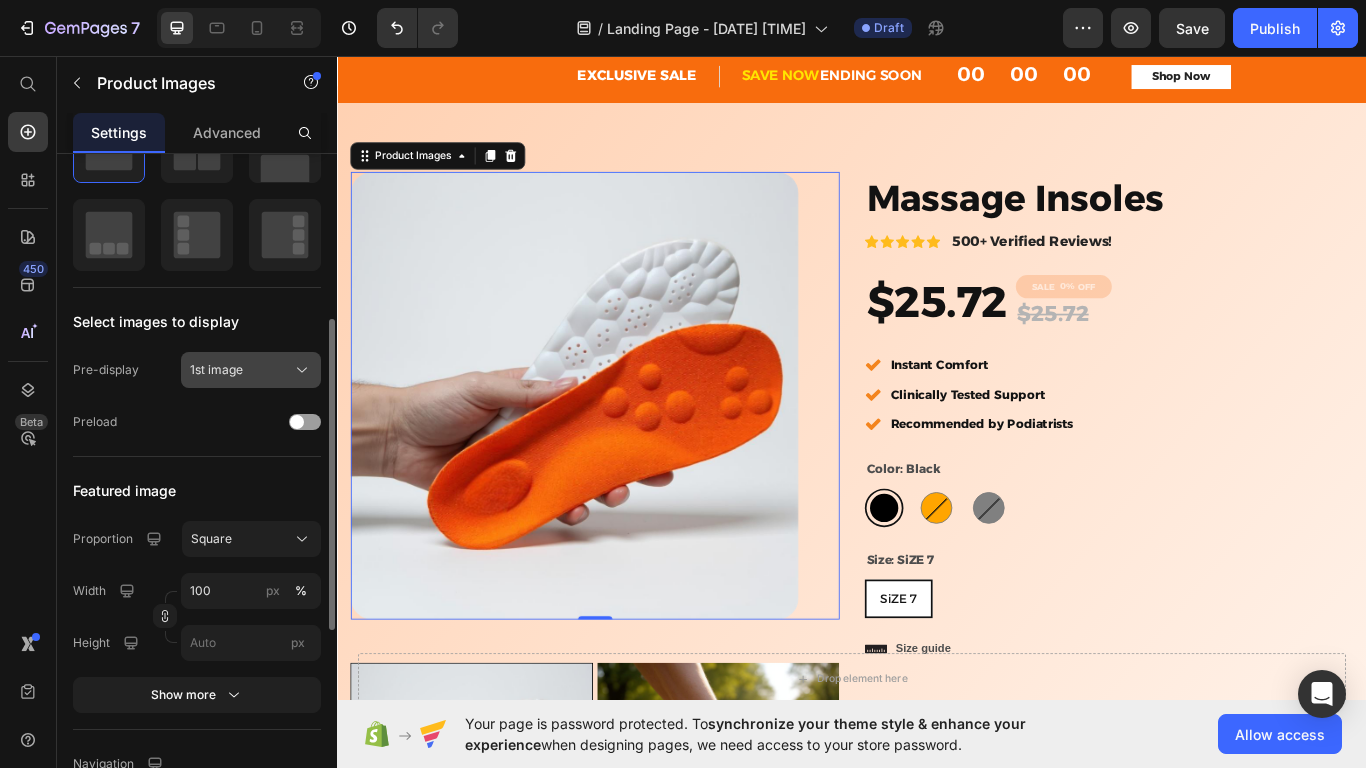 click on "1st image" 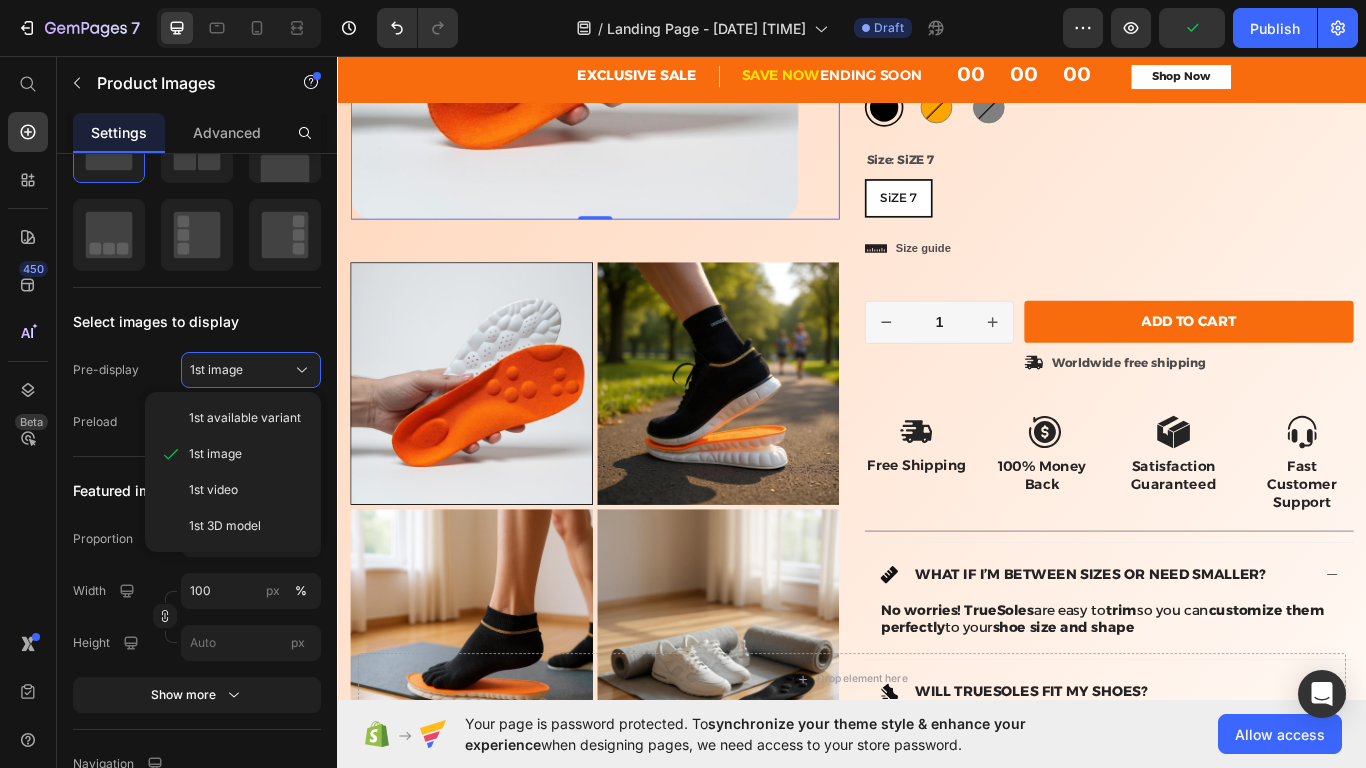 scroll, scrollTop: 477, scrollLeft: 0, axis: vertical 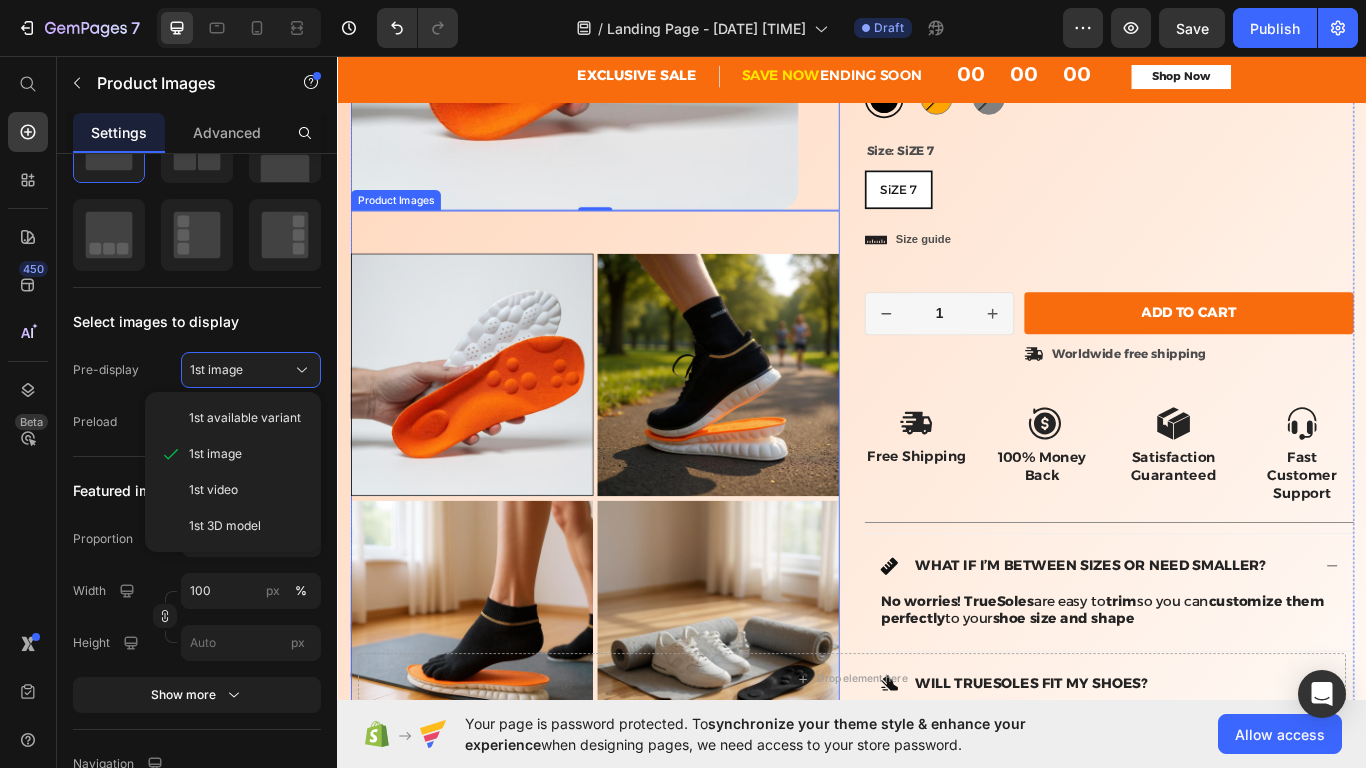 click at bounding box center [493, 428] 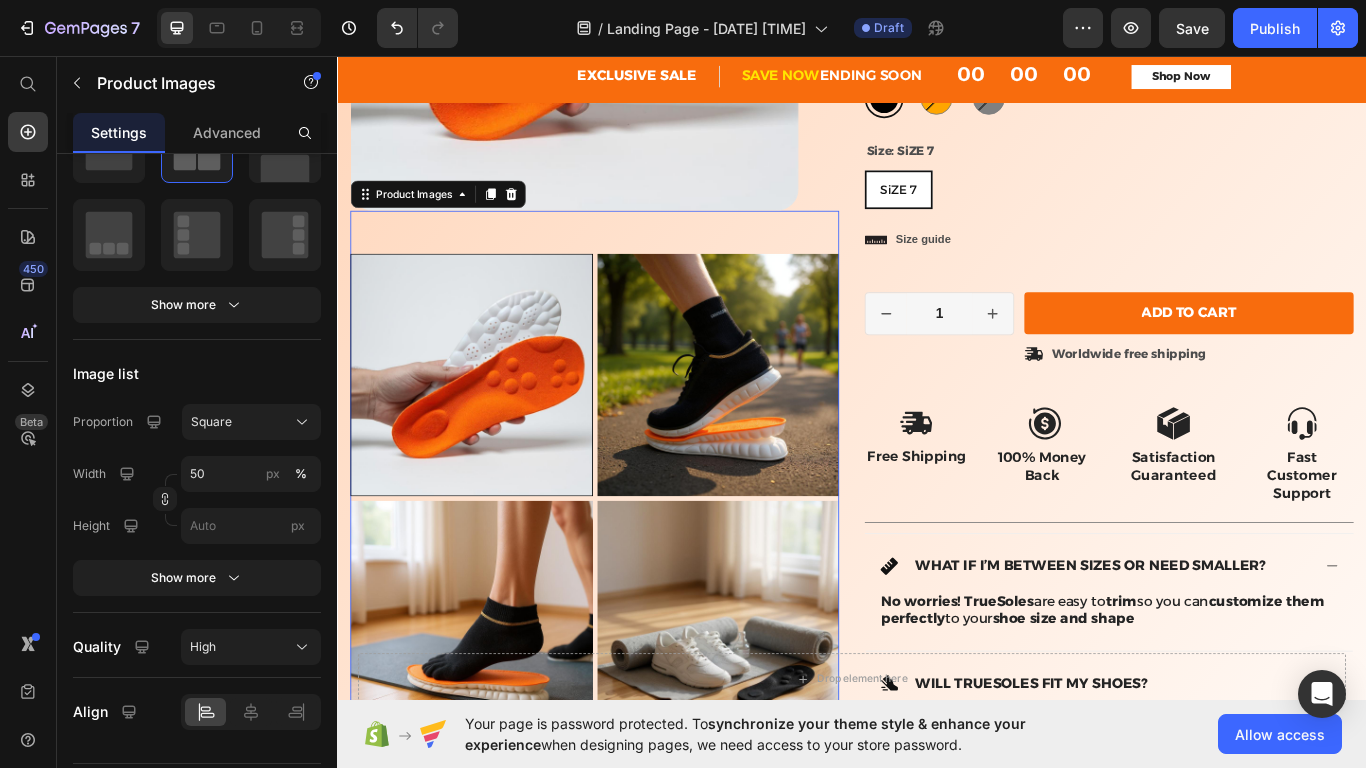 click at bounding box center [493, 428] 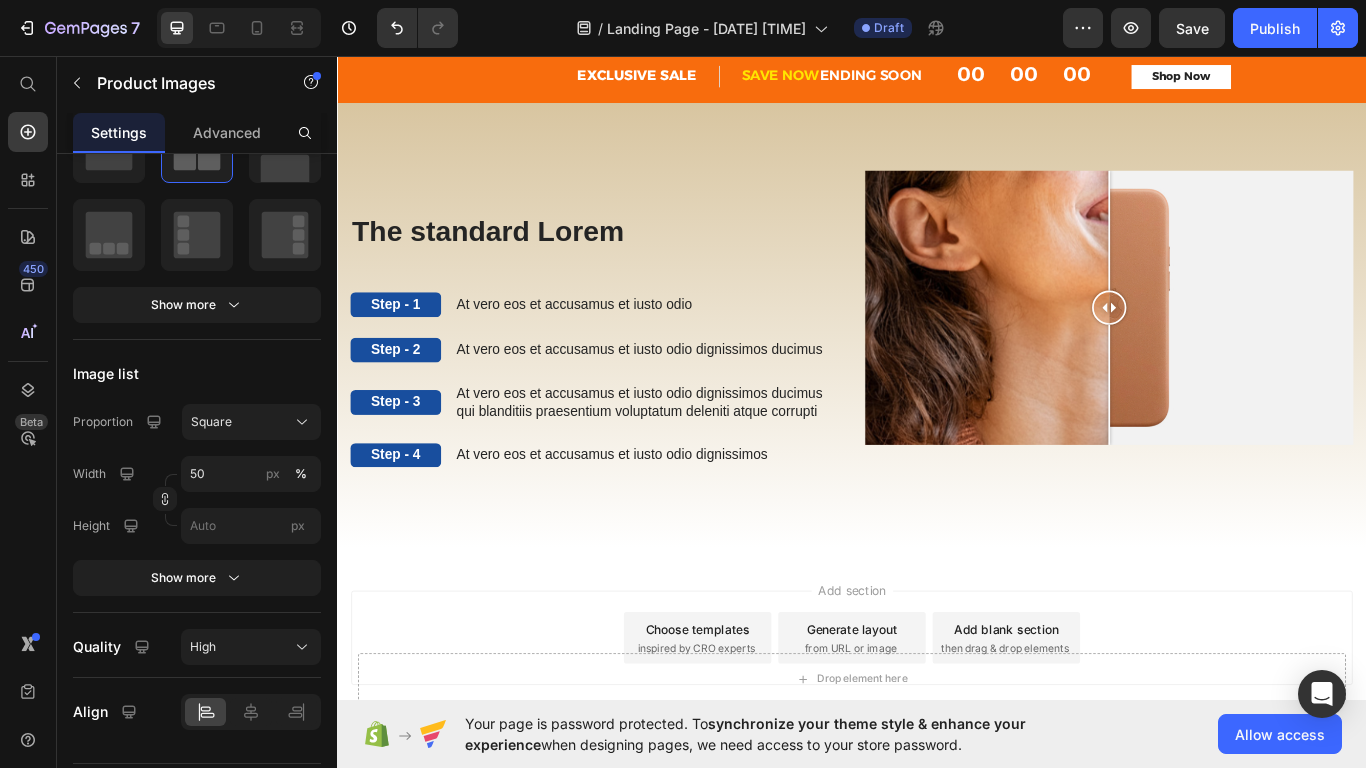 scroll, scrollTop: 1617, scrollLeft: 0, axis: vertical 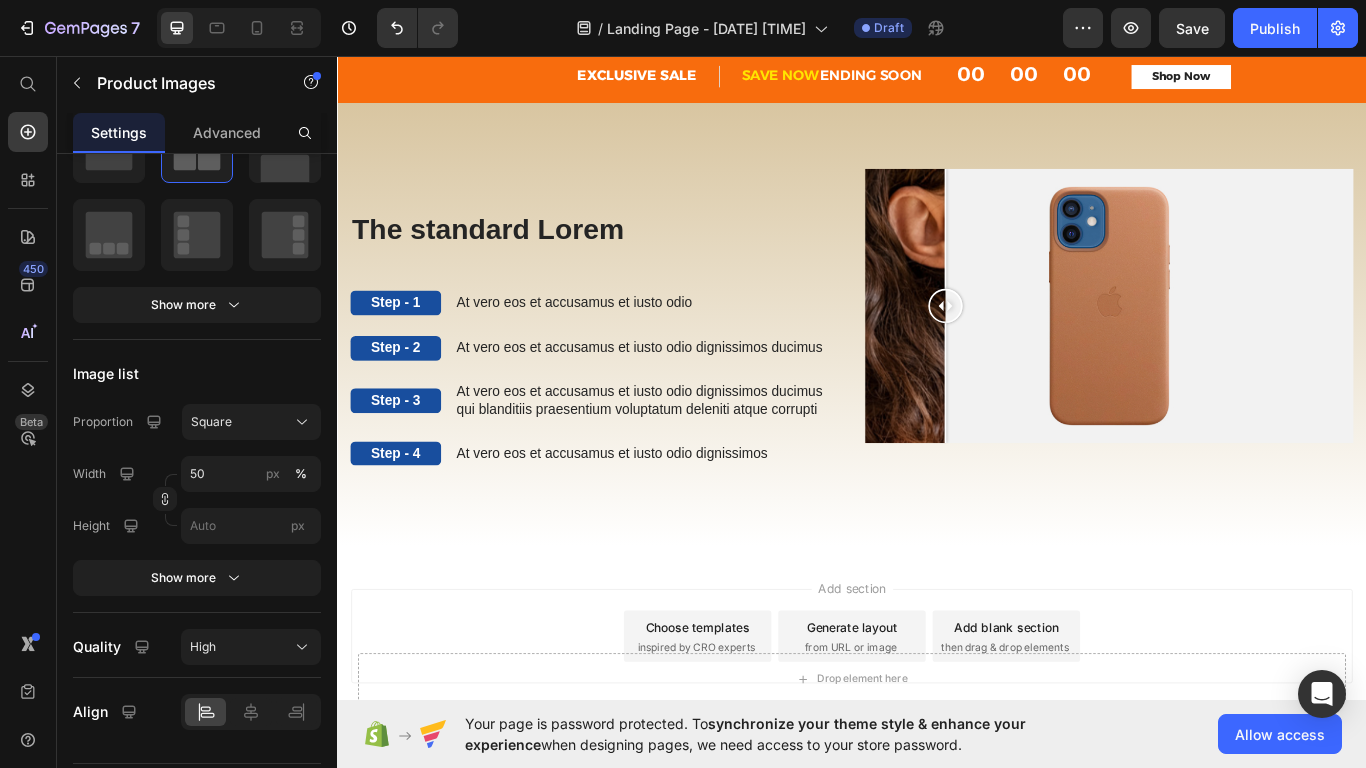 click at bounding box center (1046, 438) 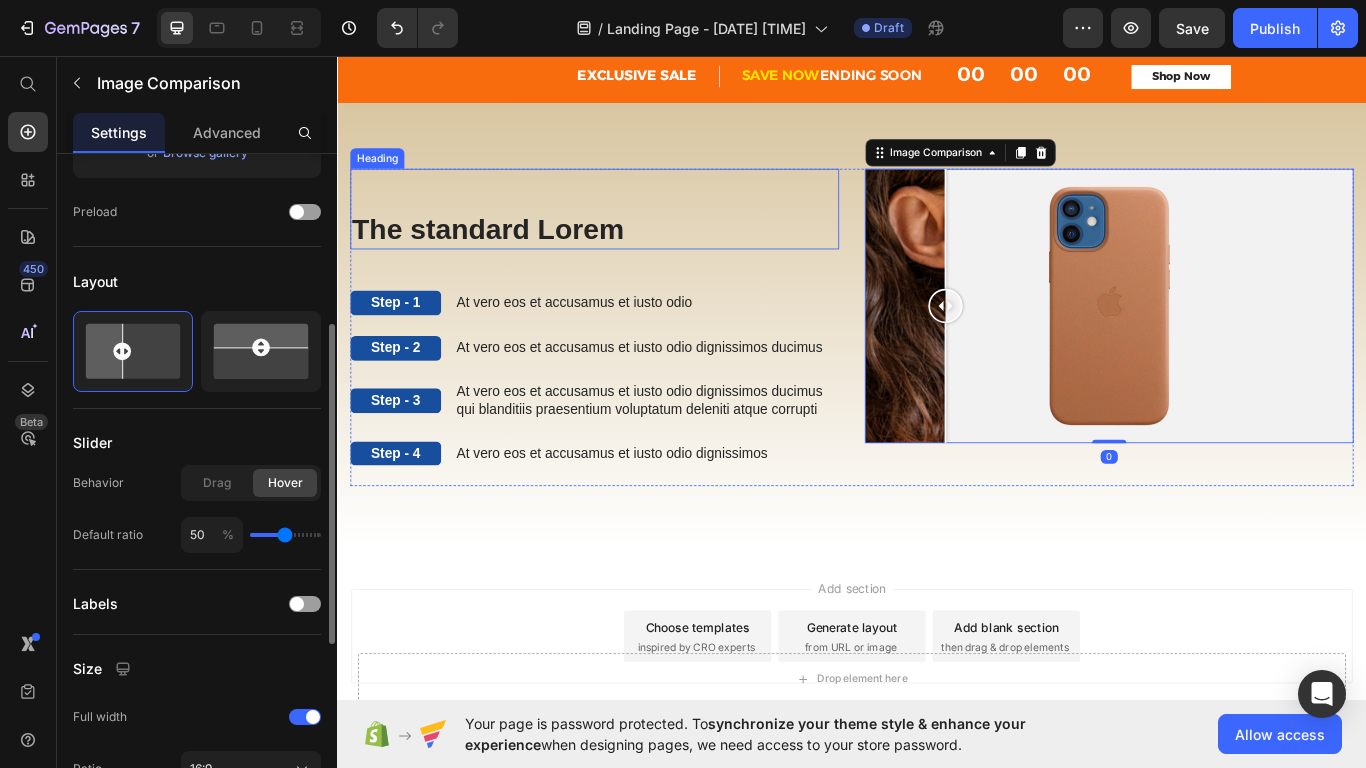 scroll, scrollTop: 0, scrollLeft: 0, axis: both 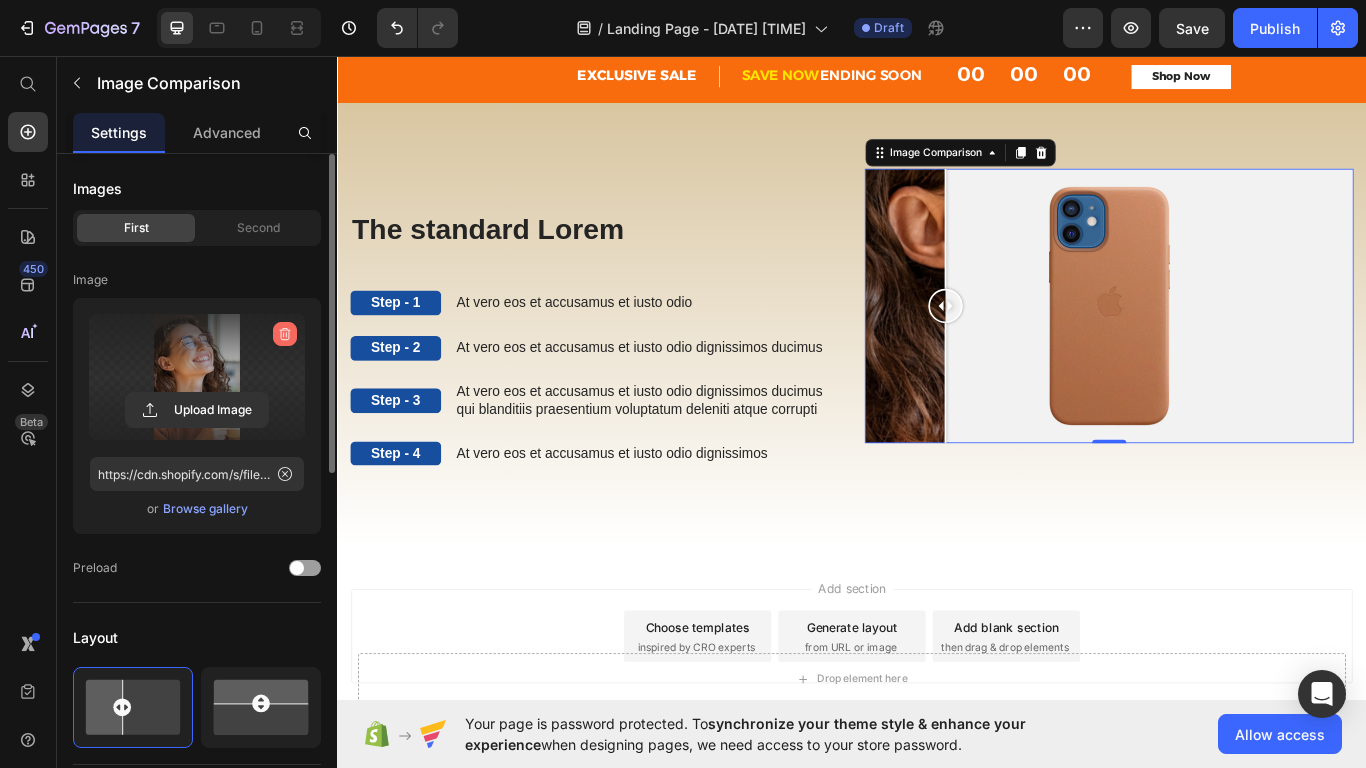 click at bounding box center (285, 334) 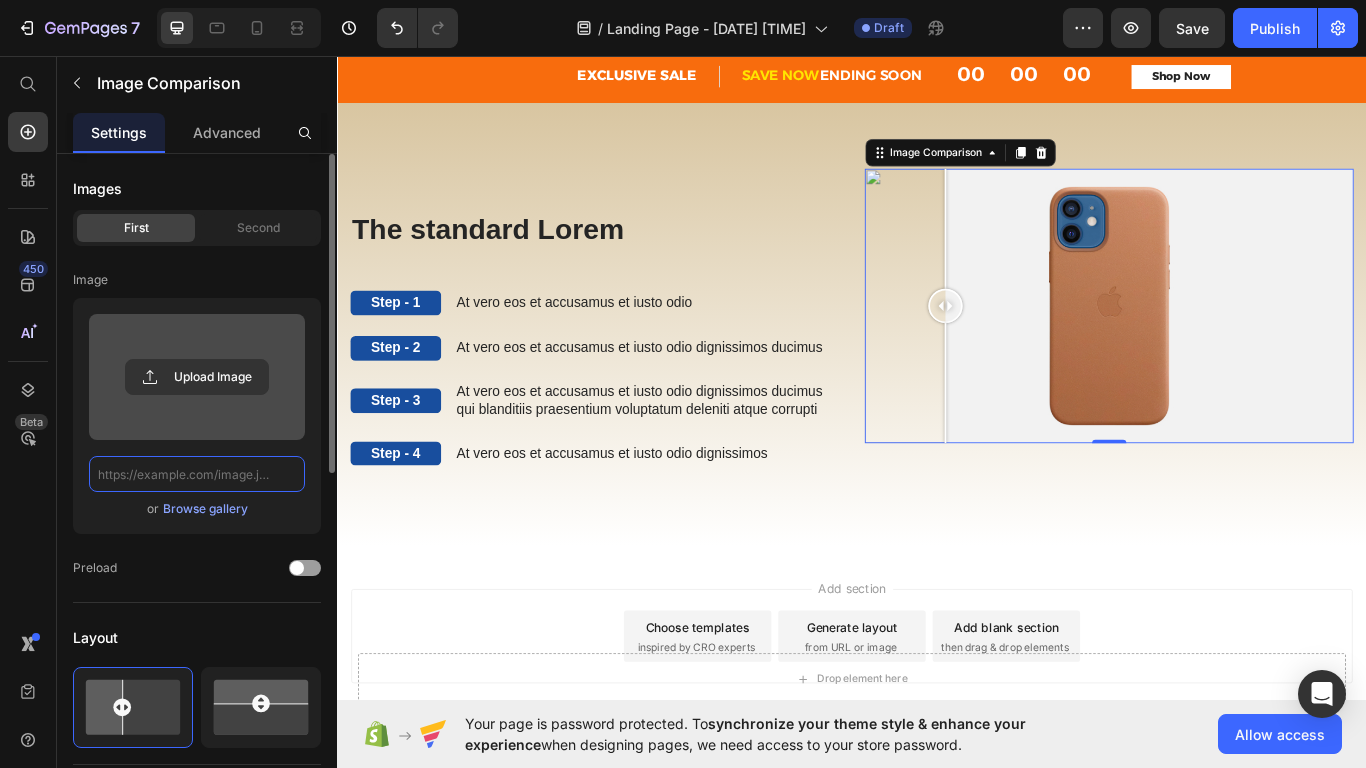 scroll, scrollTop: 0, scrollLeft: 0, axis: both 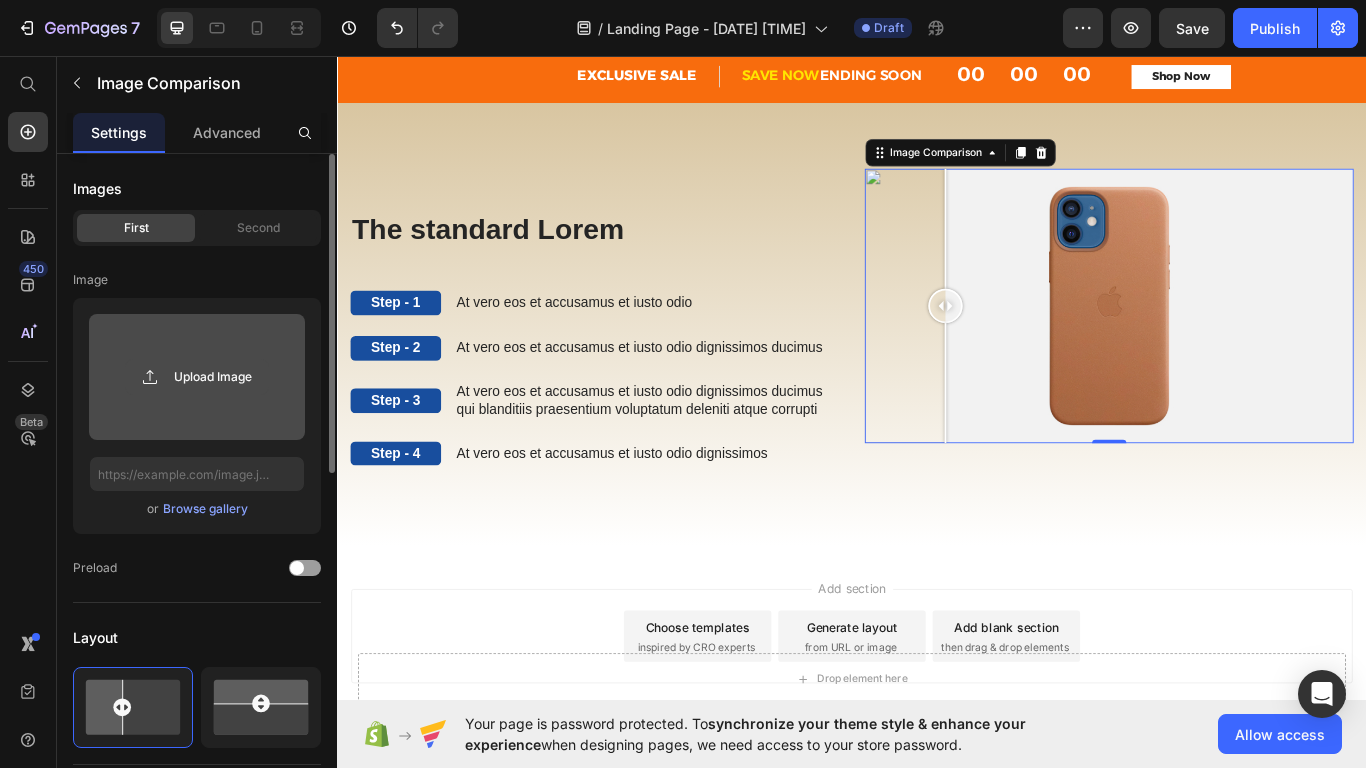 click 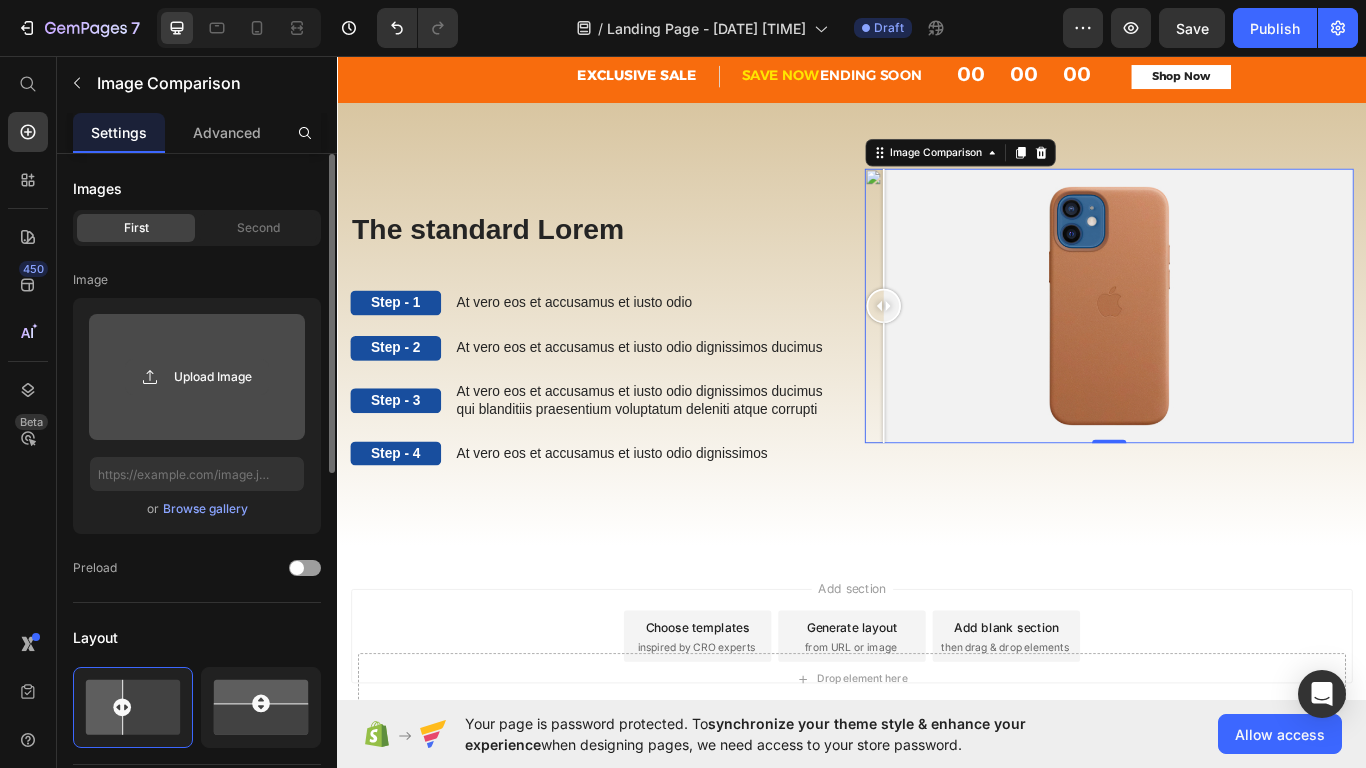 click 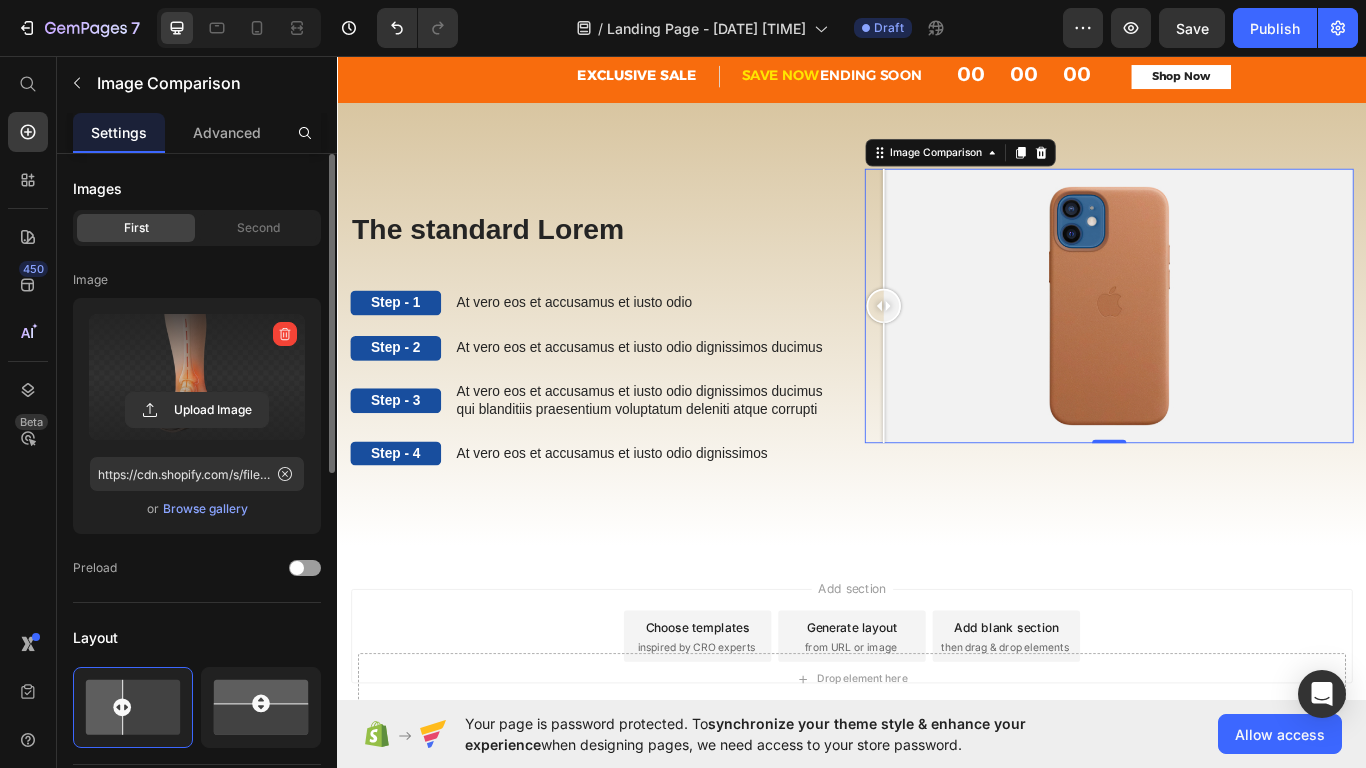 click at bounding box center [197, 377] 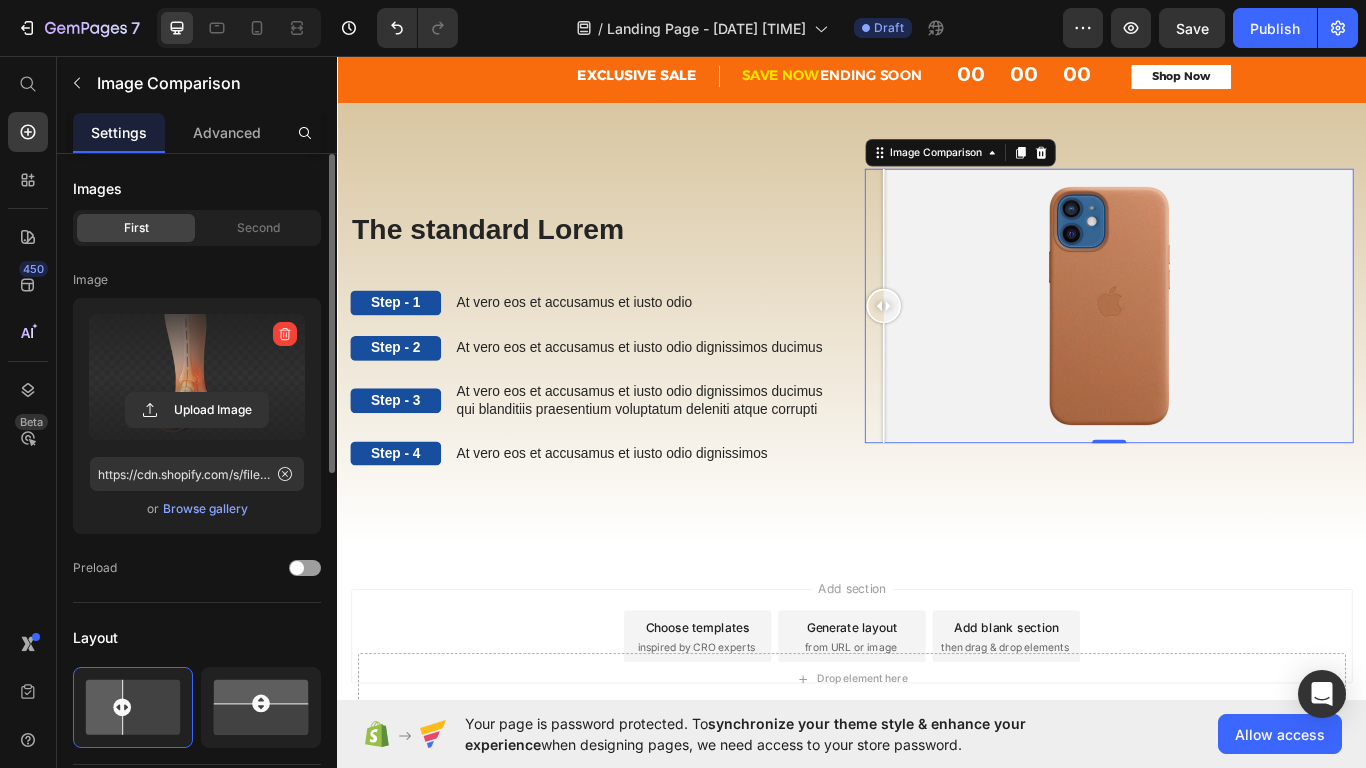 click 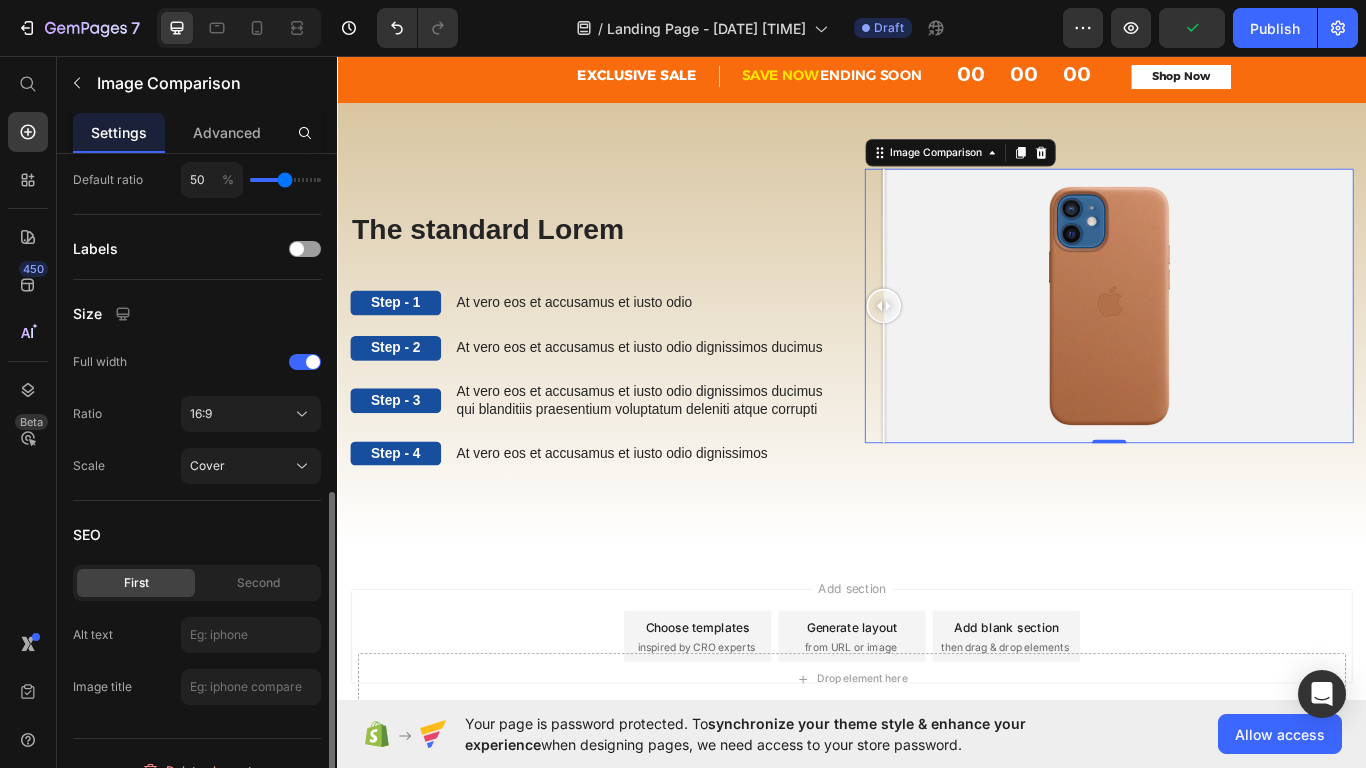 scroll, scrollTop: 739, scrollLeft: 0, axis: vertical 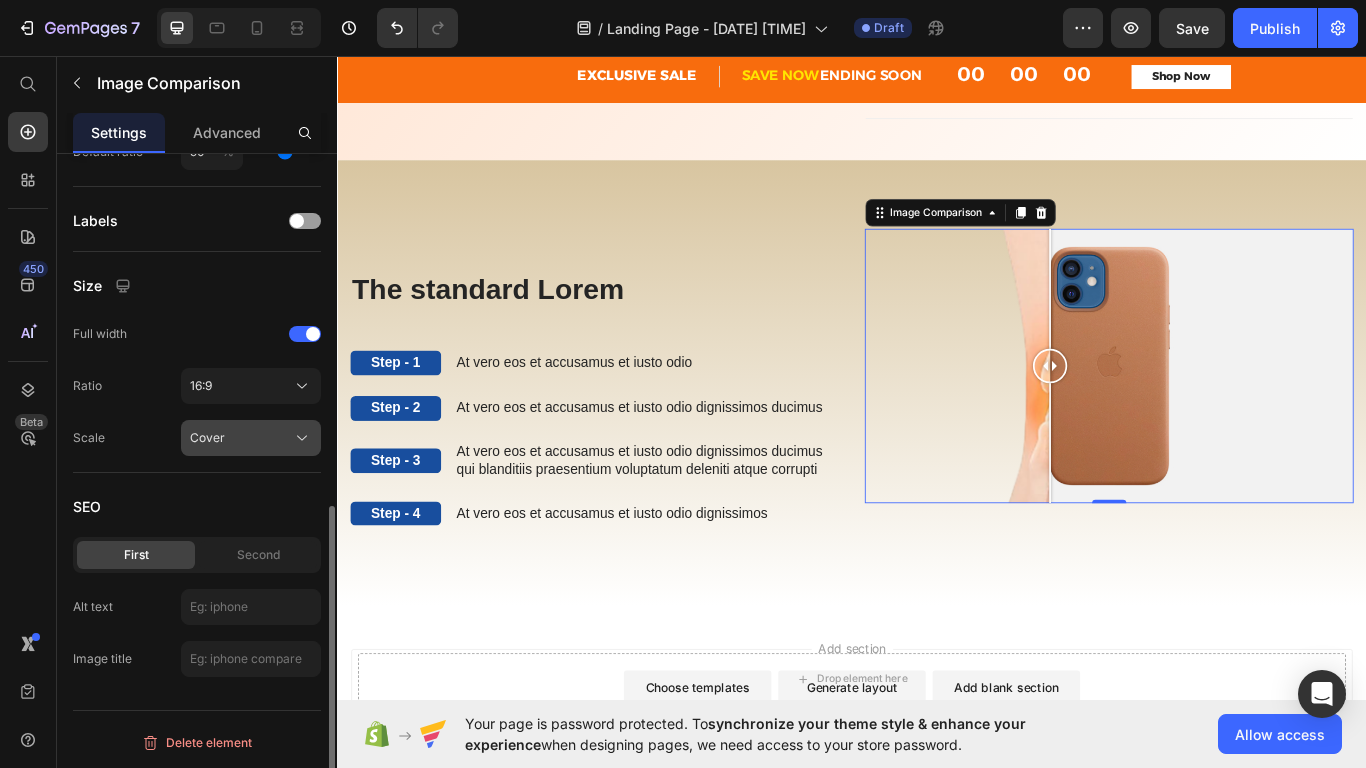 click on "Cover" 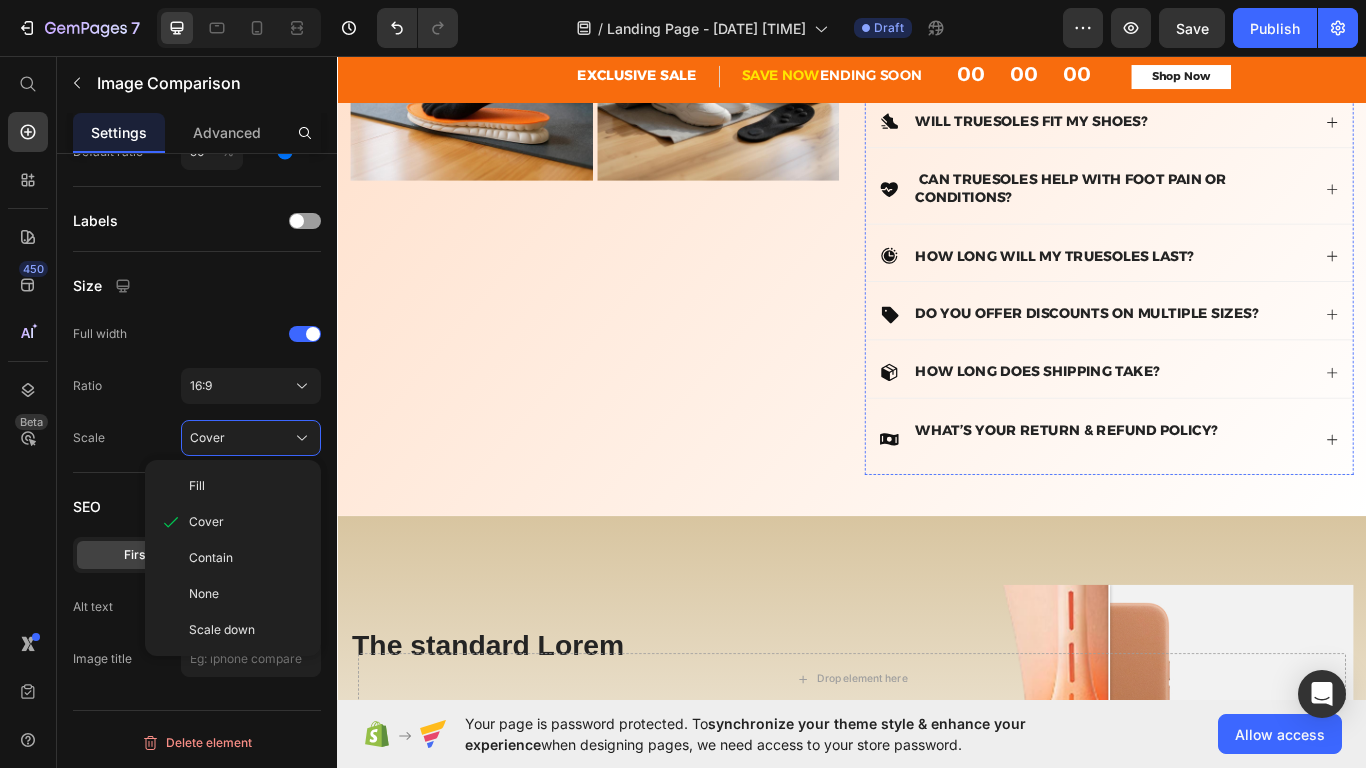 scroll, scrollTop: 1131, scrollLeft: 0, axis: vertical 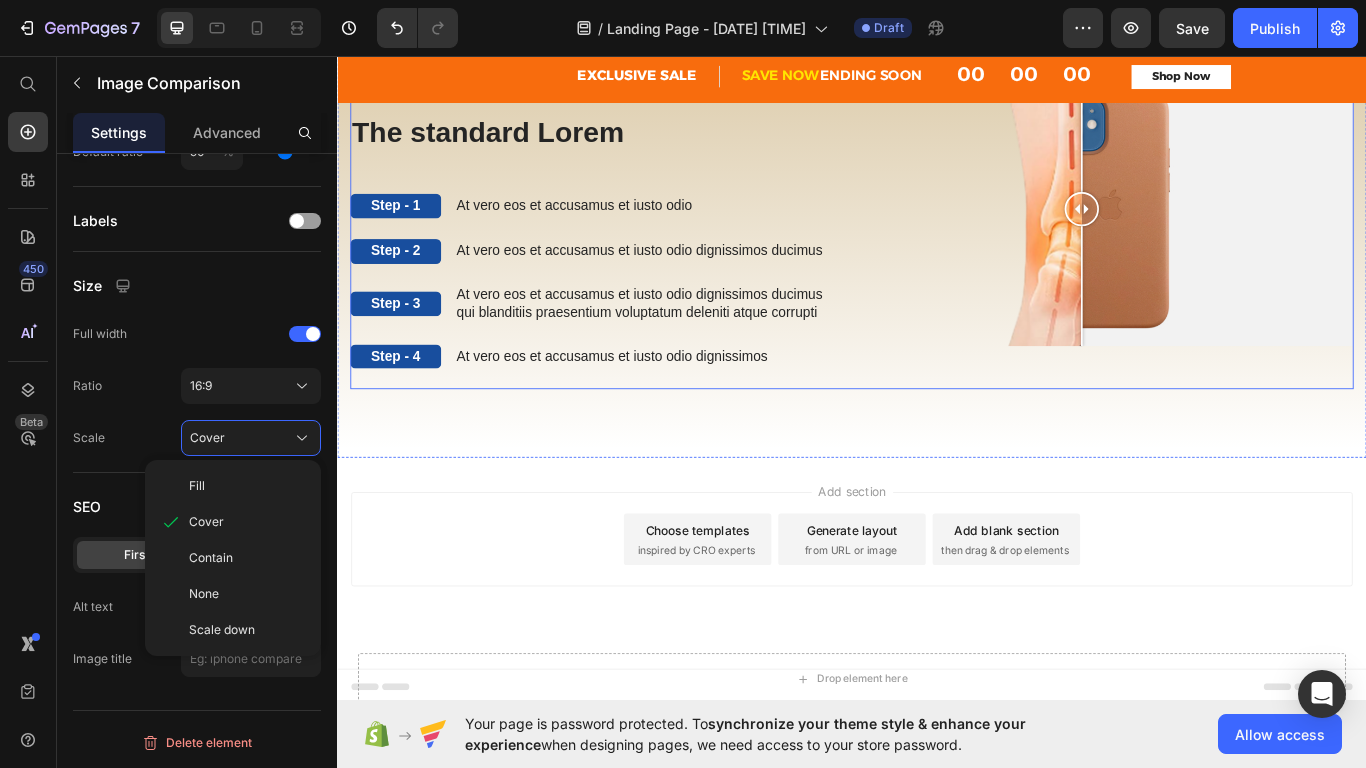 click at bounding box center (1205, 325) 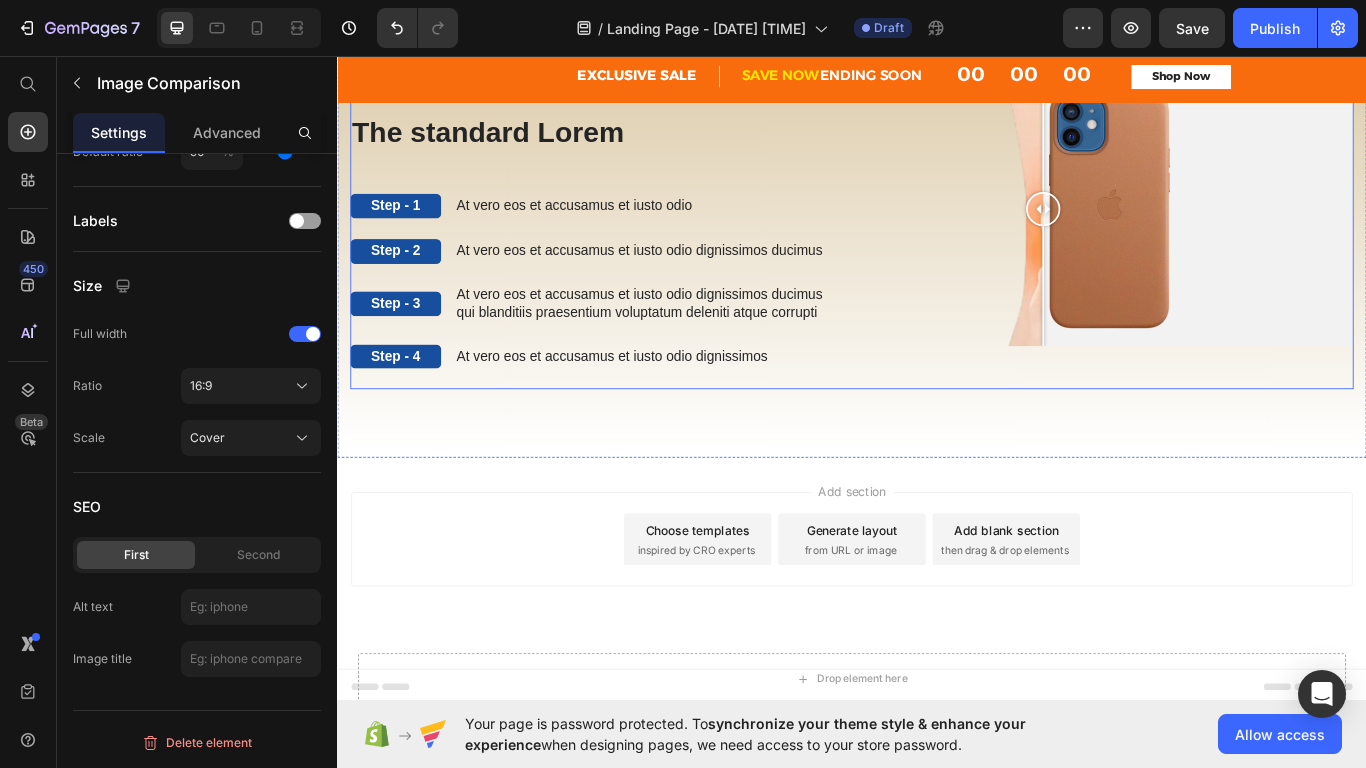 click at bounding box center [1160, 325] 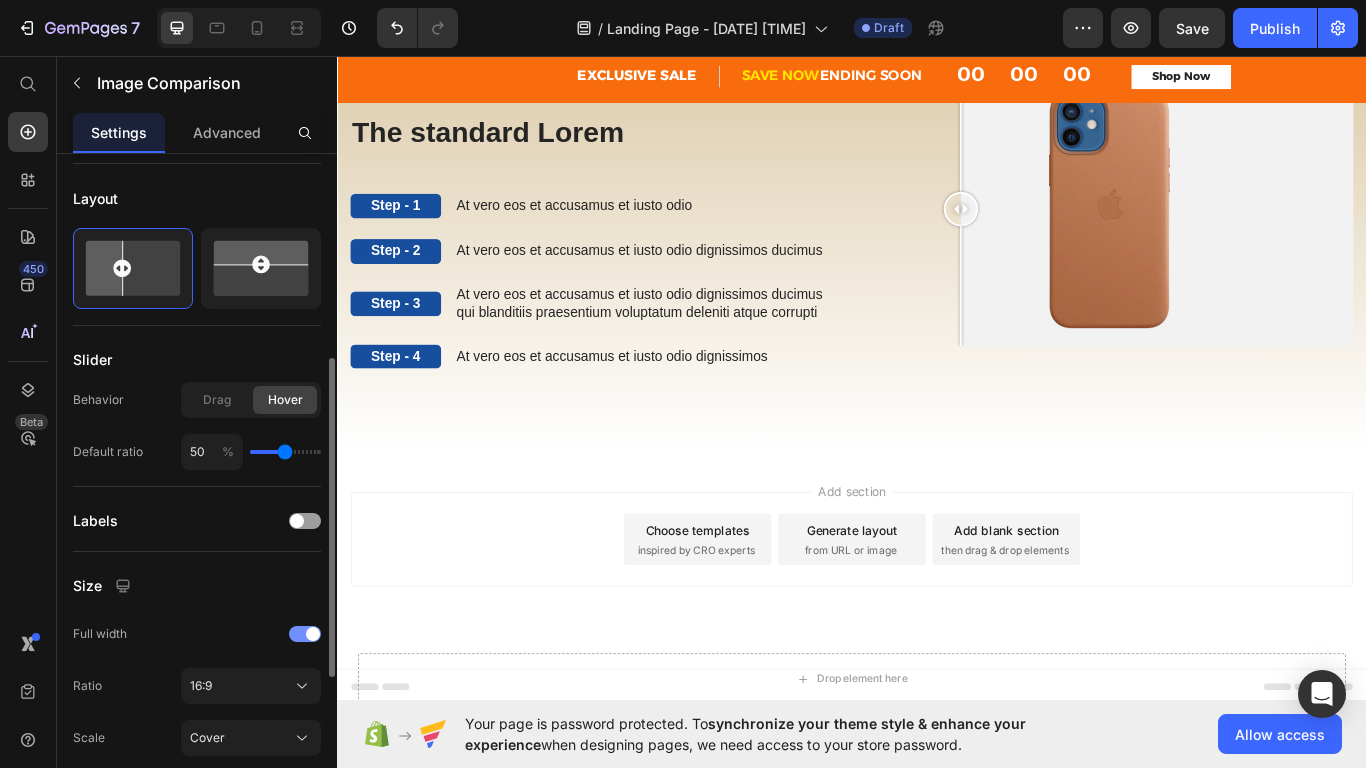 scroll, scrollTop: 436, scrollLeft: 0, axis: vertical 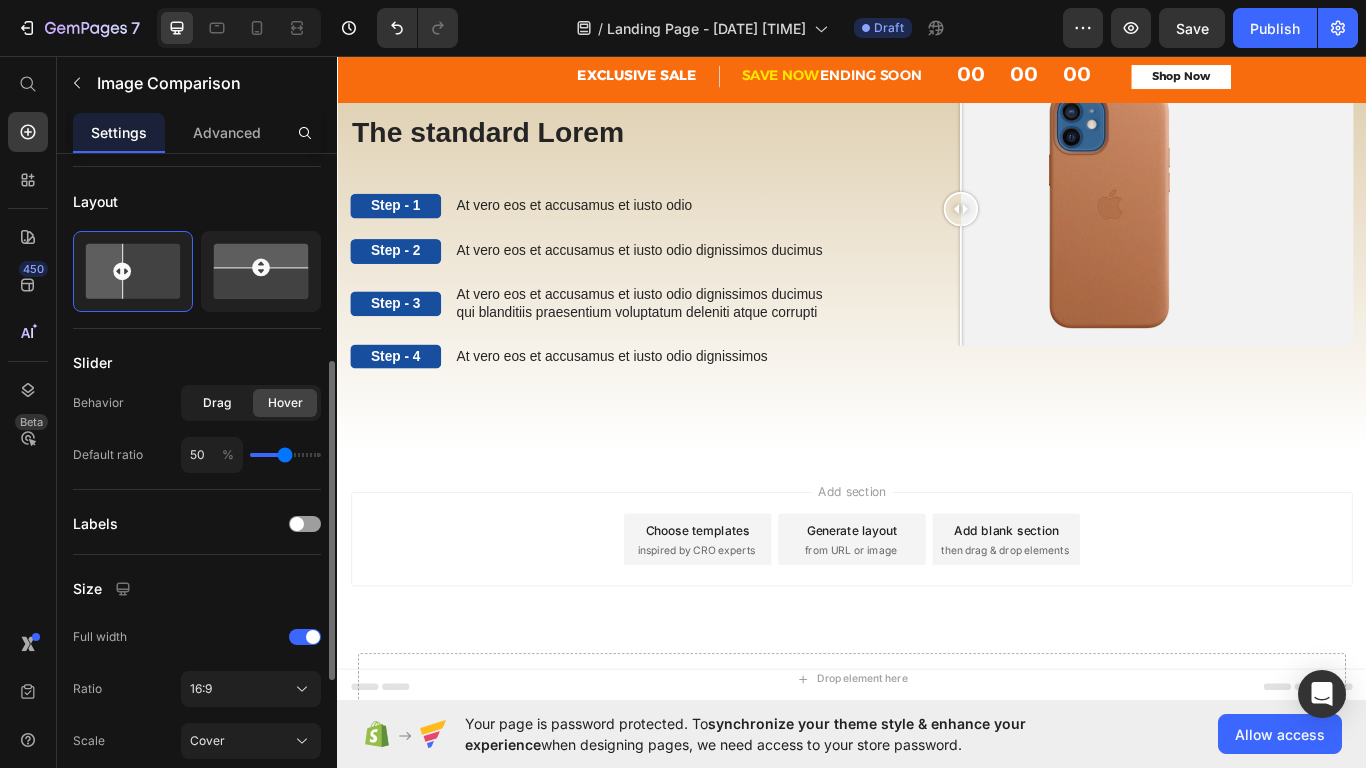 click on "Drag" 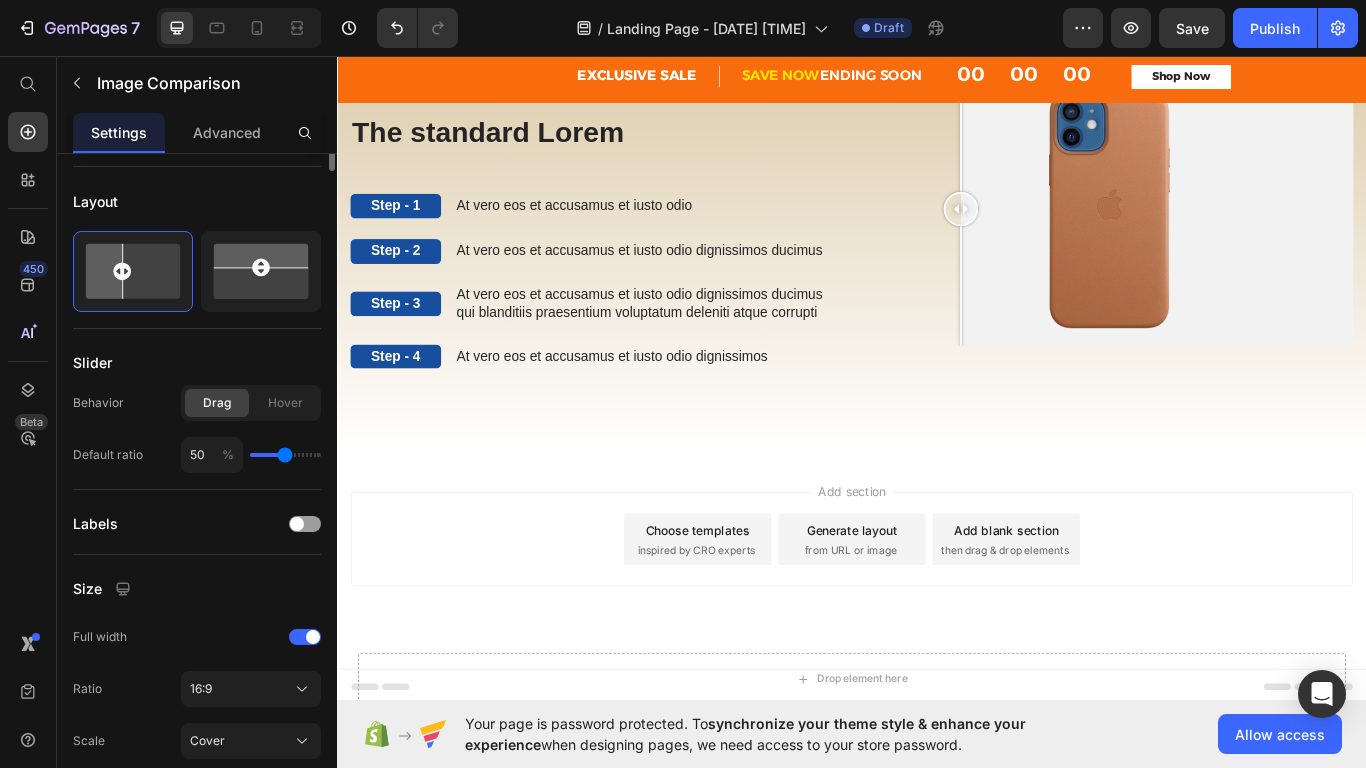 scroll, scrollTop: 0, scrollLeft: 0, axis: both 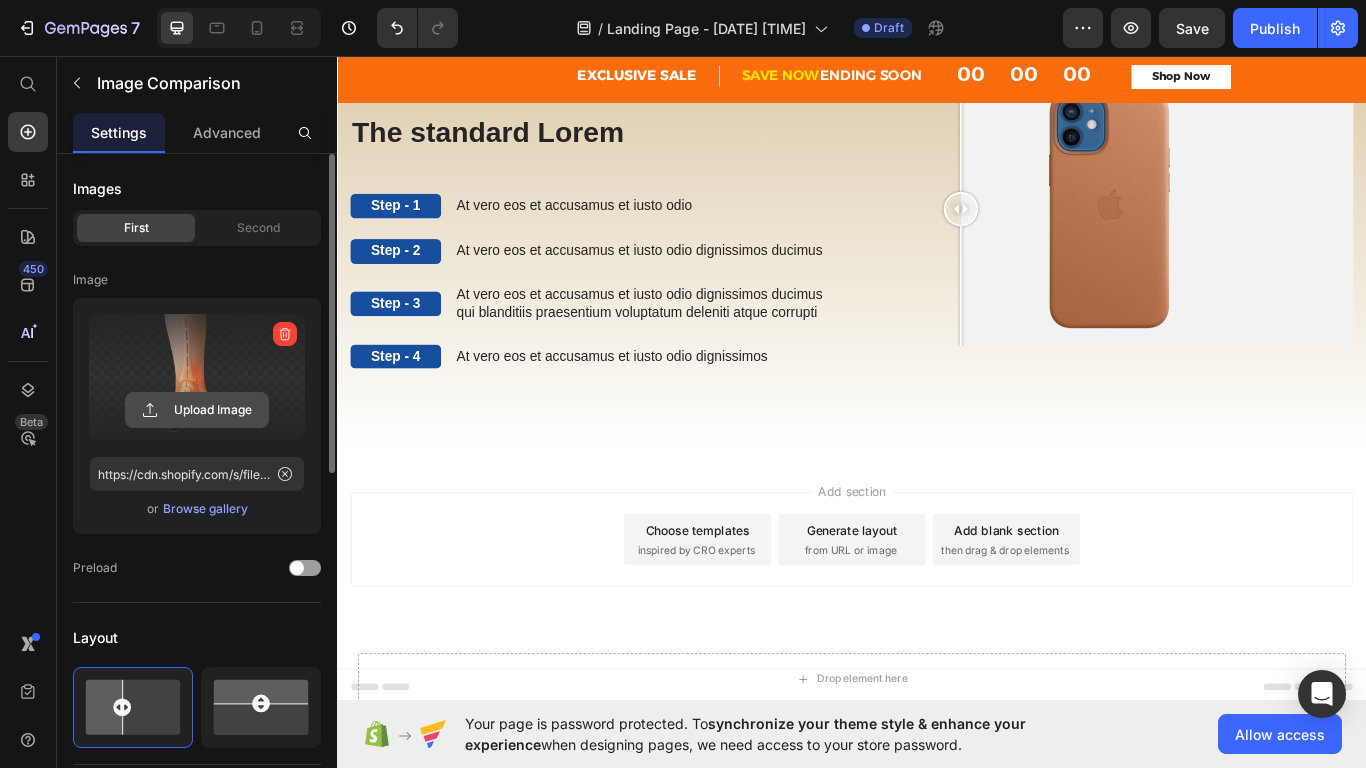 click 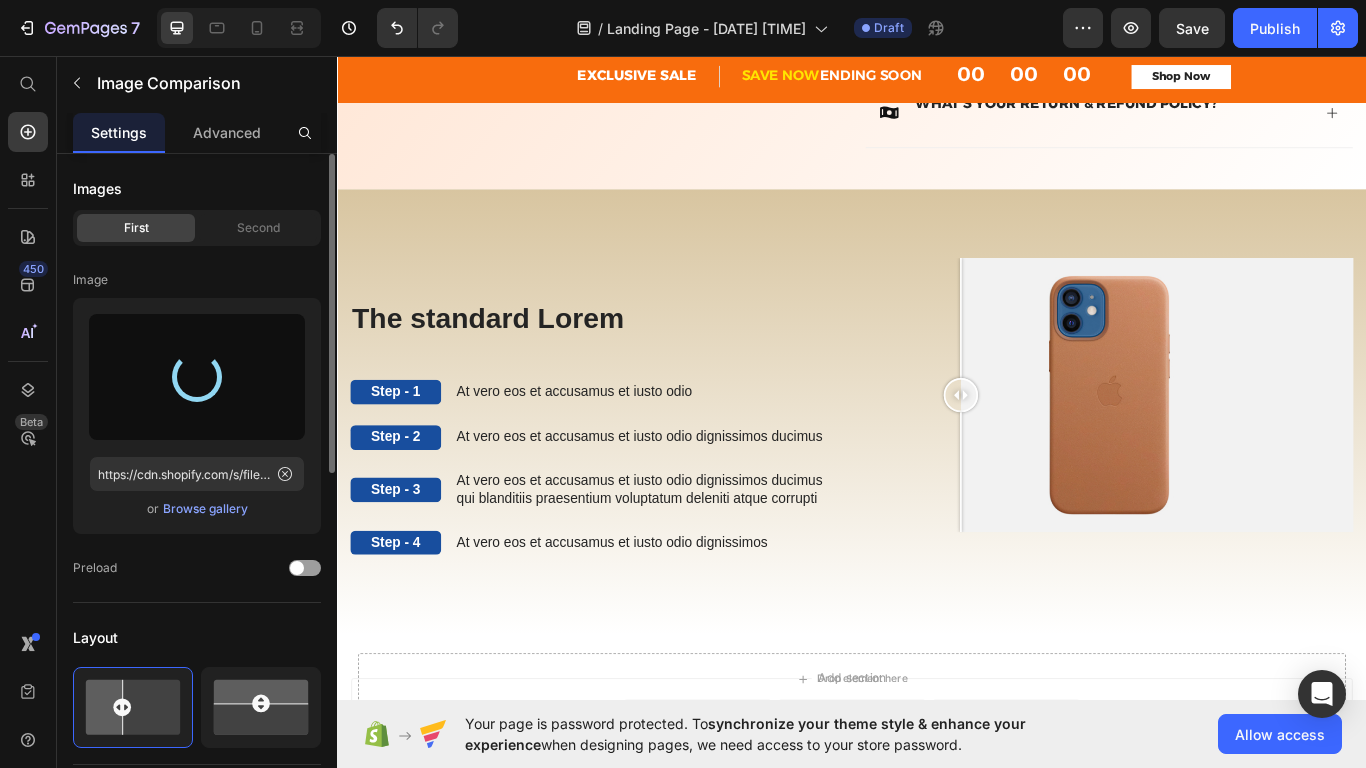 scroll, scrollTop: 1467, scrollLeft: 0, axis: vertical 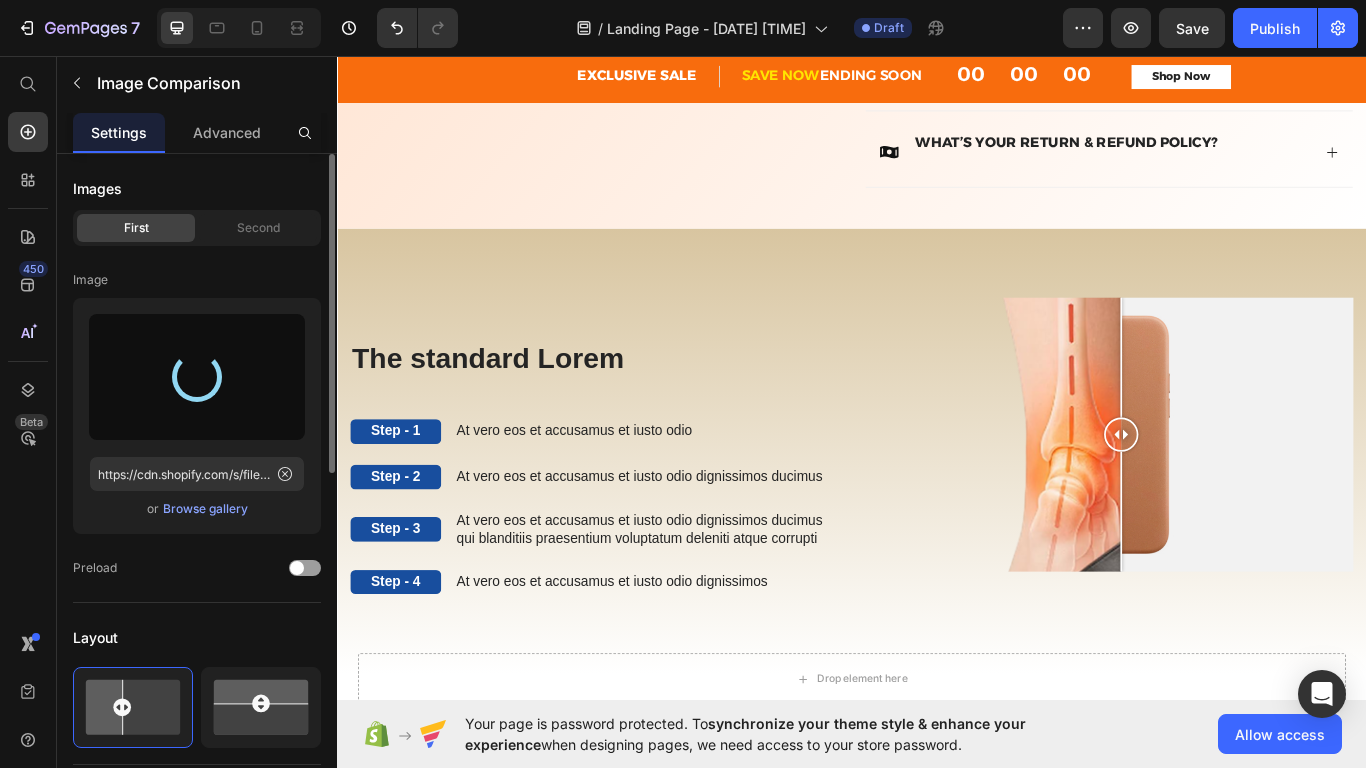 type on "https://cdn.shopify.com/s/files/1/0942/4810/8311/files/gempages_574867803207631647-2996e470-6615-457d-addd-0210d6d8c6fb.png" 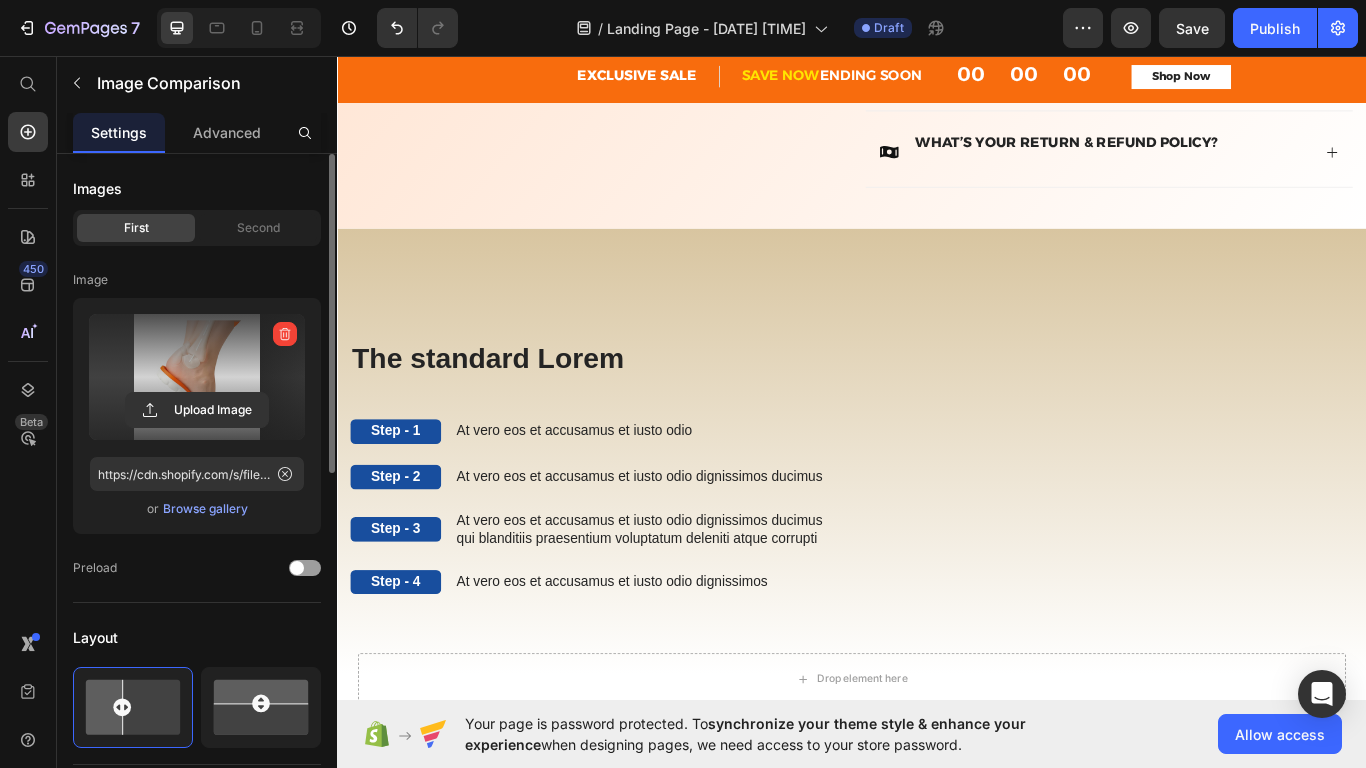 drag, startPoint x: 1075, startPoint y: 502, endPoint x: 1251, endPoint y: 554, distance: 183.52112 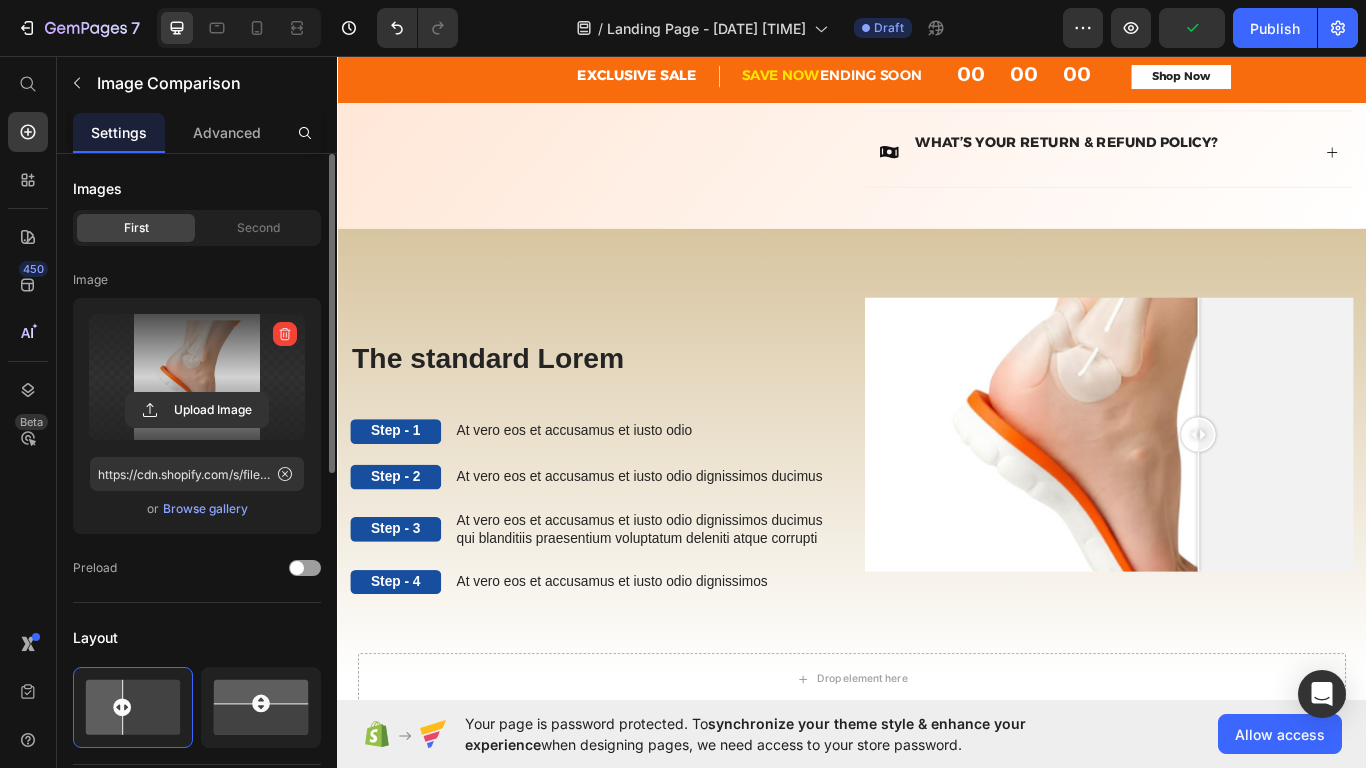 drag, startPoint x: 1220, startPoint y: 514, endPoint x: 1341, endPoint y: 529, distance: 121.92621 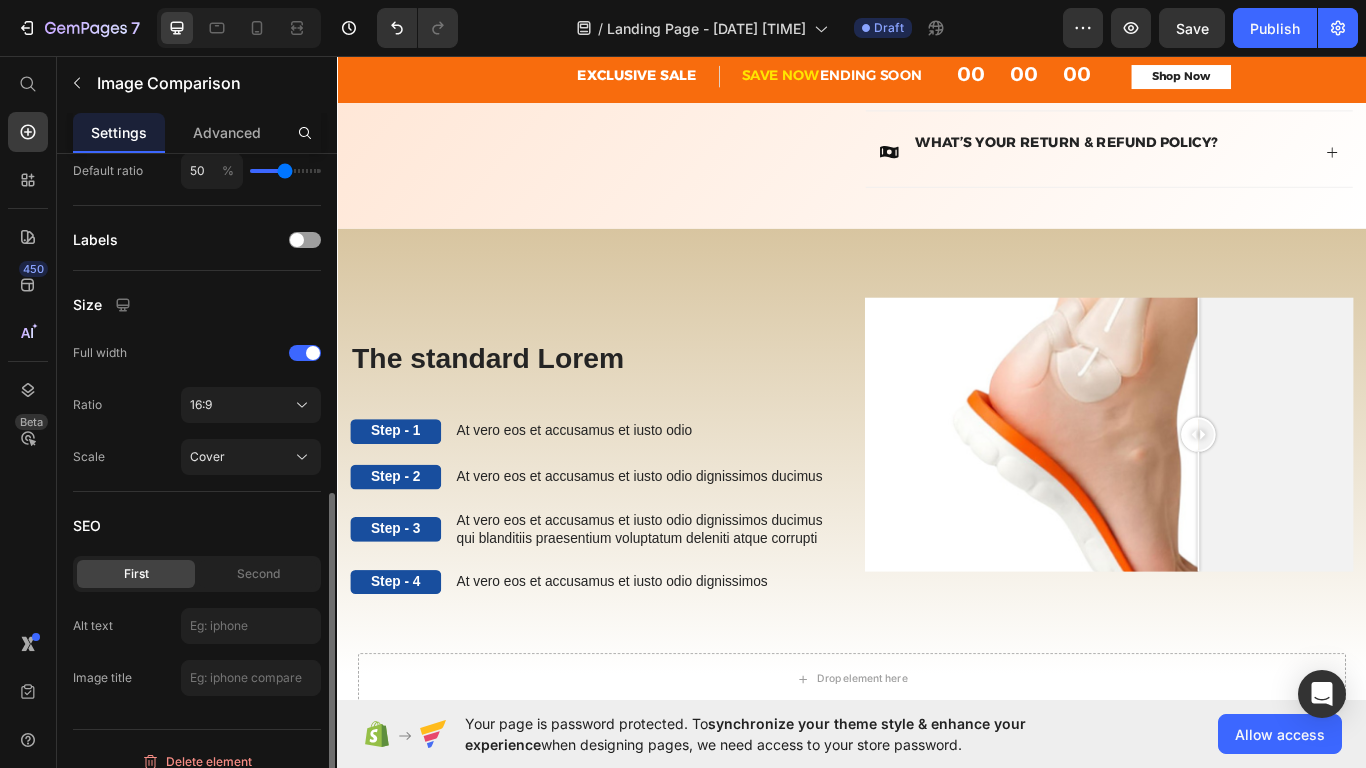 scroll, scrollTop: 721, scrollLeft: 0, axis: vertical 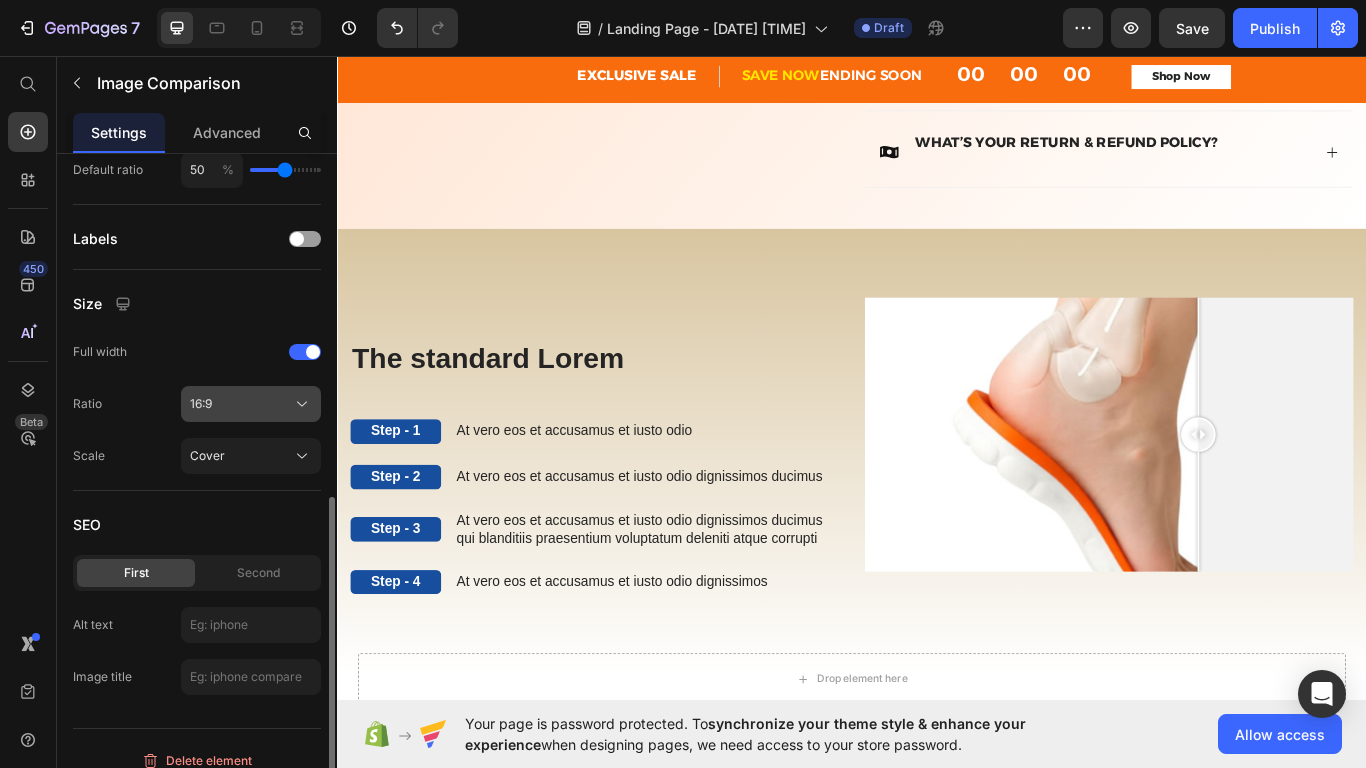 click on "16:9" 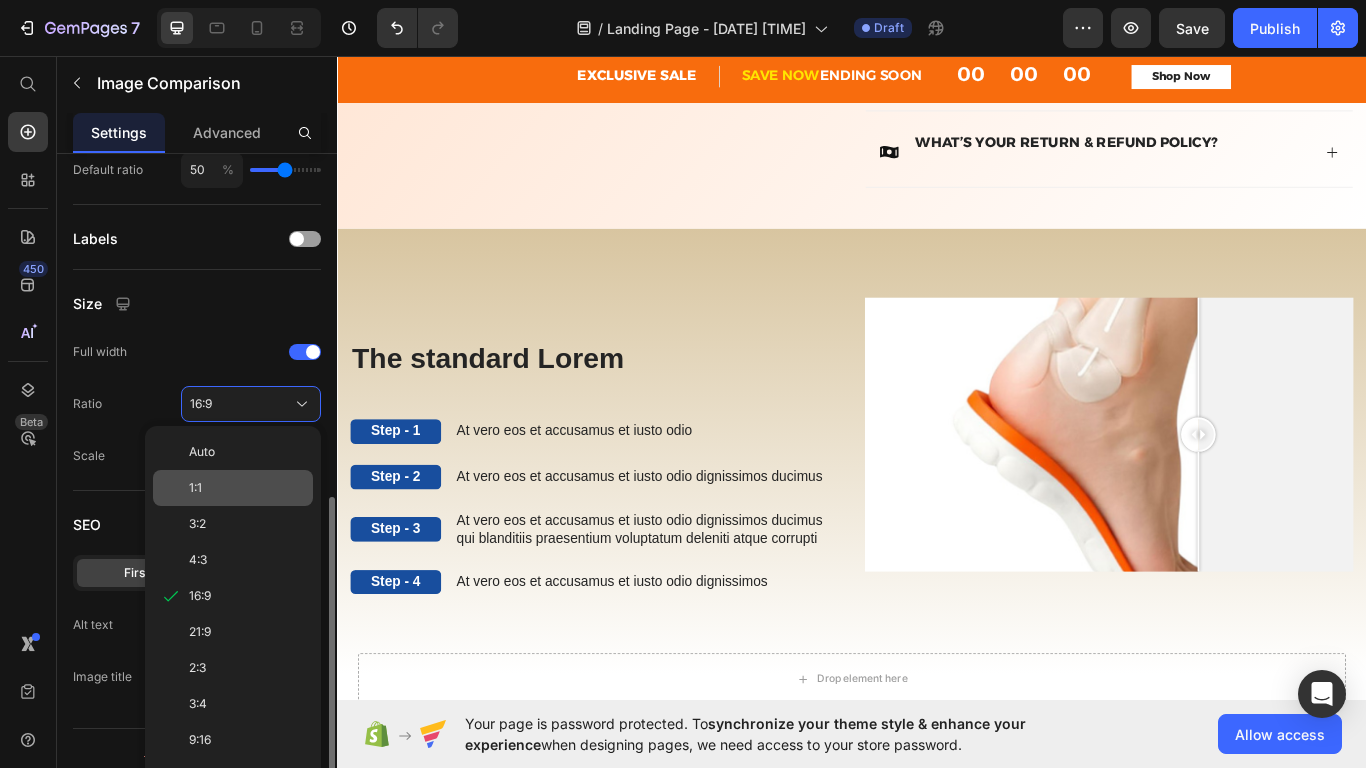 click on "1:1" at bounding box center [247, 488] 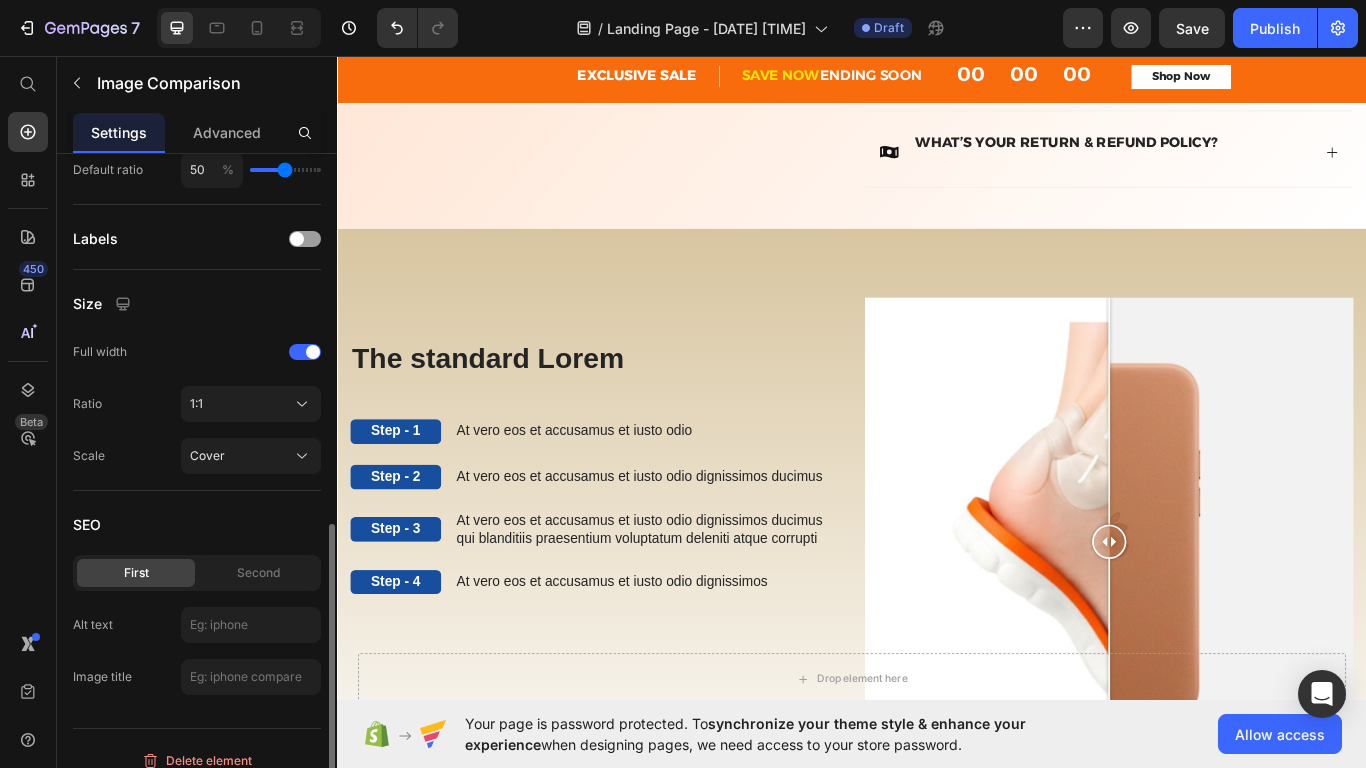 scroll, scrollTop: 739, scrollLeft: 0, axis: vertical 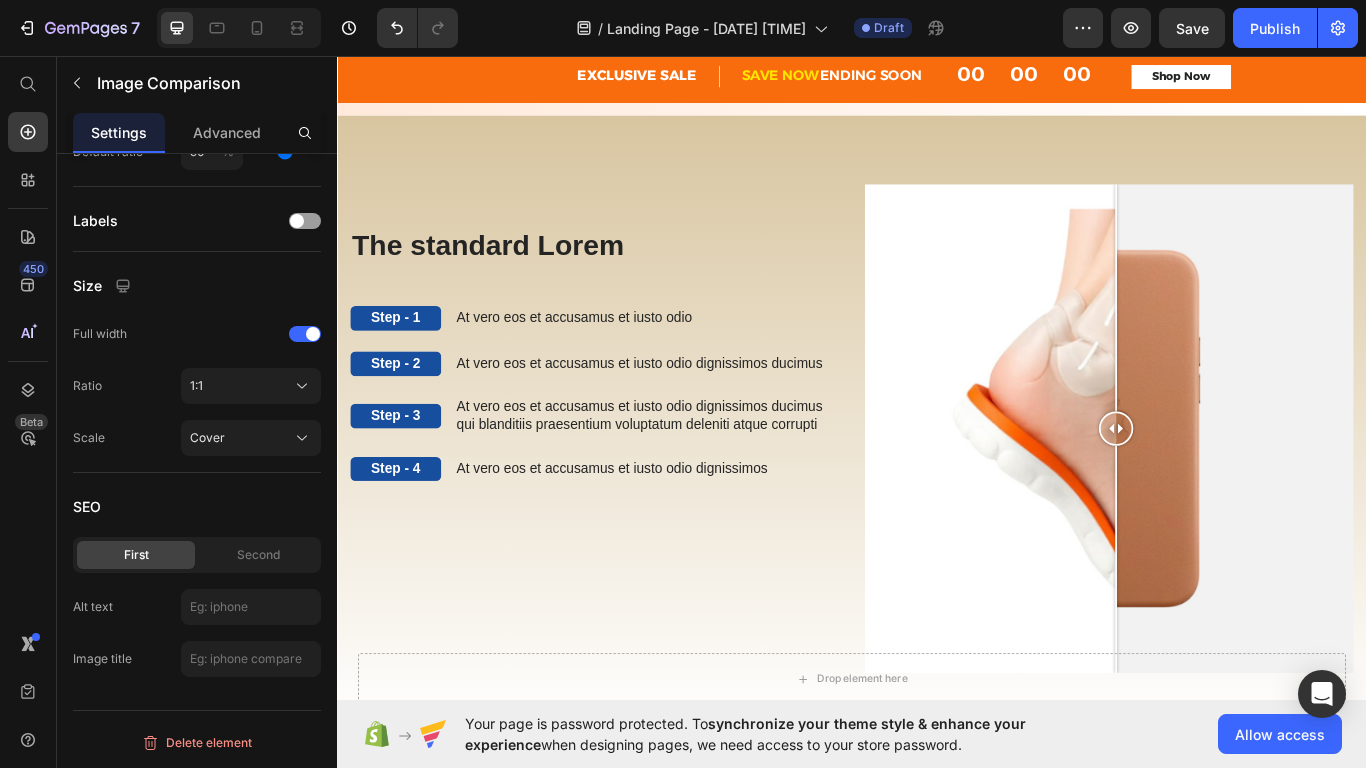 drag, startPoint x: 1212, startPoint y: 514, endPoint x: 1245, endPoint y: 536, distance: 39.661064 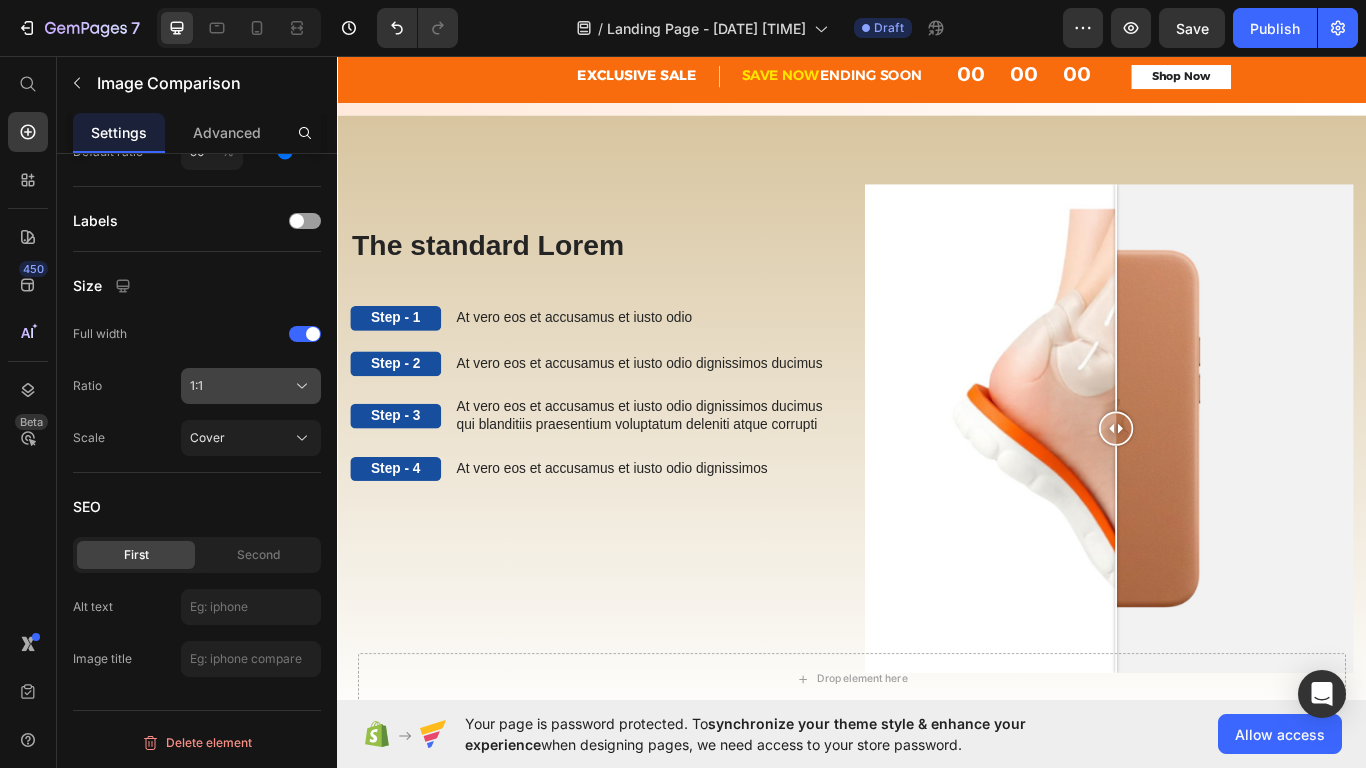 click on "1:1" at bounding box center [251, 386] 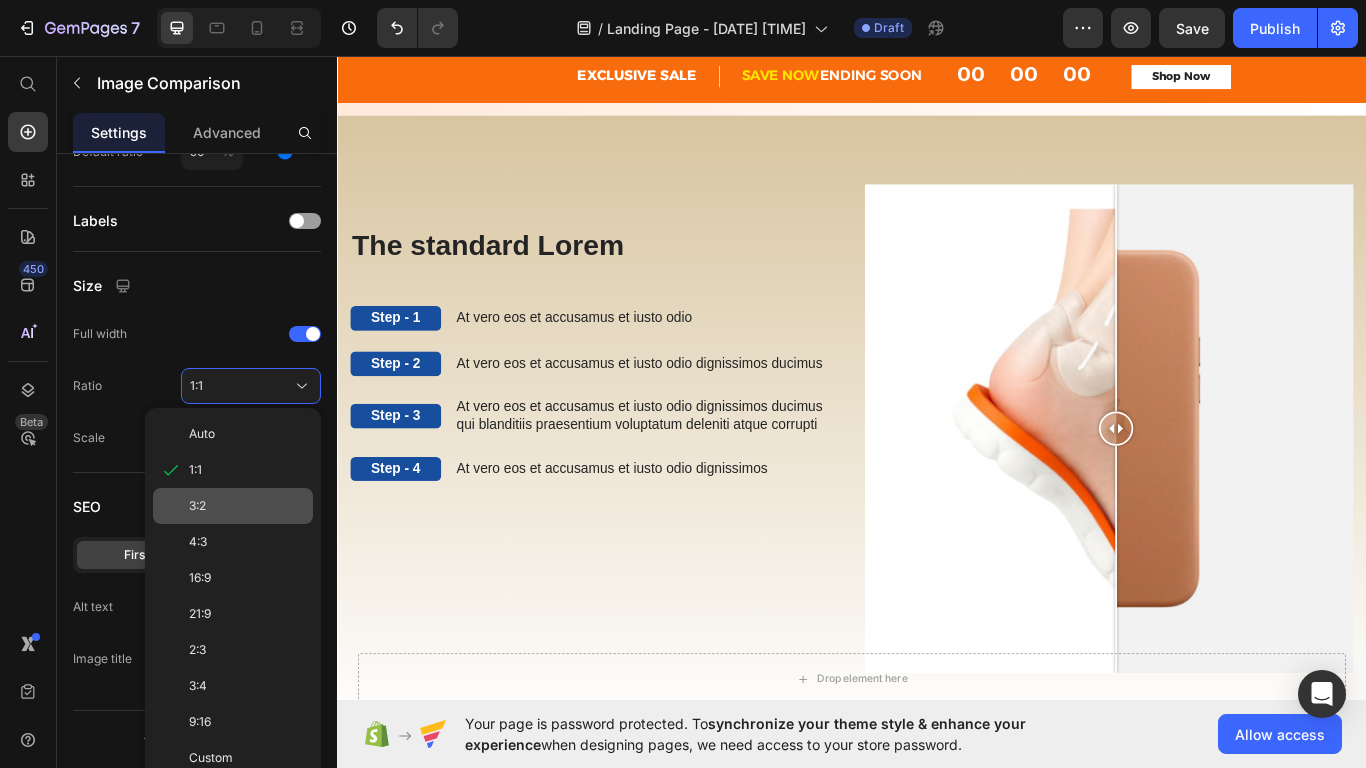 click on "3:2" at bounding box center (247, 506) 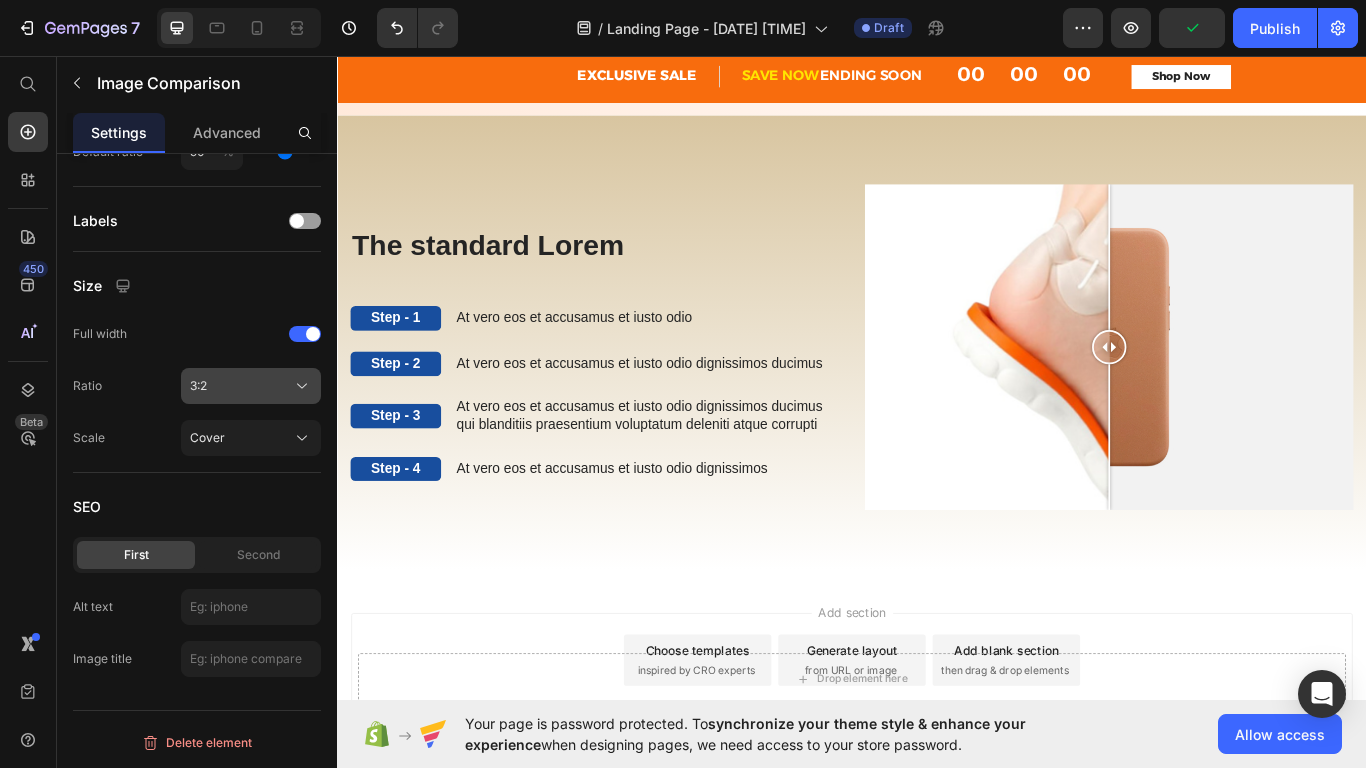 click on "3:2" at bounding box center (251, 386) 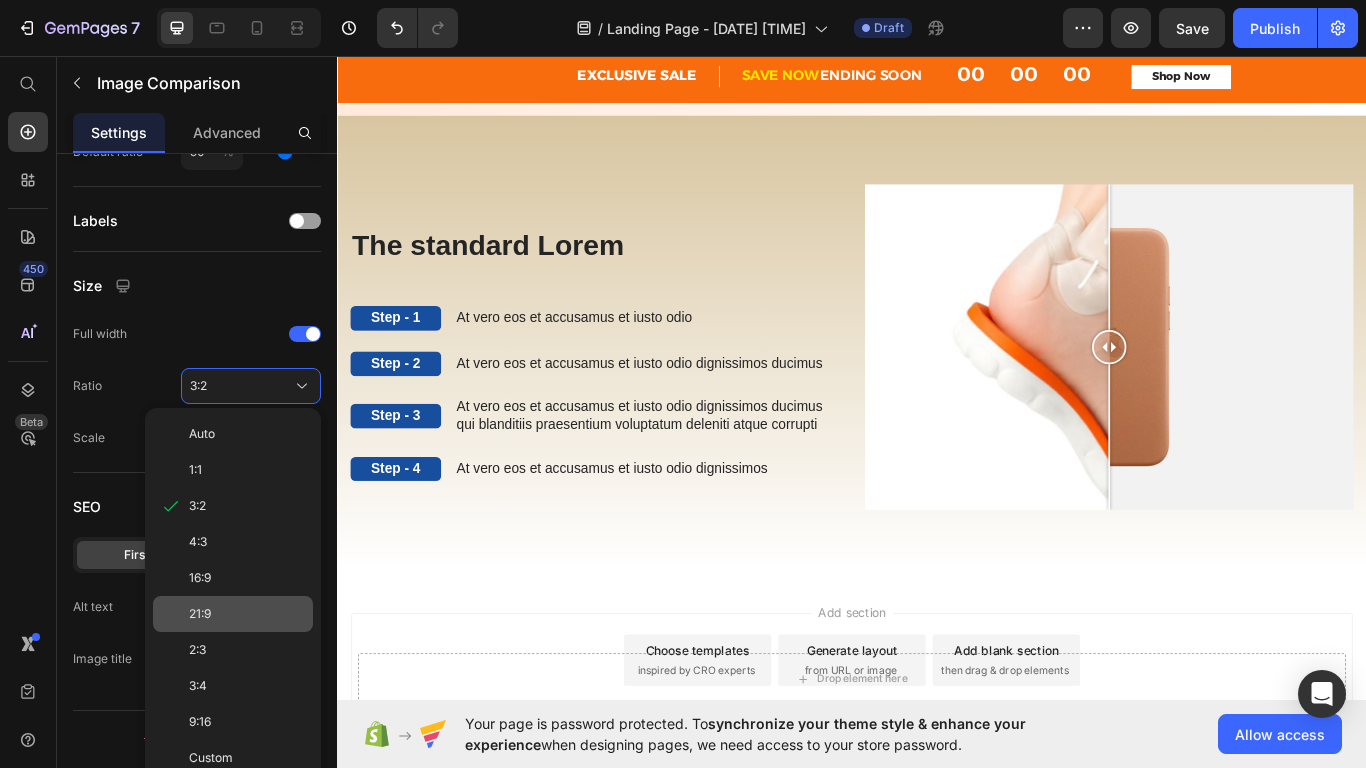 click on "21:9" 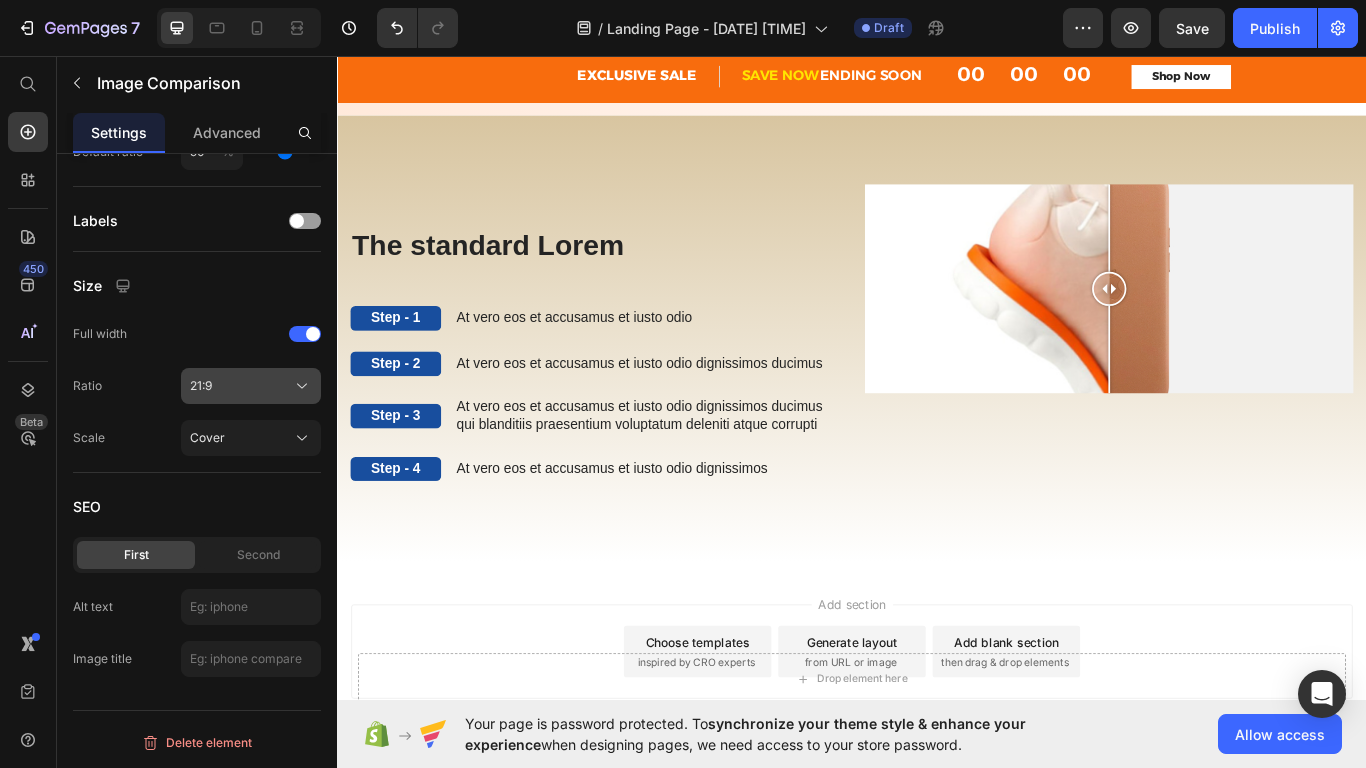 click on "21:9" at bounding box center [251, 386] 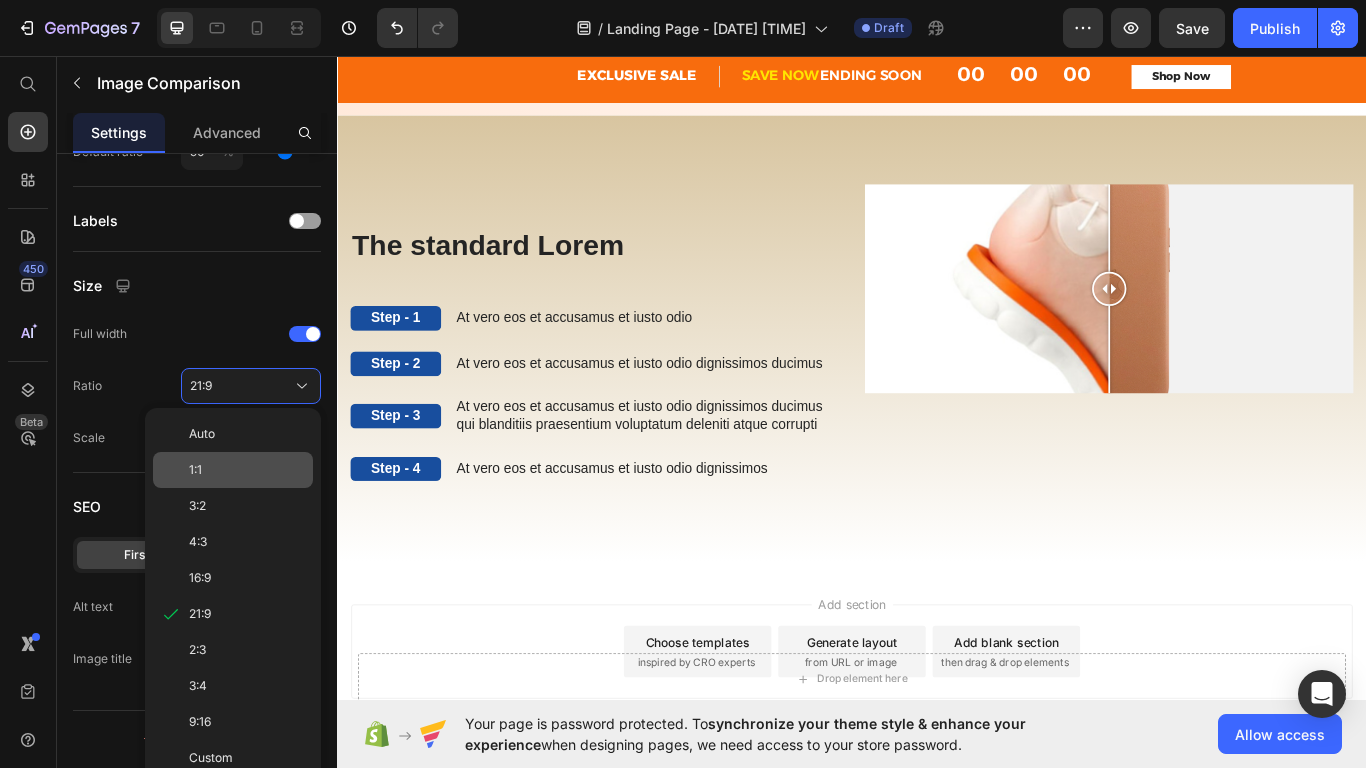 click on "1:1" at bounding box center (247, 470) 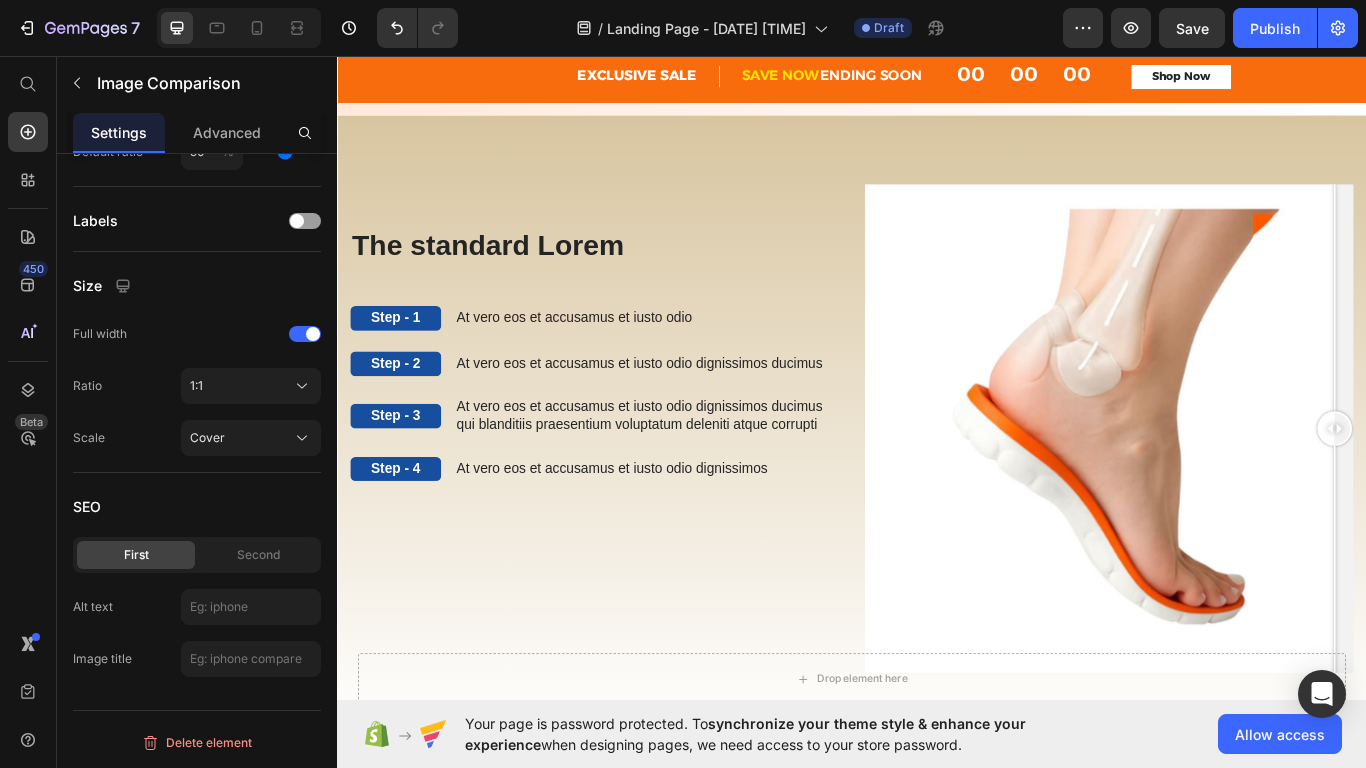 drag, startPoint x: 1233, startPoint y: 486, endPoint x: 1535, endPoint y: 732, distance: 389.5125 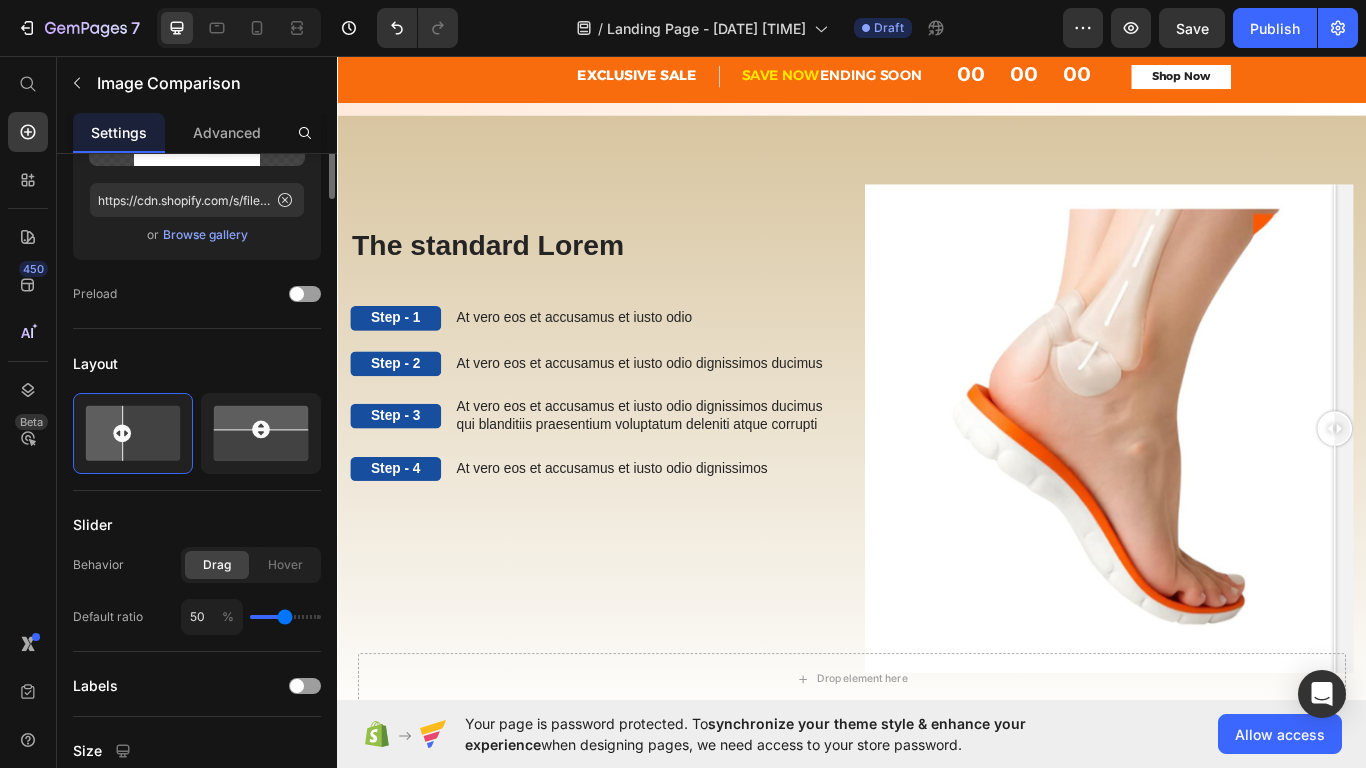 scroll, scrollTop: 0, scrollLeft: 0, axis: both 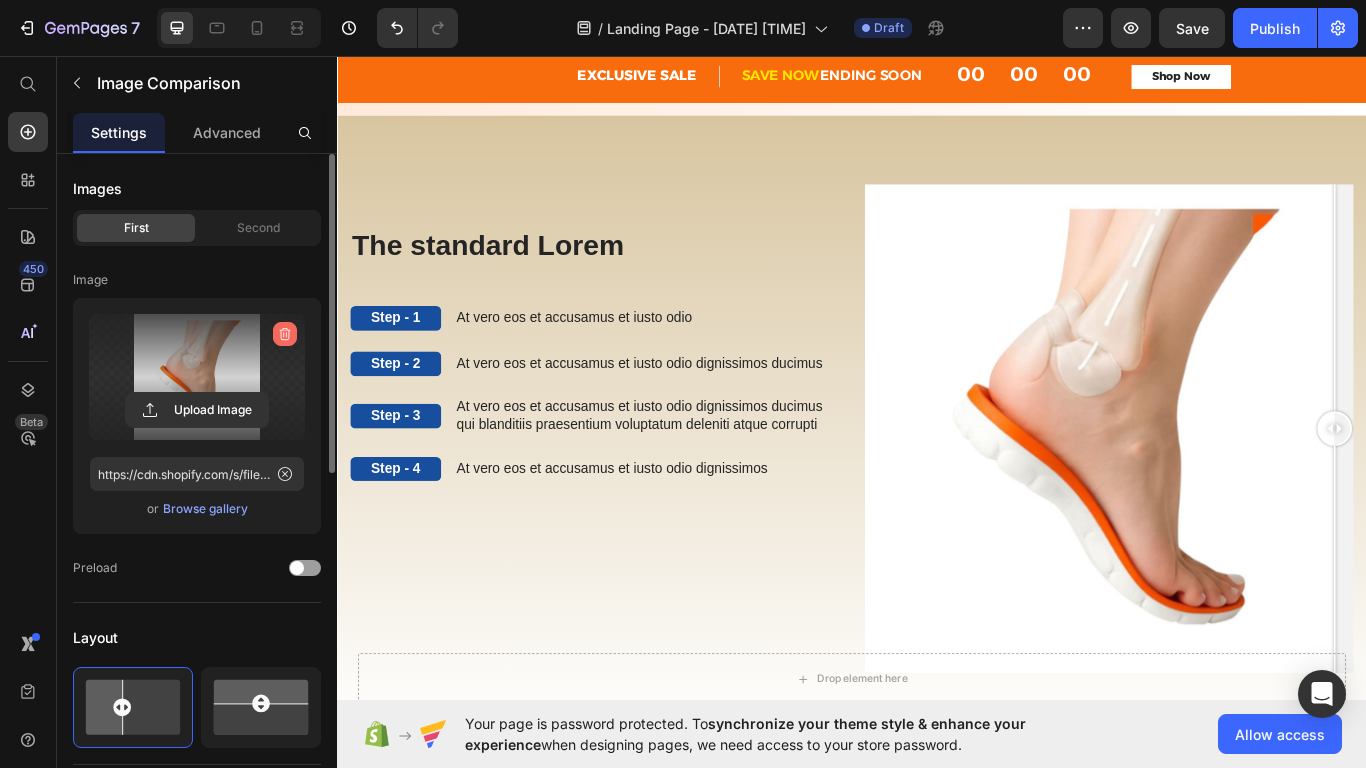 click at bounding box center [285, 334] 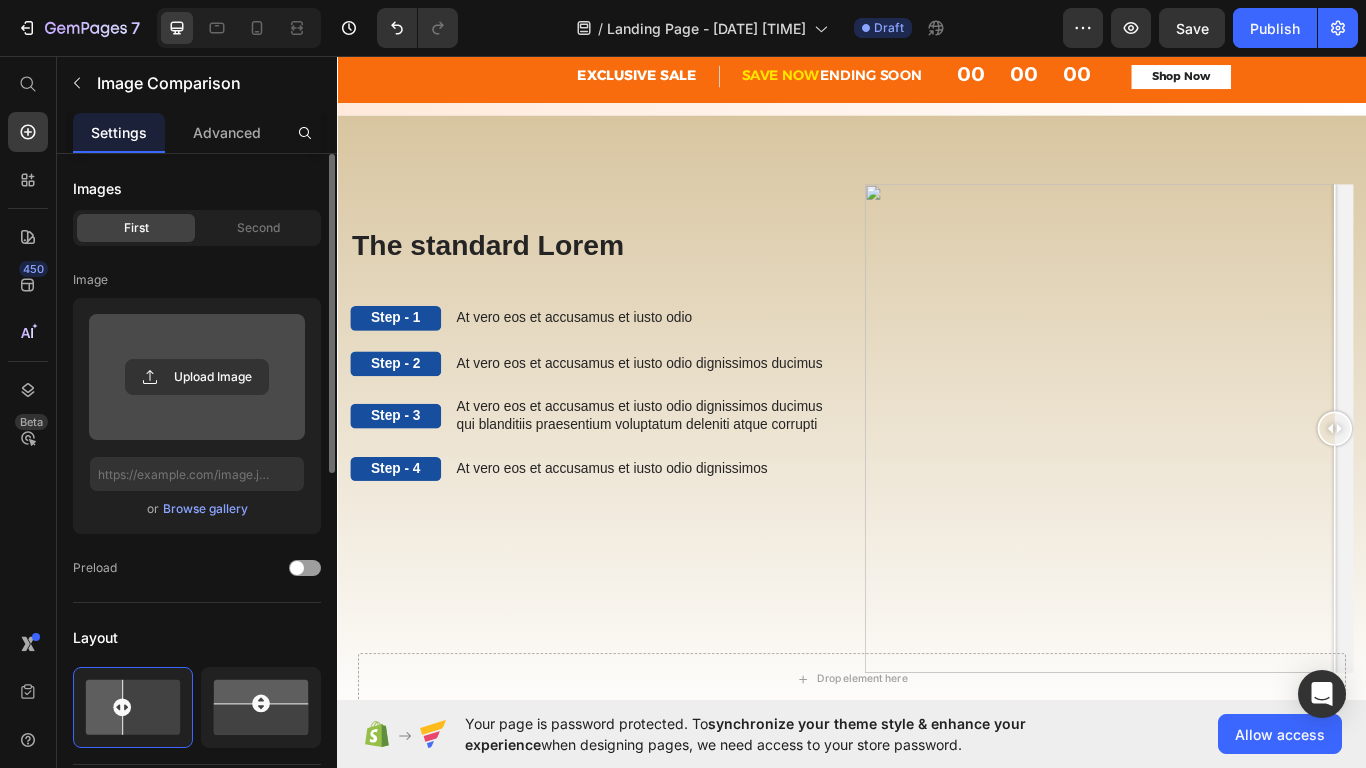scroll, scrollTop: 0, scrollLeft: 0, axis: both 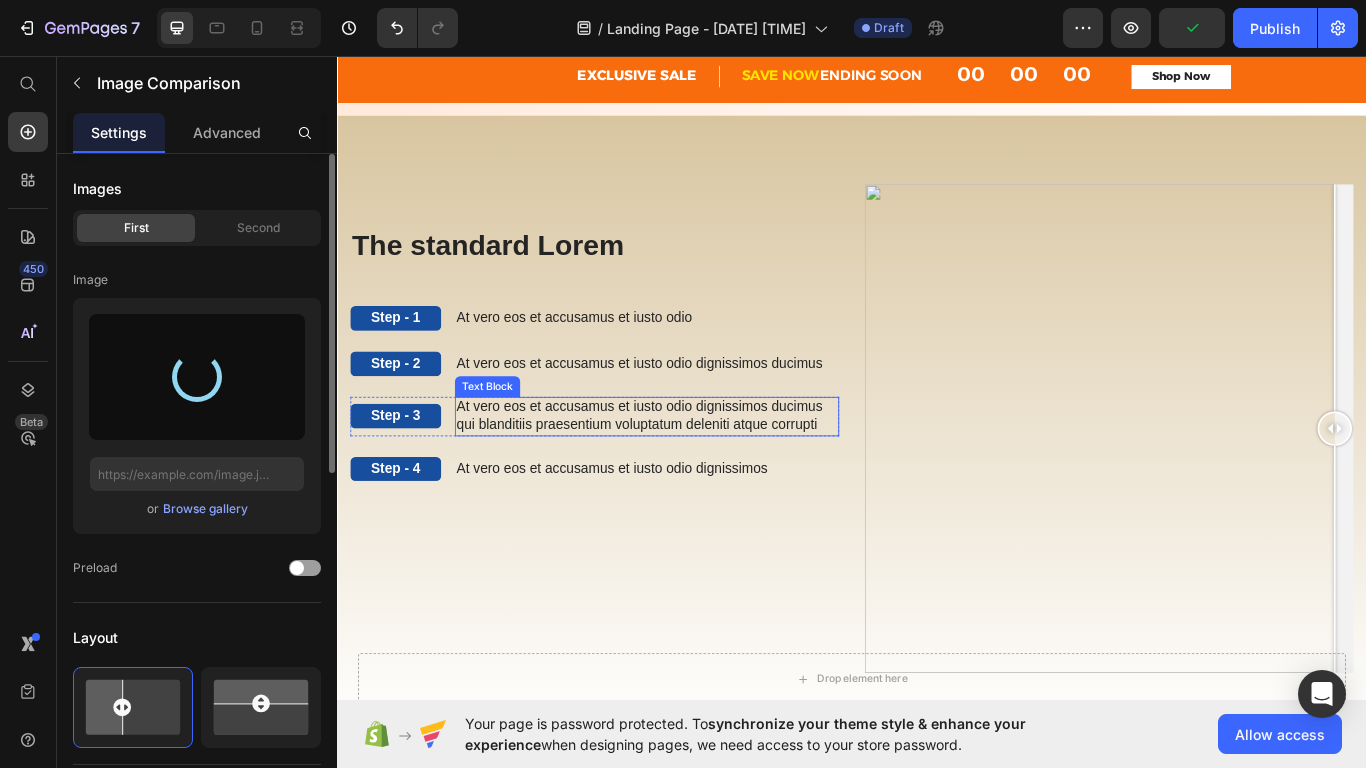 type on "https://cdn.shopify.com/s/files/1/0942/4810/8311/files/gempages_574867803207631647-63126eda-1afb-4684-a85a-700dcfaf9352.jpg" 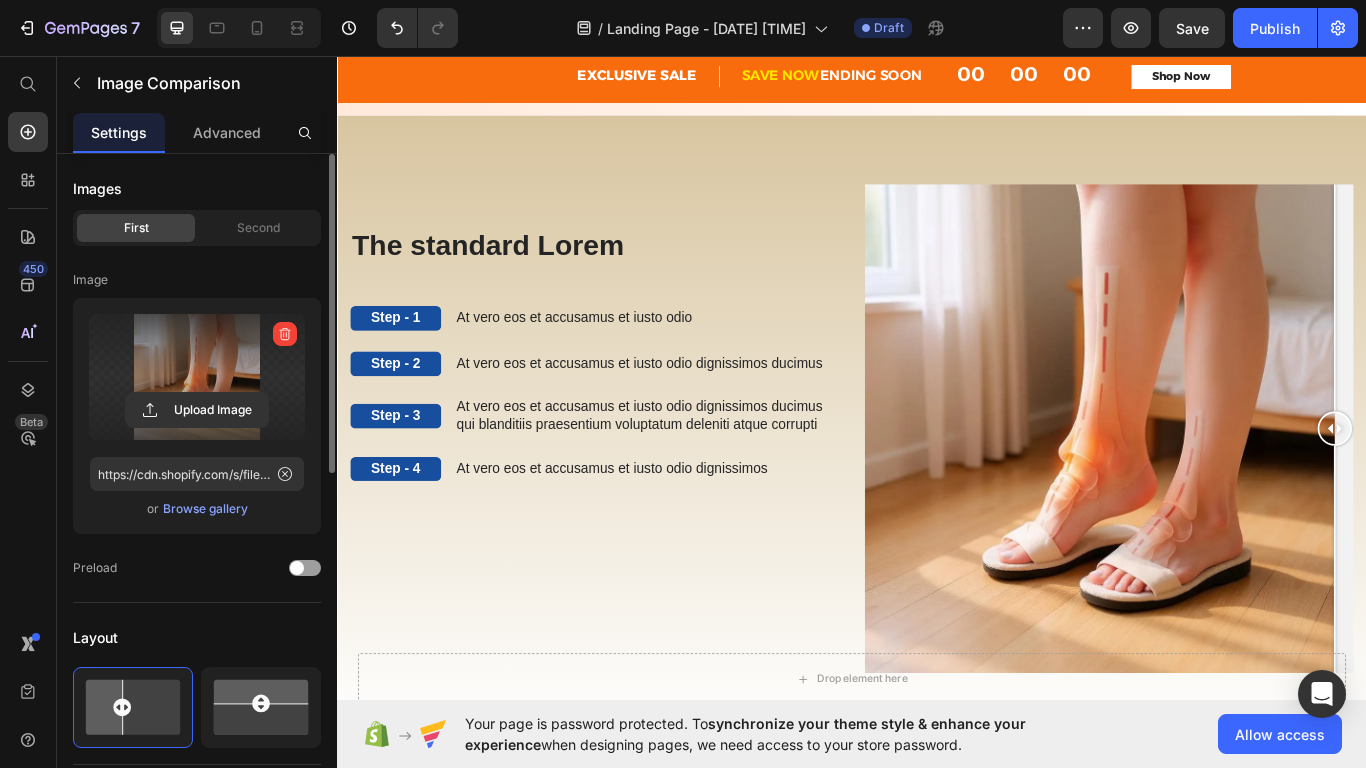 drag, startPoint x: 1237, startPoint y: 487, endPoint x: 1505, endPoint y: 590, distance: 287.11148 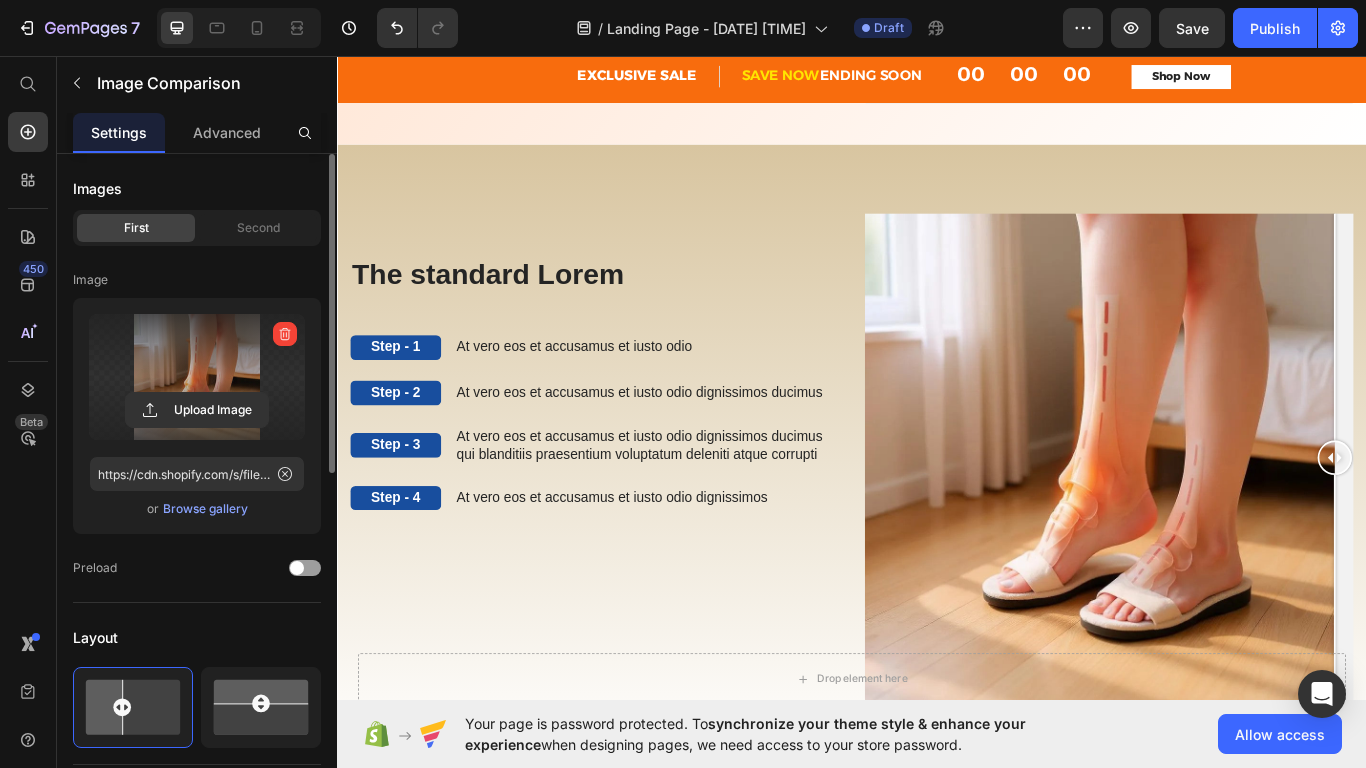 scroll, scrollTop: 1563, scrollLeft: 0, axis: vertical 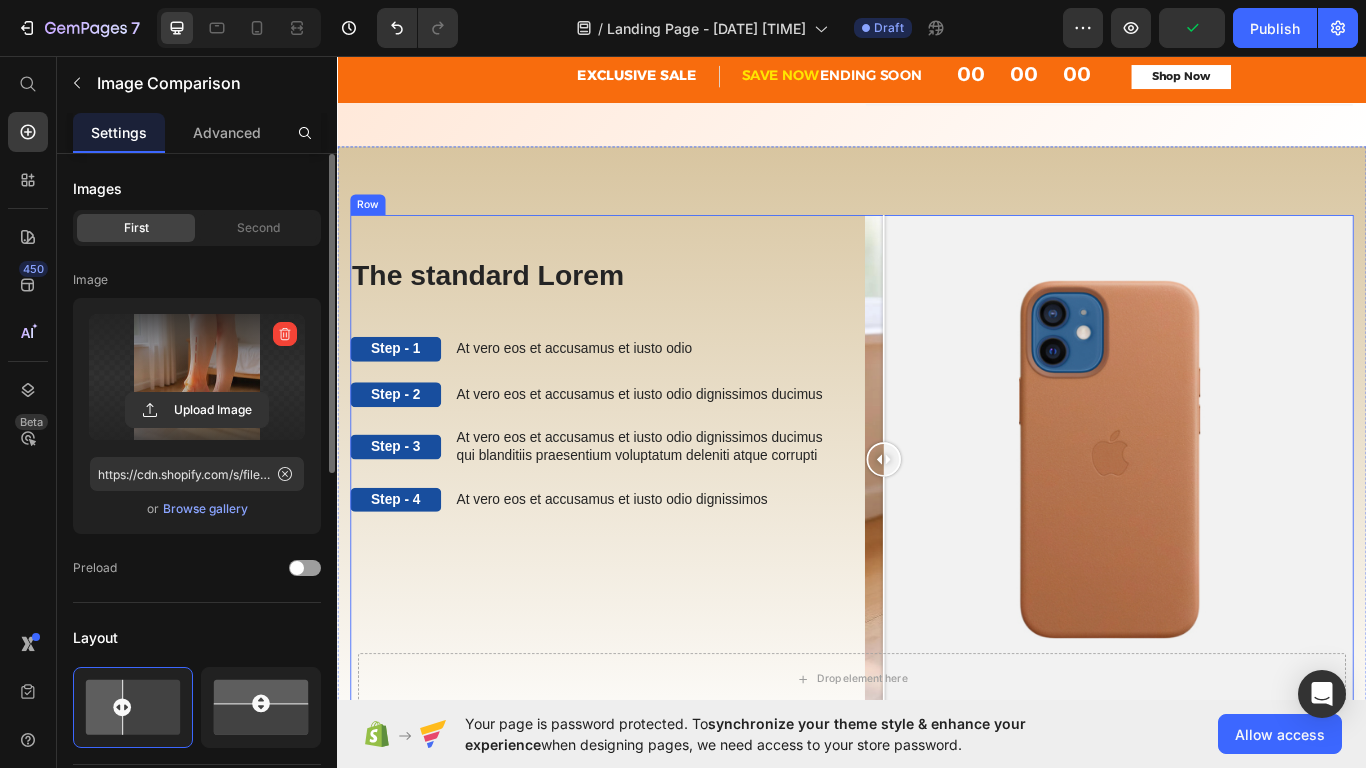 drag, startPoint x: 1503, startPoint y: 541, endPoint x: 900, endPoint y: 433, distance: 612.5953 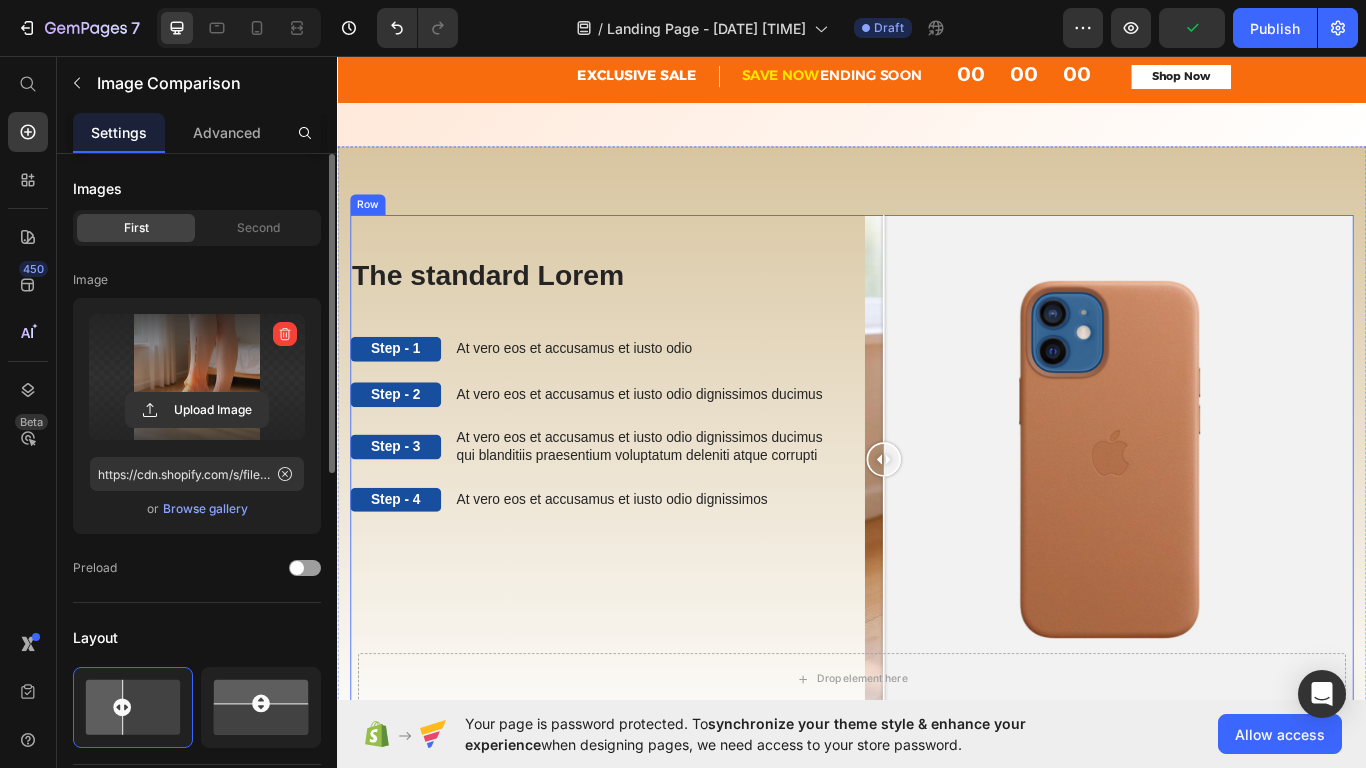 click on "The standard Lorem Heading Step - 1 Text Block At vero eos et accusamus et iusto odio  Text Block Row Step - 2 Text Block At vero eos et accusamus et iusto odio dignissimos ducimus Text Block Row Step - 3 Text Block At vero eos et accusamus et iusto odio dignissimos ducimus qui blanditiis praesentium voluptatum deleniti atque corrupti Text Block Row Step - 4 Text Block At vero eos et accusamus et iusto odio dignissimos  Text Block Row The standard Lorem Heading Image Comparison Row" at bounding box center [937, 527] 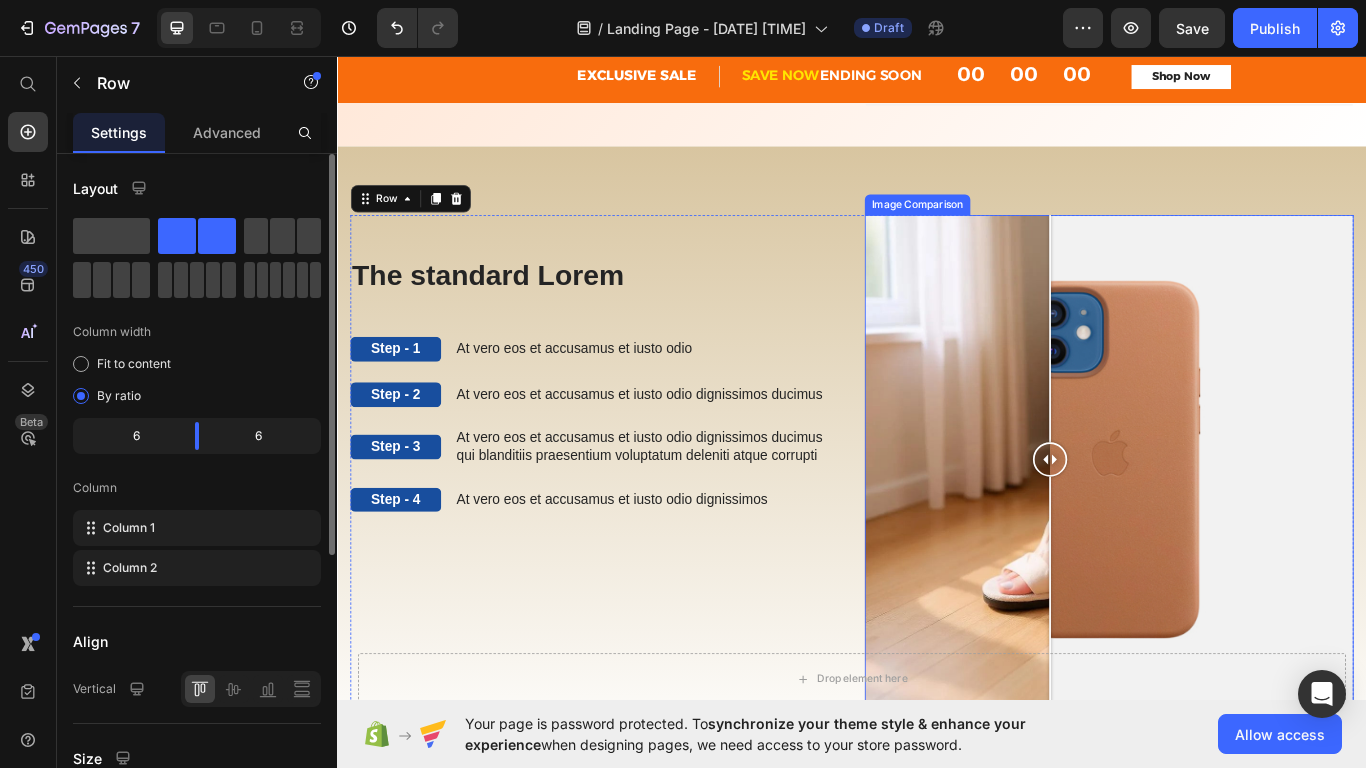 click at bounding box center (1237, 527) 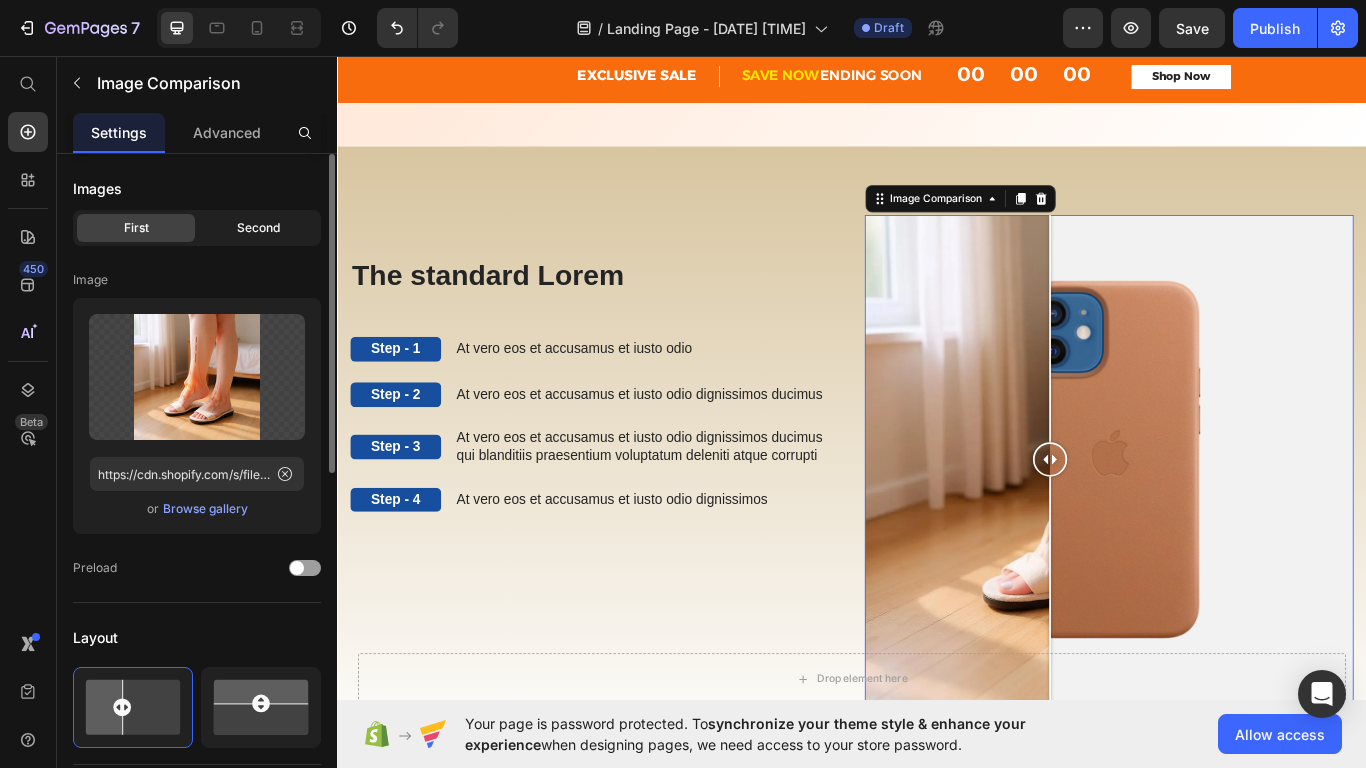 click on "Second" 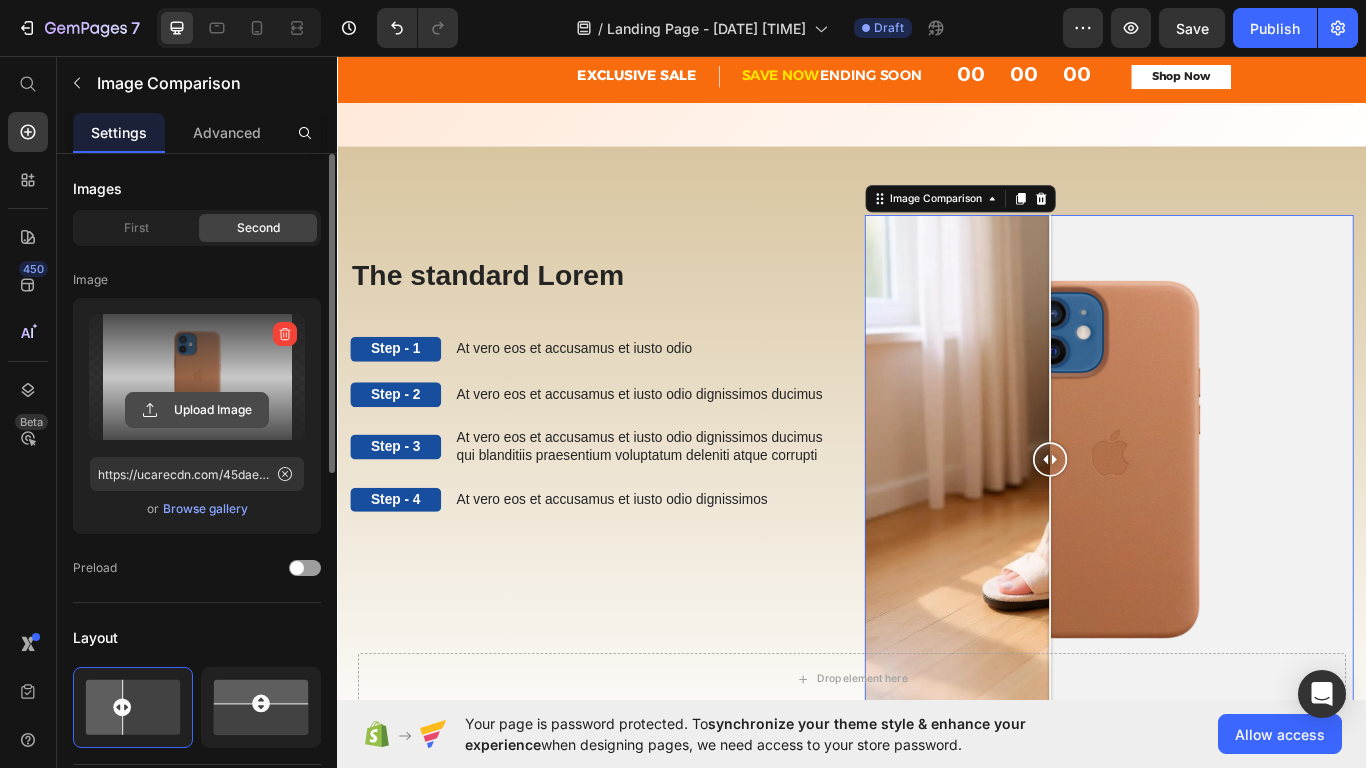 click 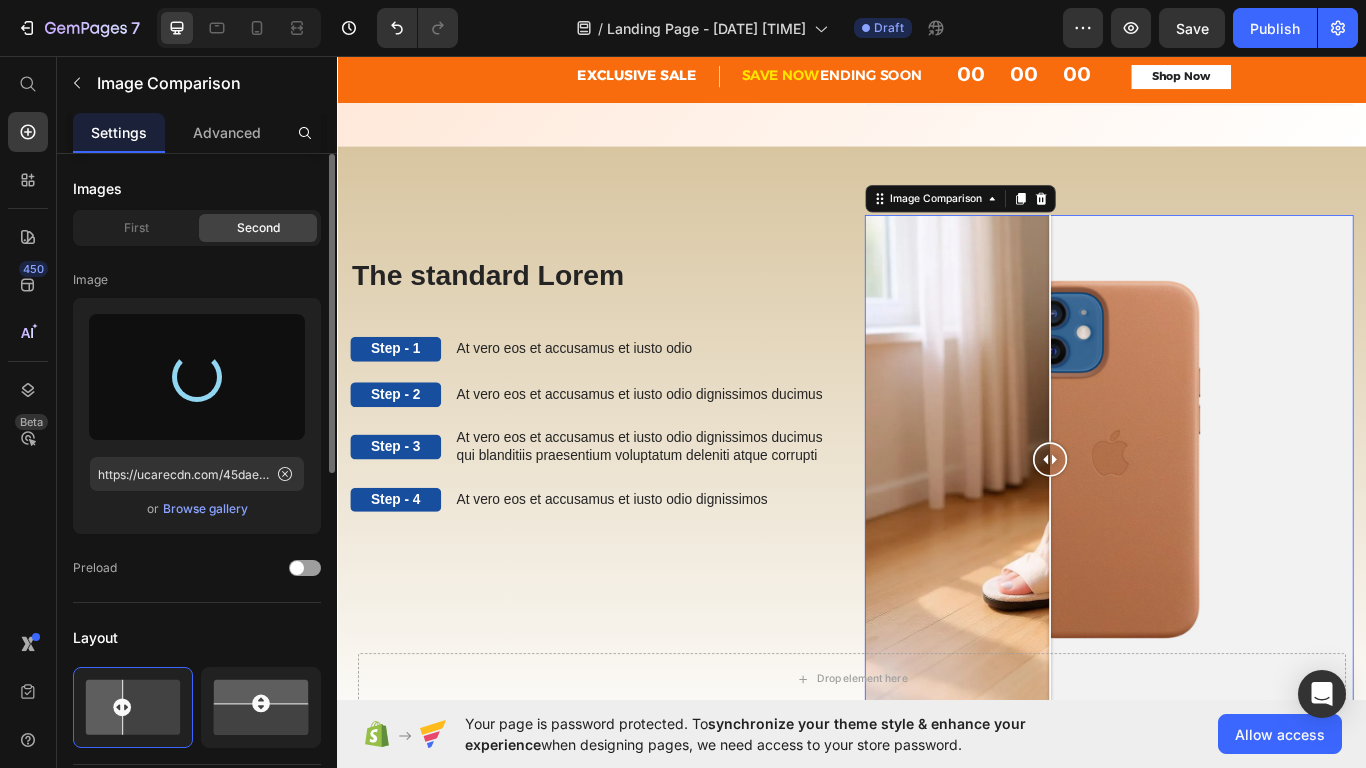 type on "https://cdn.shopify.com/s/files/1/0942/4810/8311/files/gempages_574867803207631647-3abb48d6-36fc-42bd-b98a-2c8b2ddf1147.jpg" 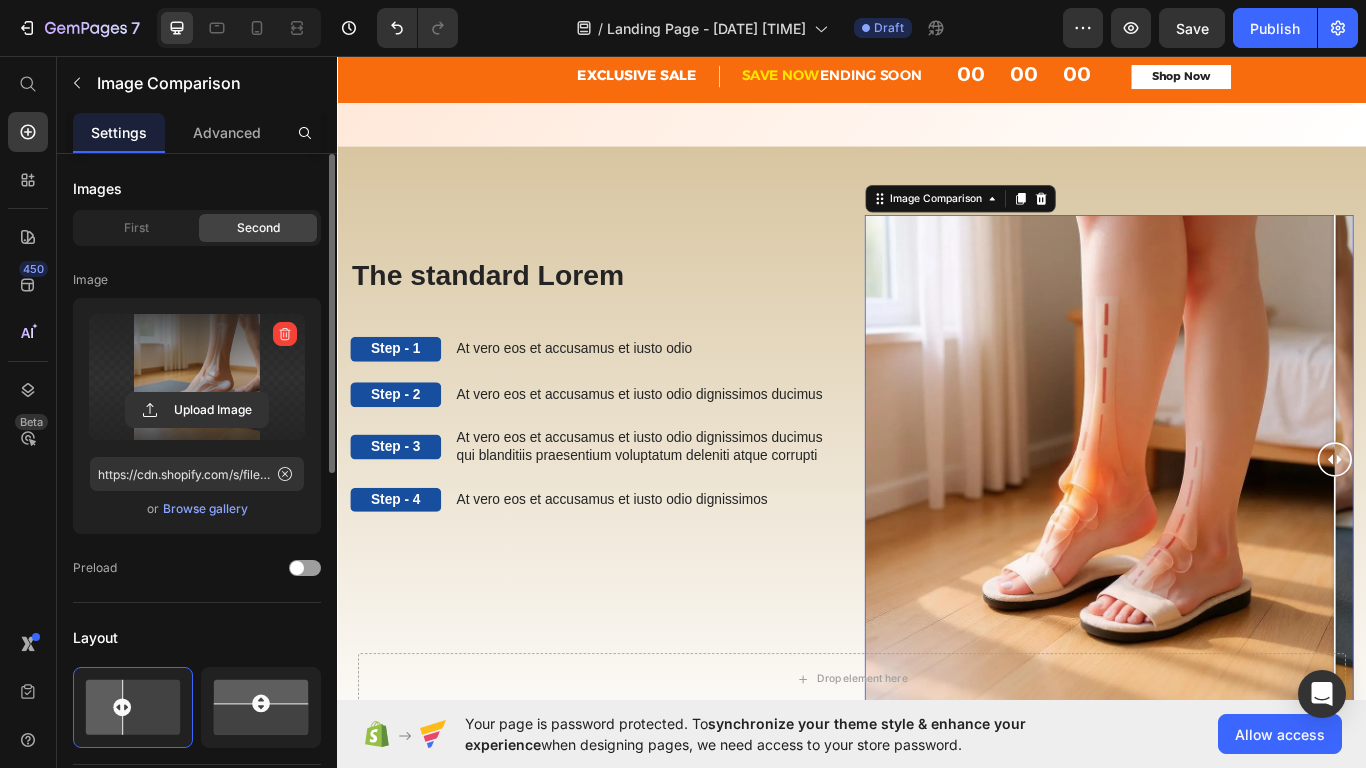 drag, startPoint x: 1235, startPoint y: 529, endPoint x: 1535, endPoint y: 594, distance: 306.9609 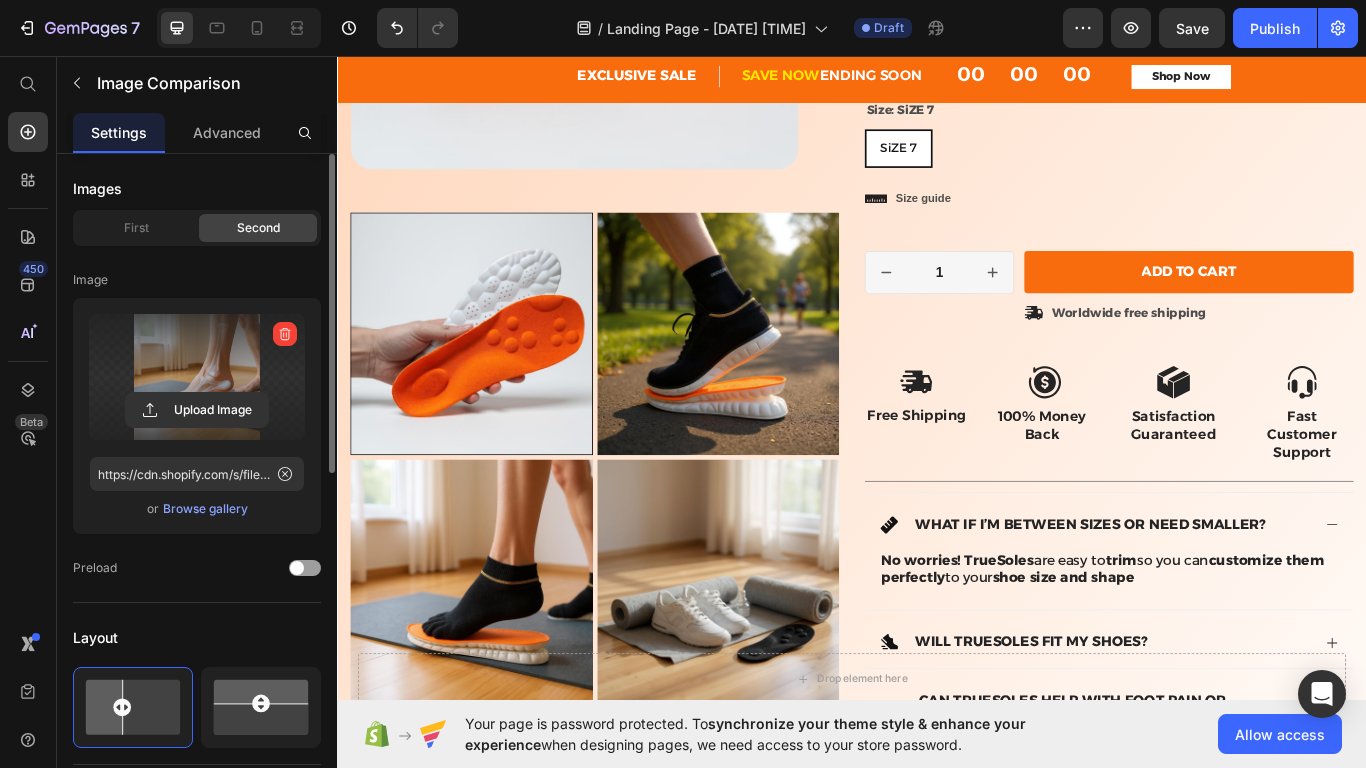 scroll, scrollTop: 349, scrollLeft: 0, axis: vertical 